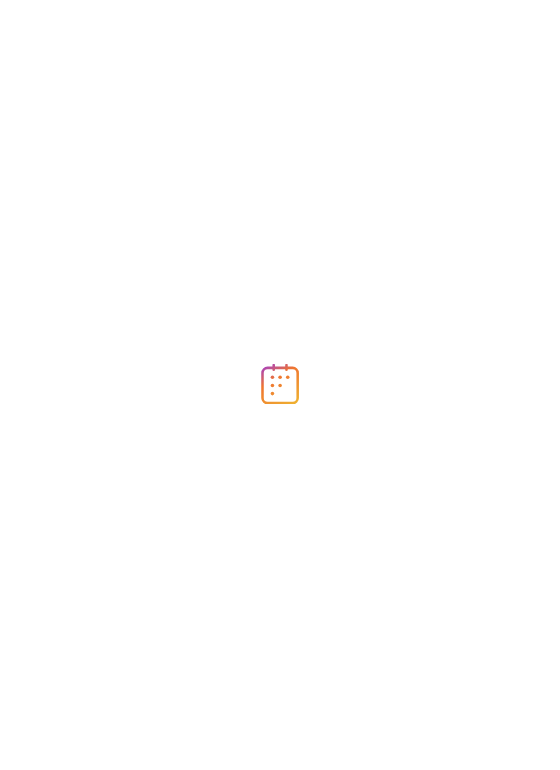 scroll, scrollTop: 0, scrollLeft: 0, axis: both 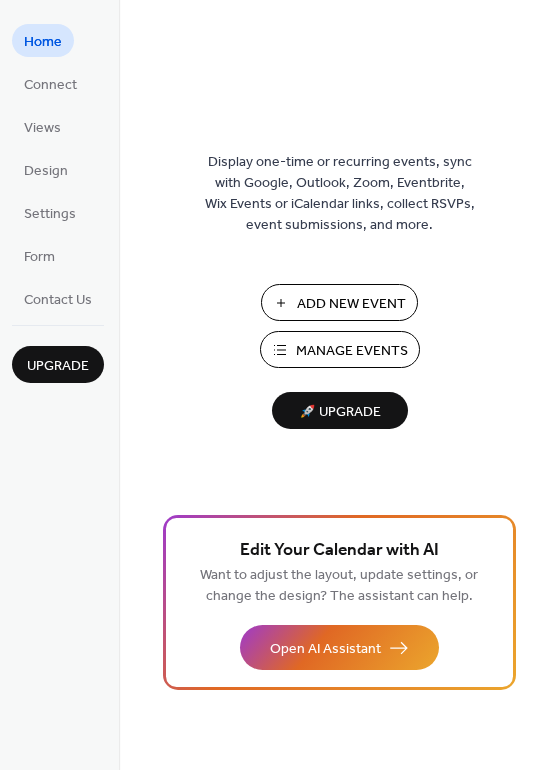 click on "Add New Event" at bounding box center [351, 304] 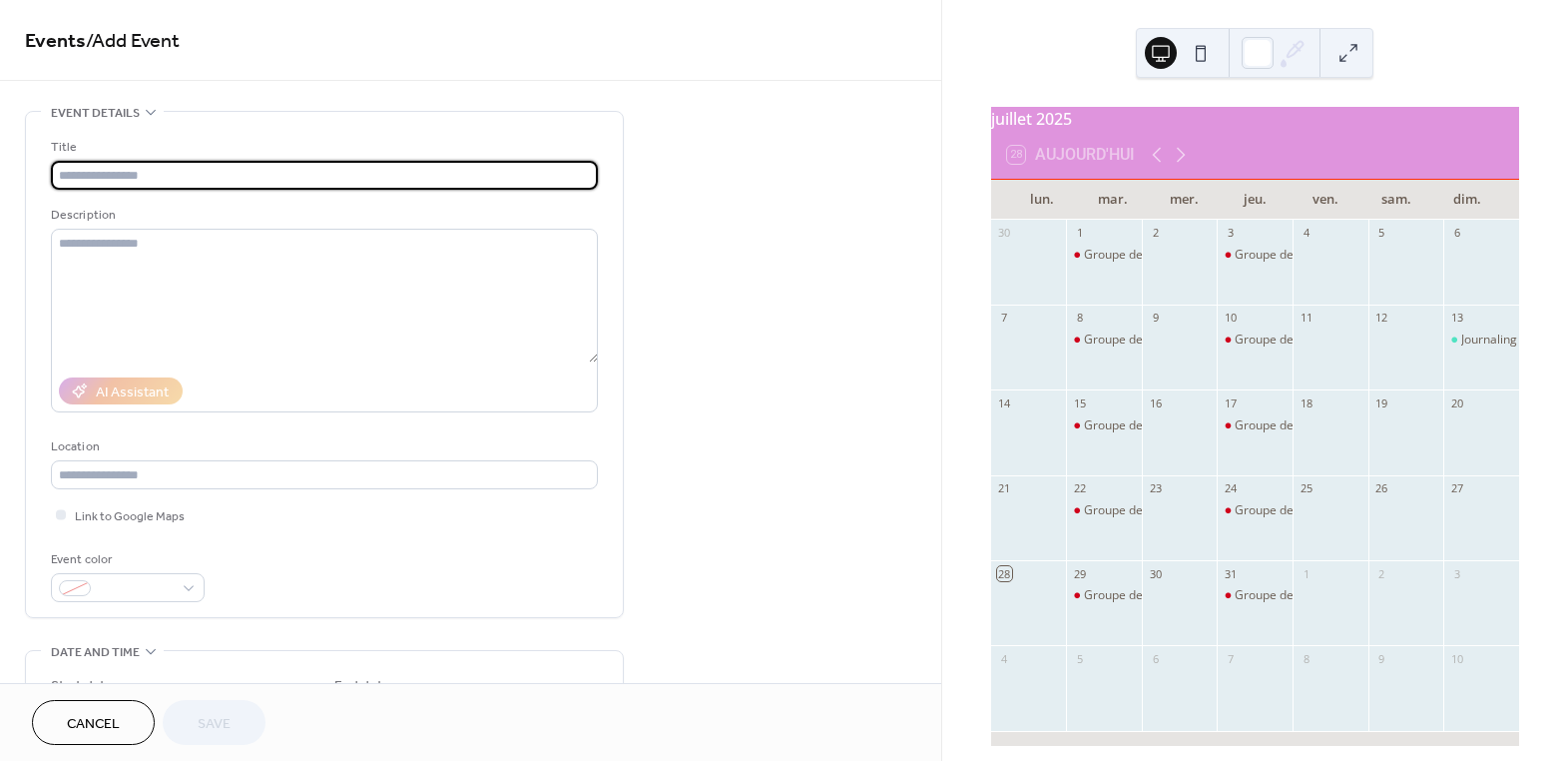 scroll, scrollTop: 0, scrollLeft: 0, axis: both 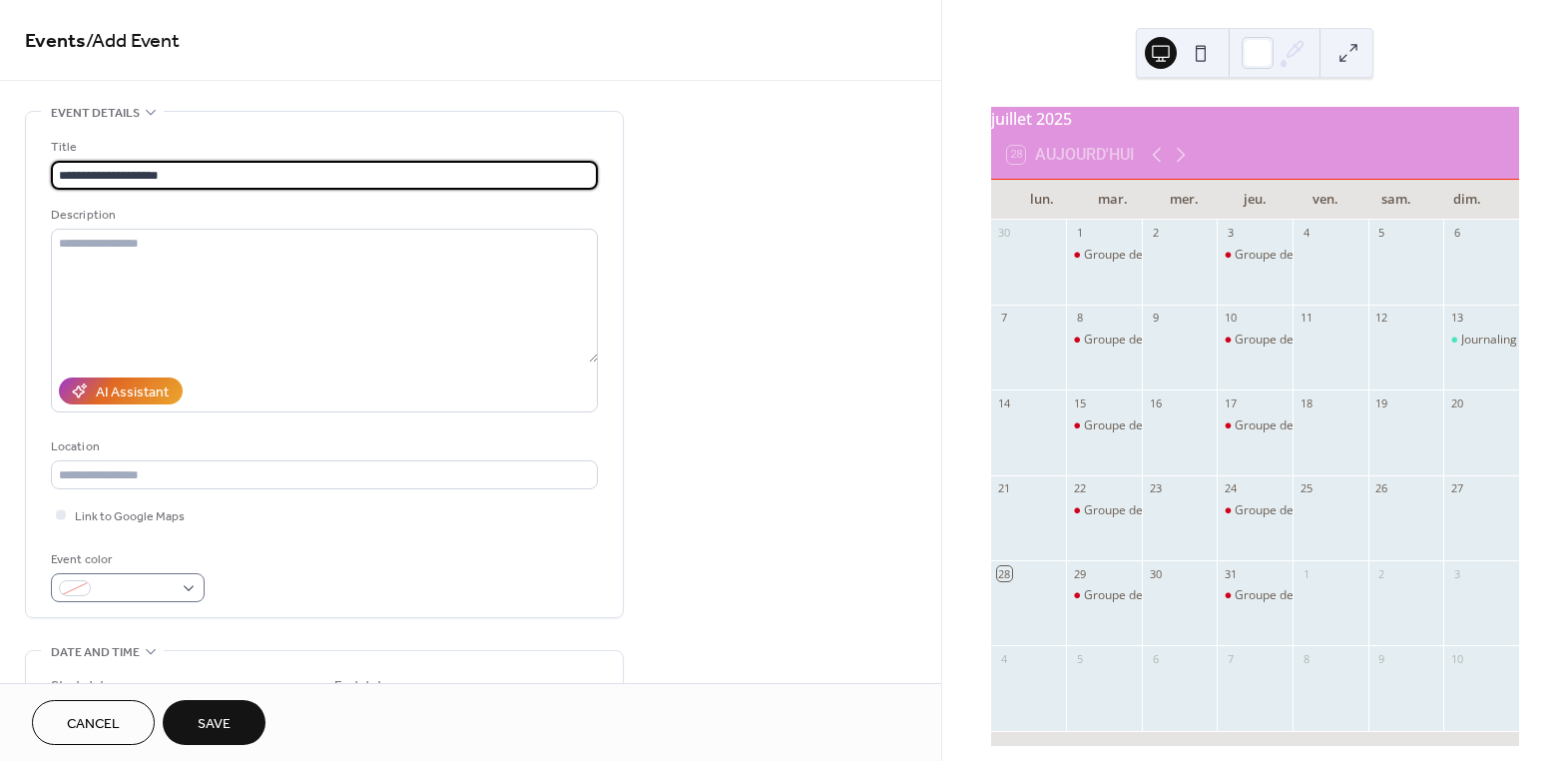 type on "**********" 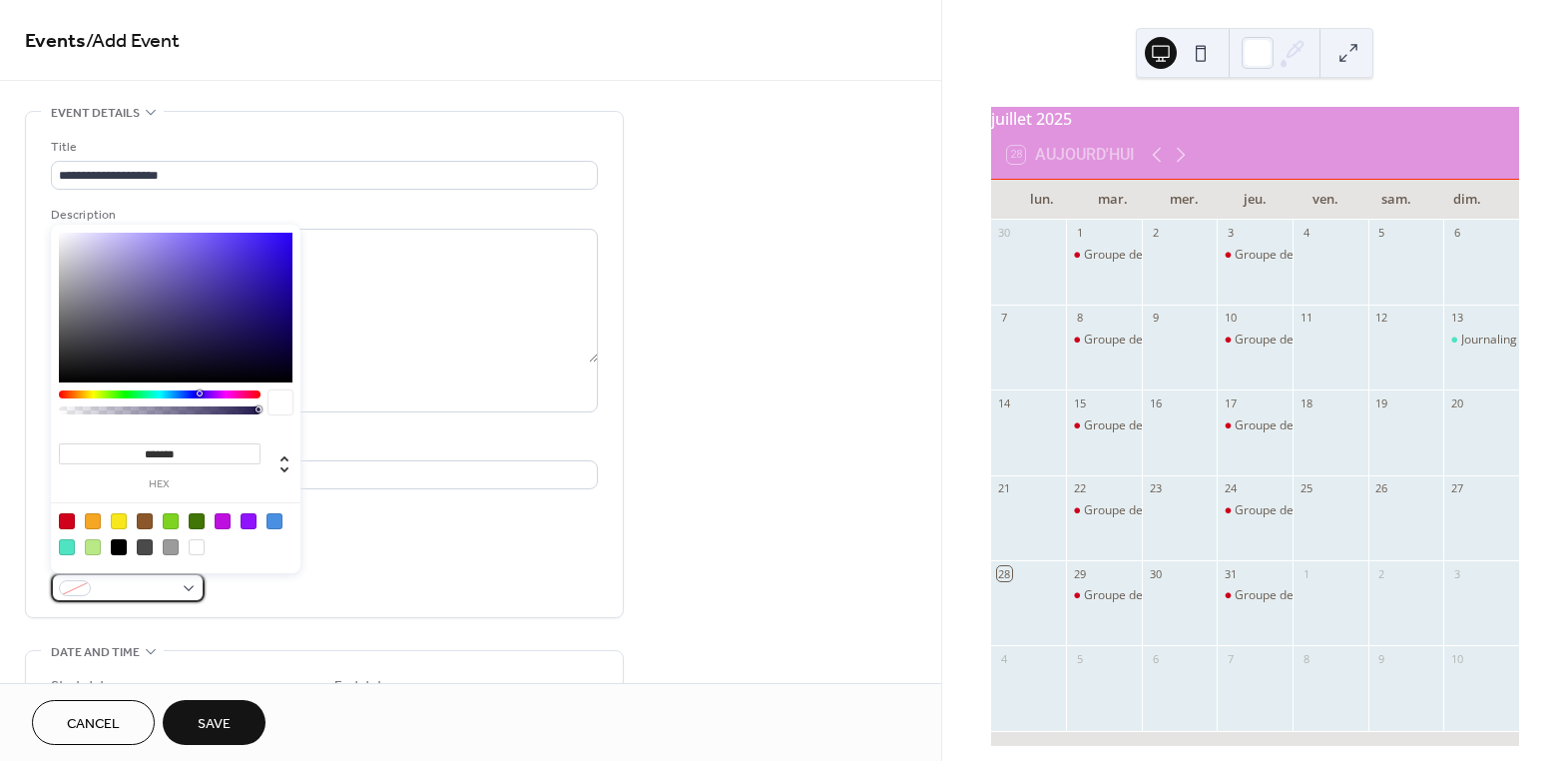 click at bounding box center (128, 587) 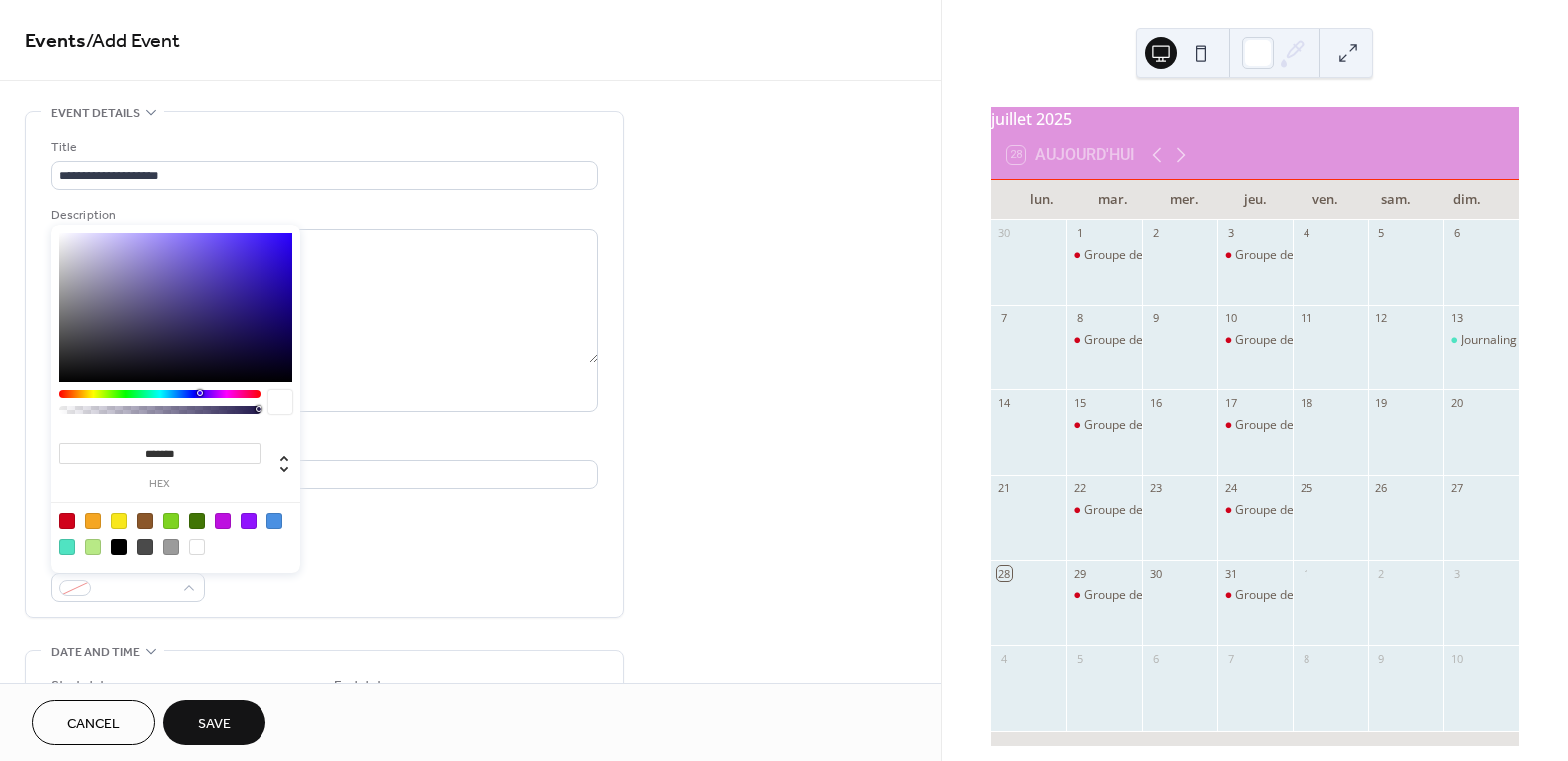 click at bounding box center (67, 521) 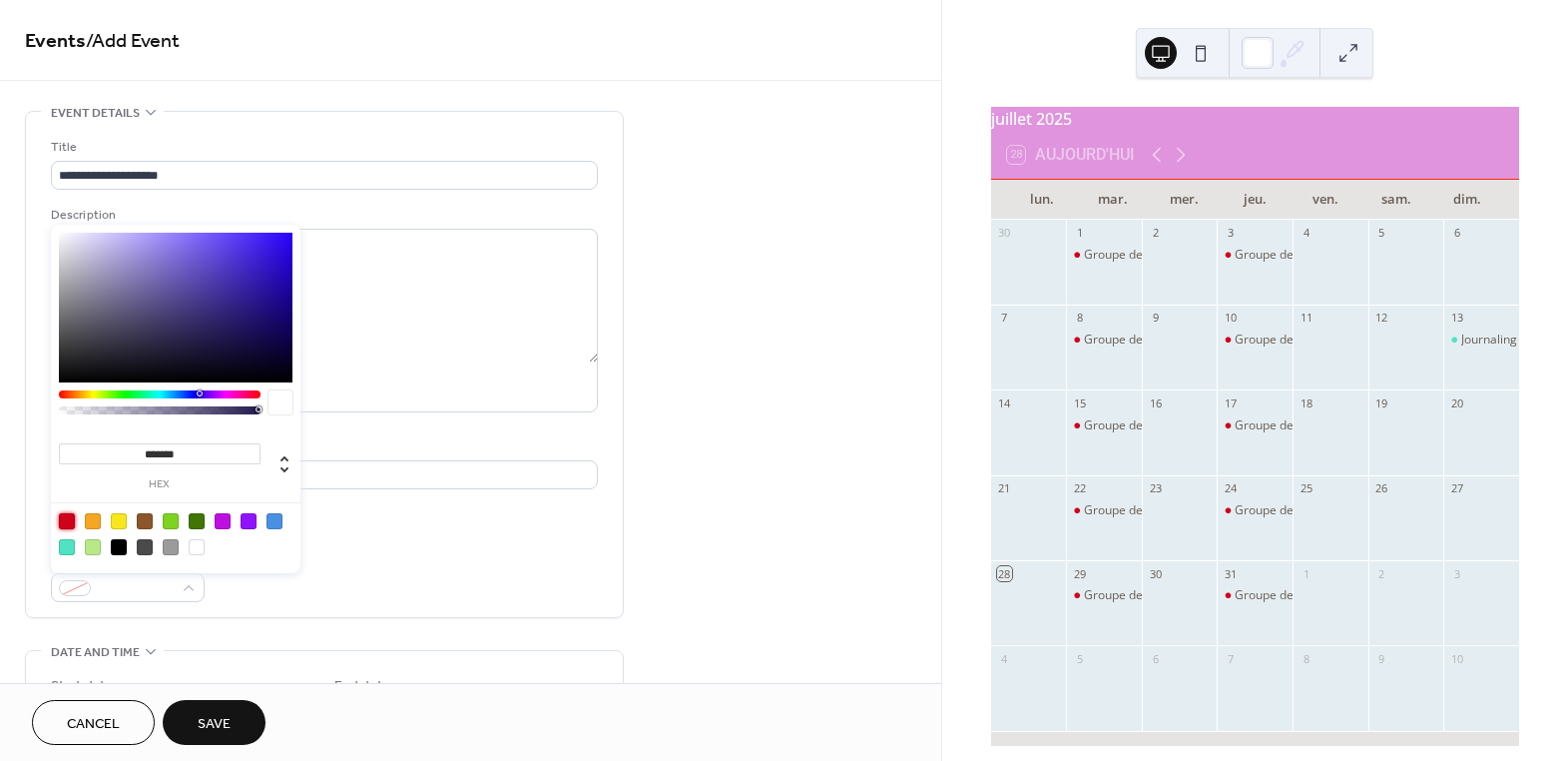 type on "*******" 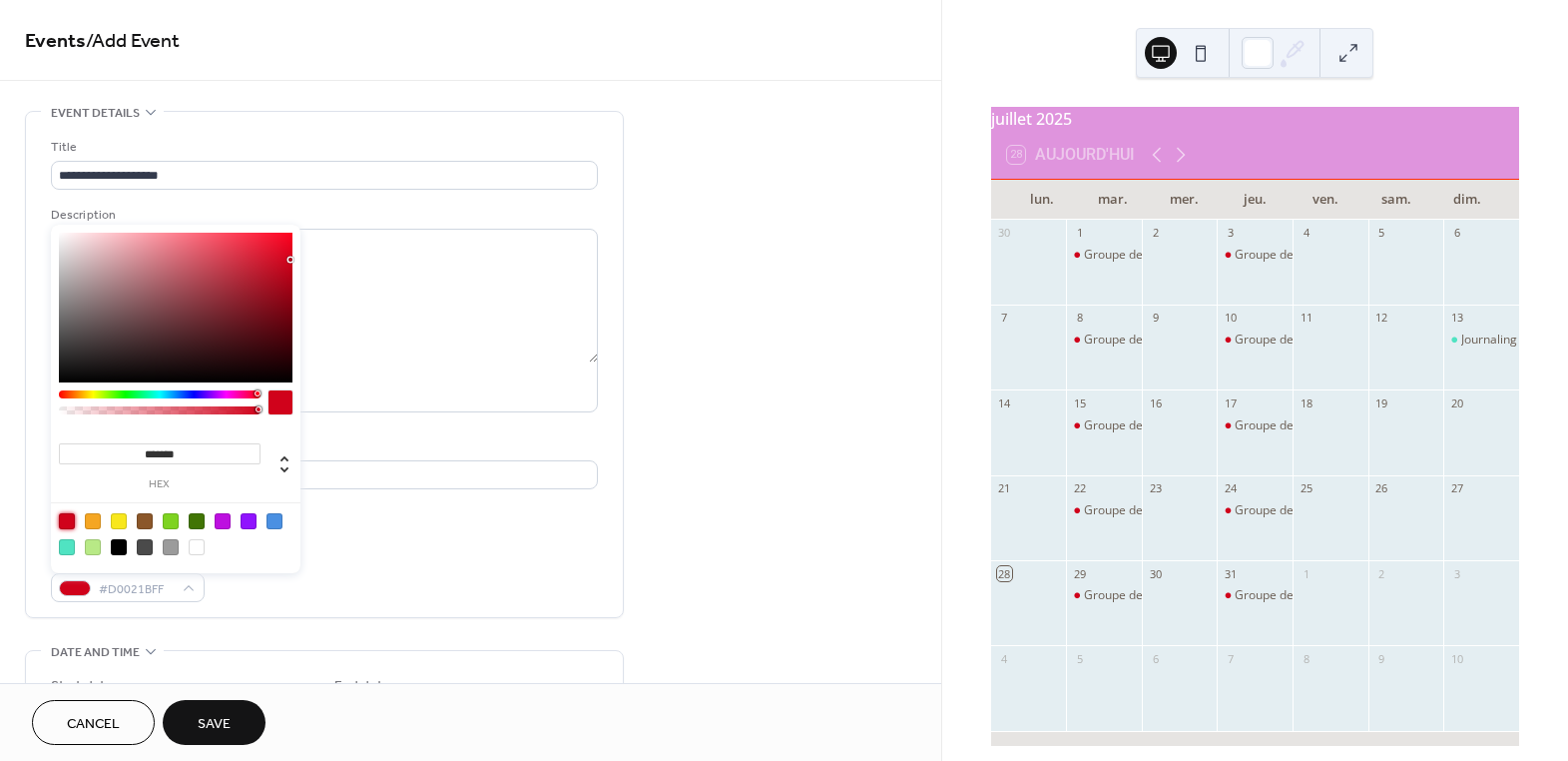 click on "**********" at bounding box center (324, 365) 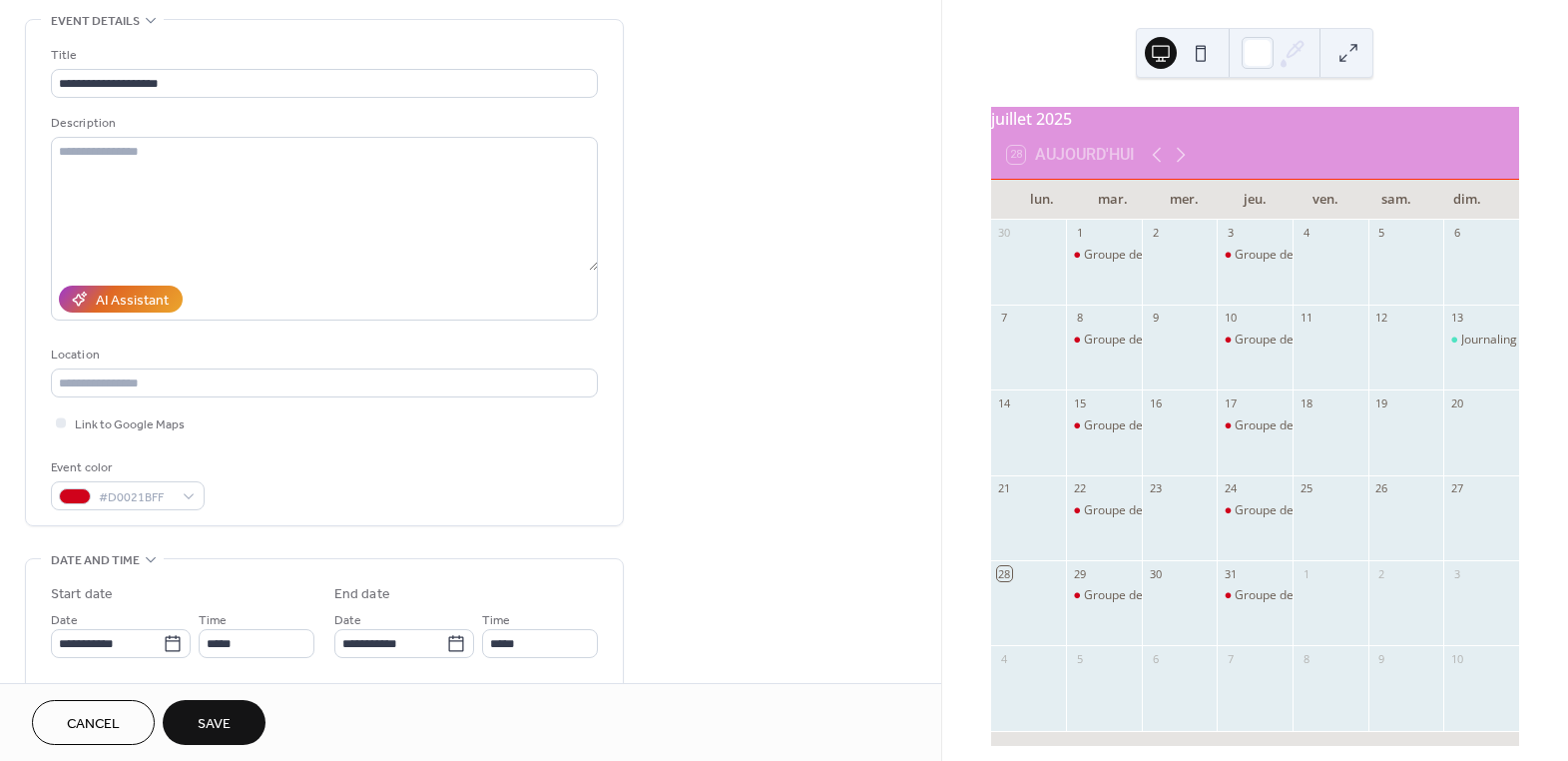 scroll, scrollTop: 363, scrollLeft: 0, axis: vertical 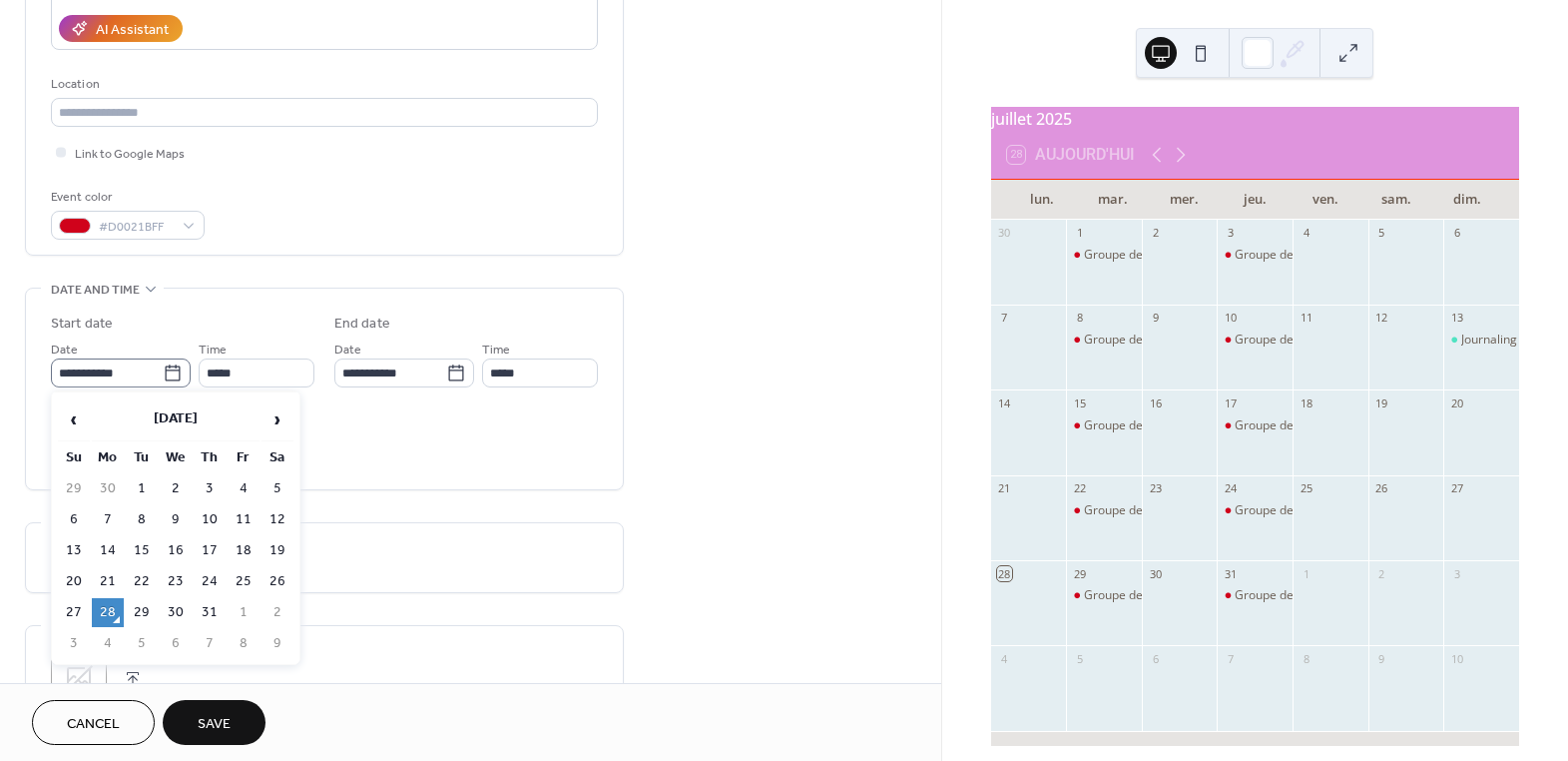 click 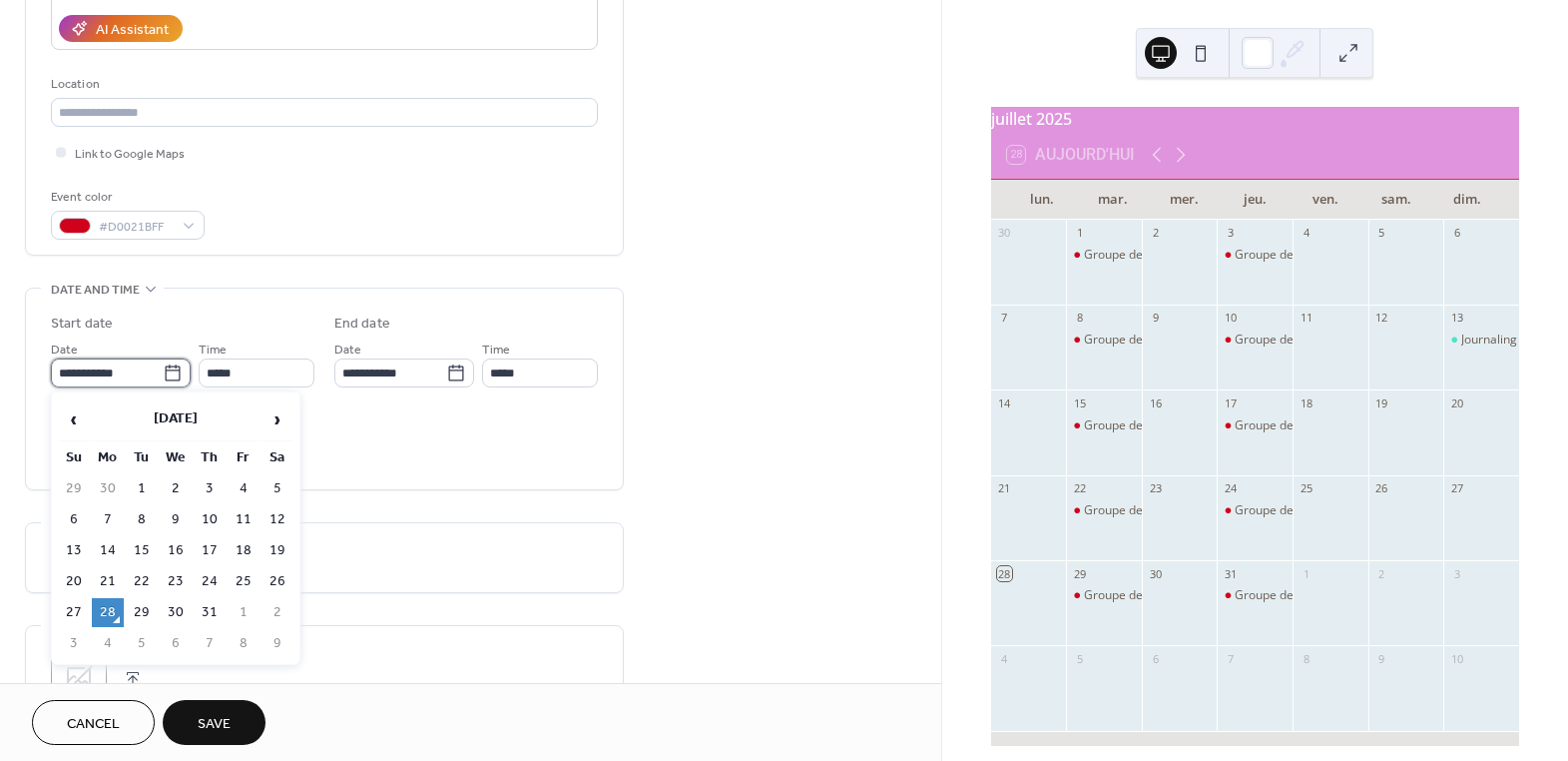 click on "**********" at bounding box center (107, 373) 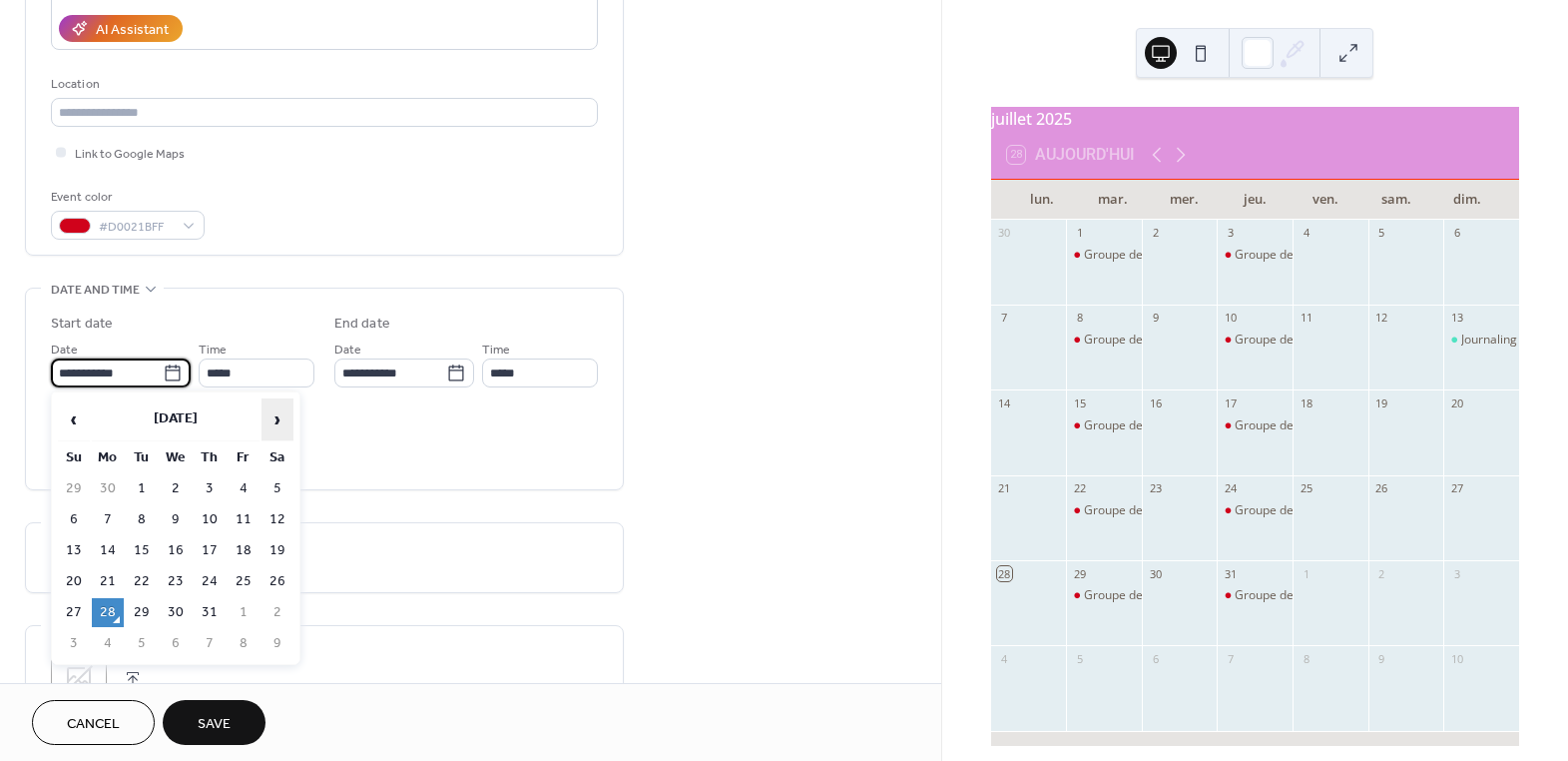click on "›" at bounding box center [277, 419] 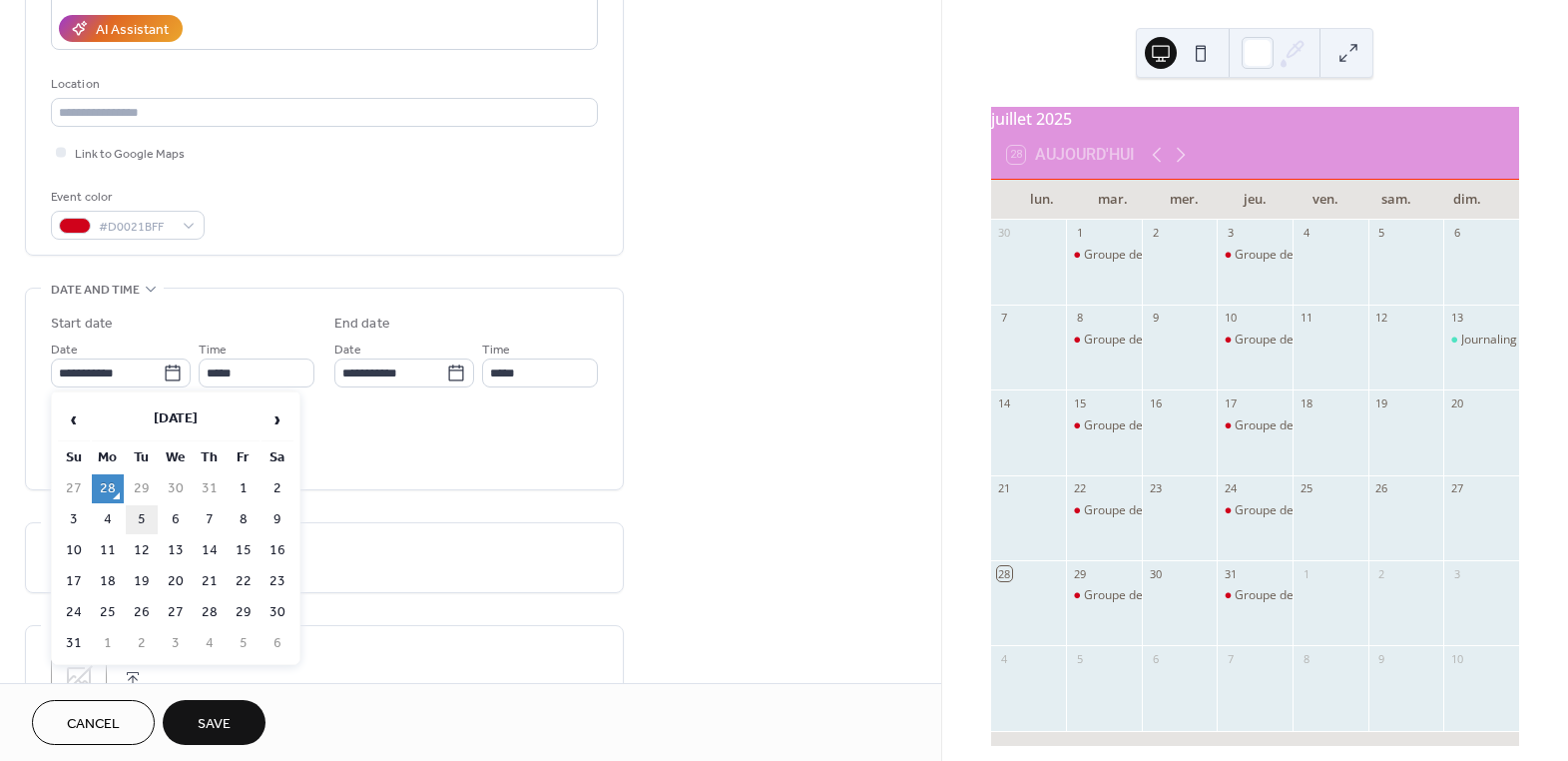 click on "5" at bounding box center [142, 519] 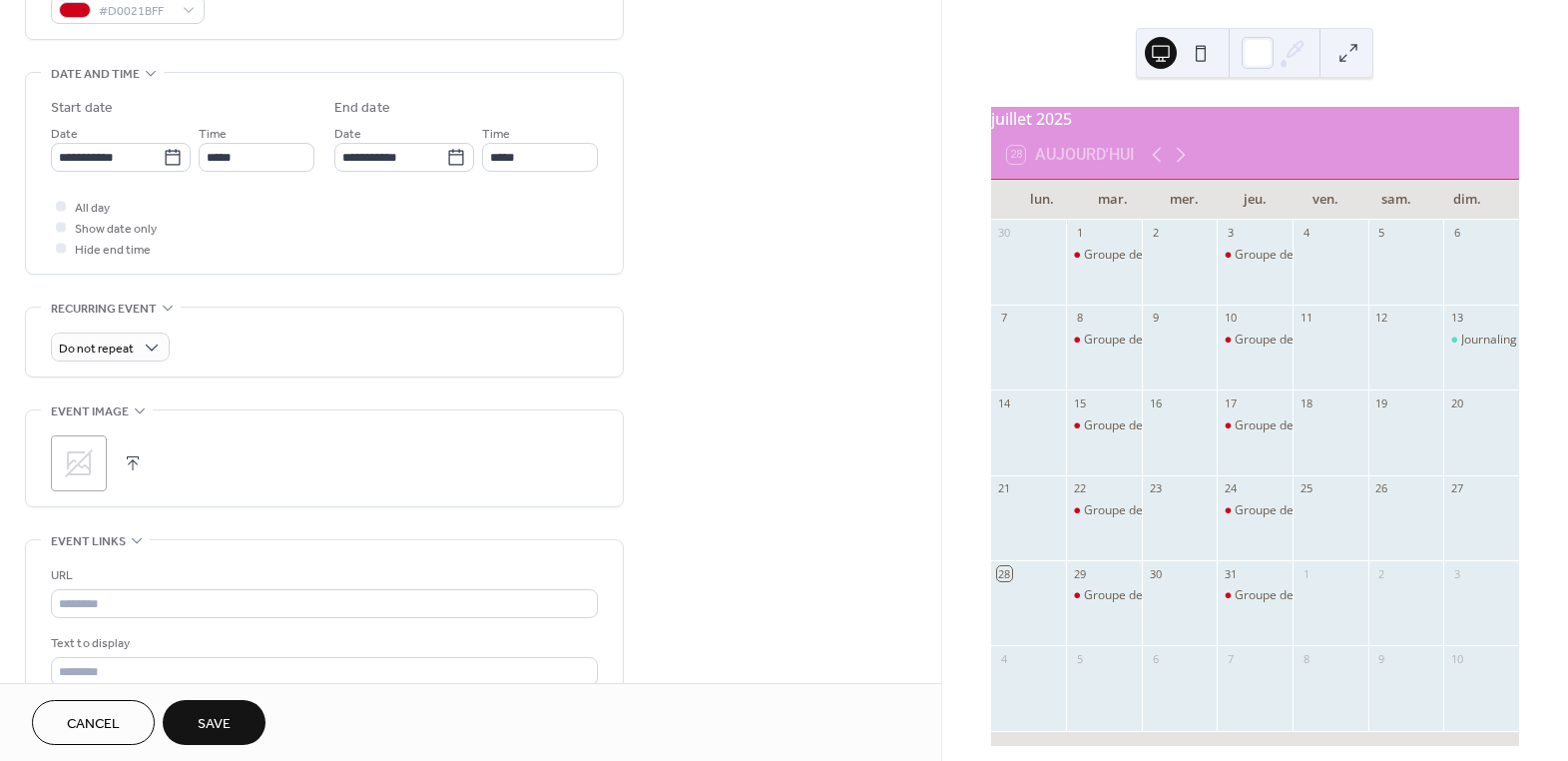 scroll, scrollTop: 635, scrollLeft: 0, axis: vertical 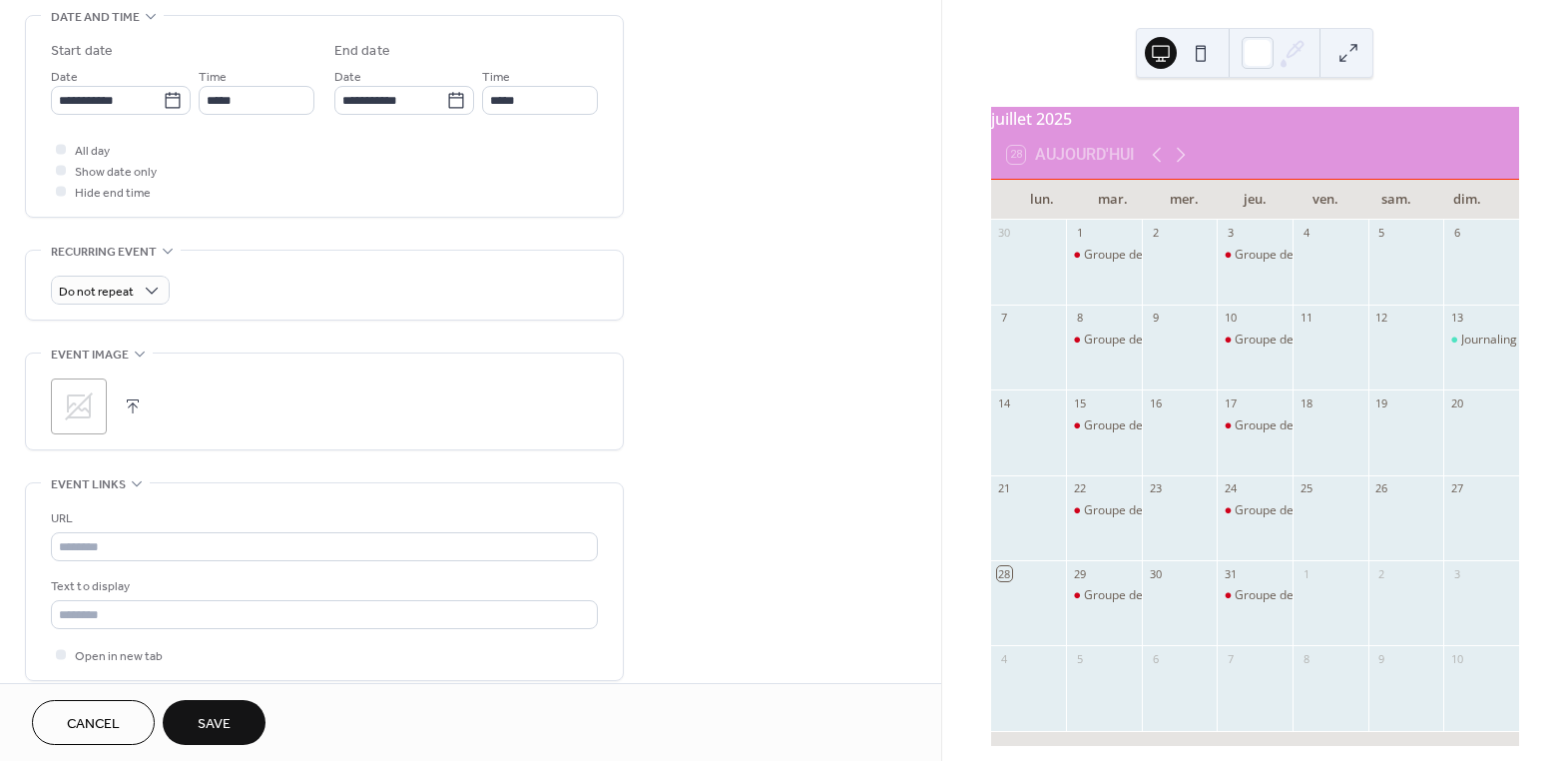 click at bounding box center (133, 406) 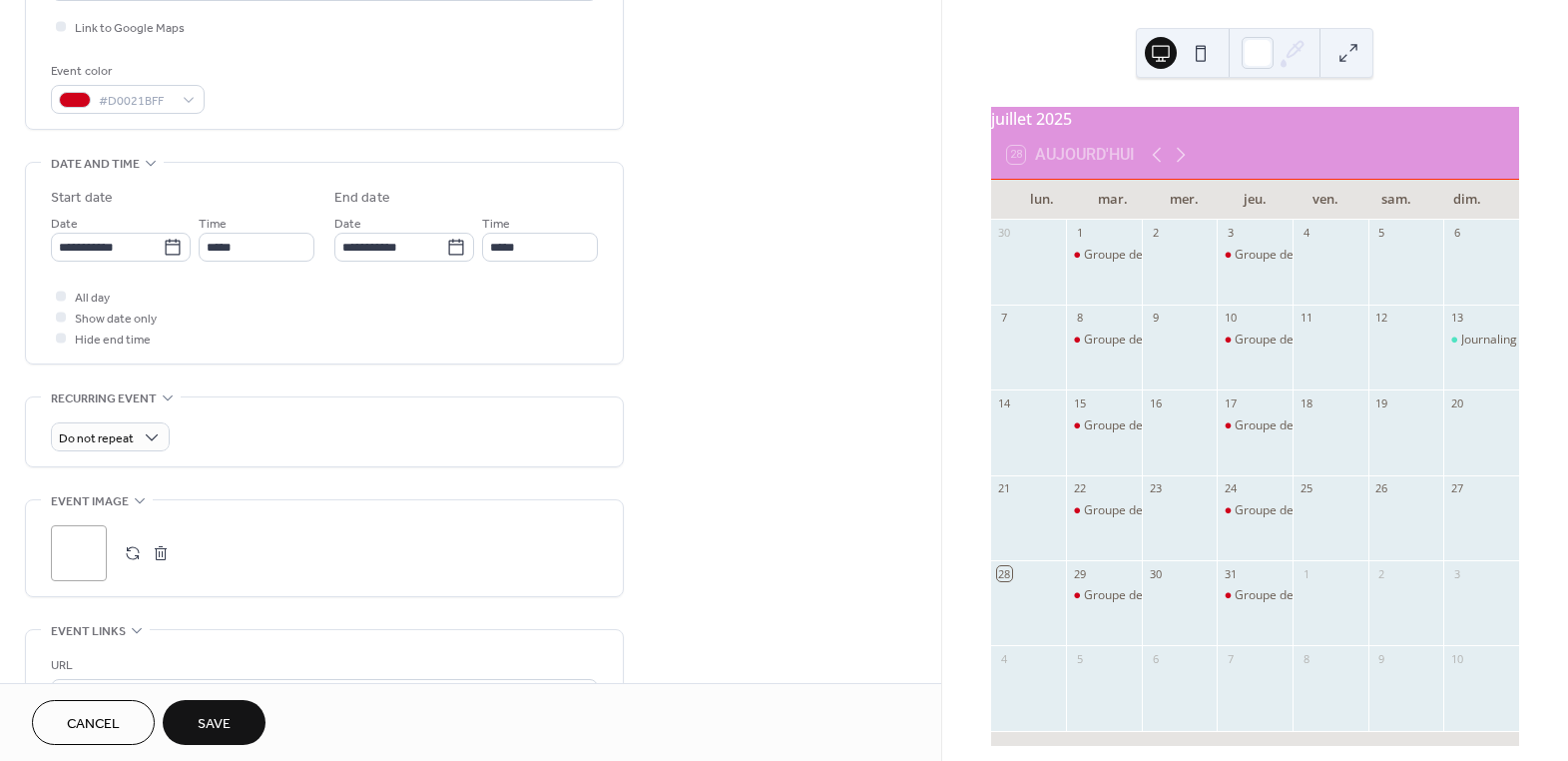 scroll, scrollTop: 436, scrollLeft: 0, axis: vertical 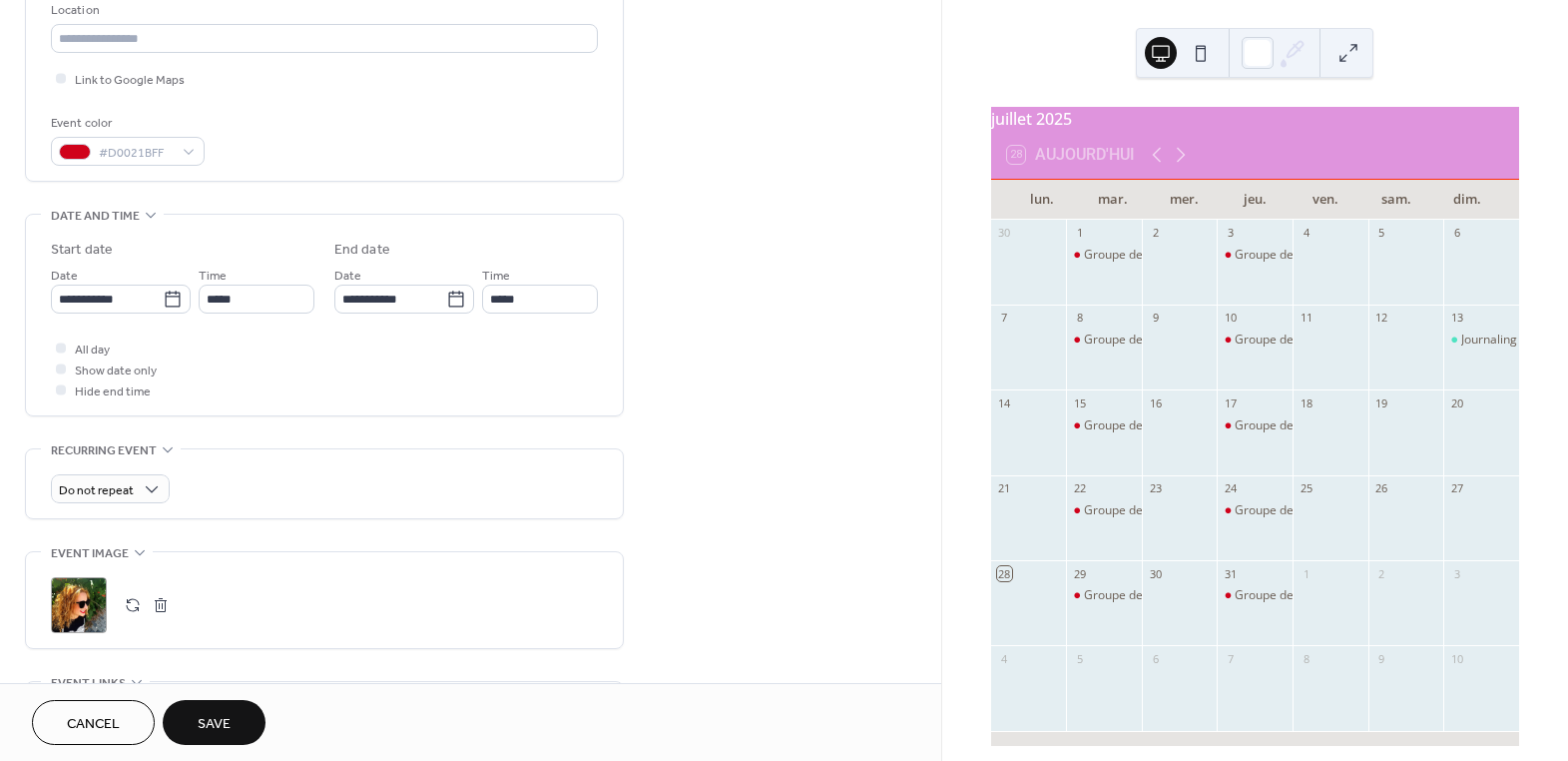 click on "Save" at bounding box center (214, 722) 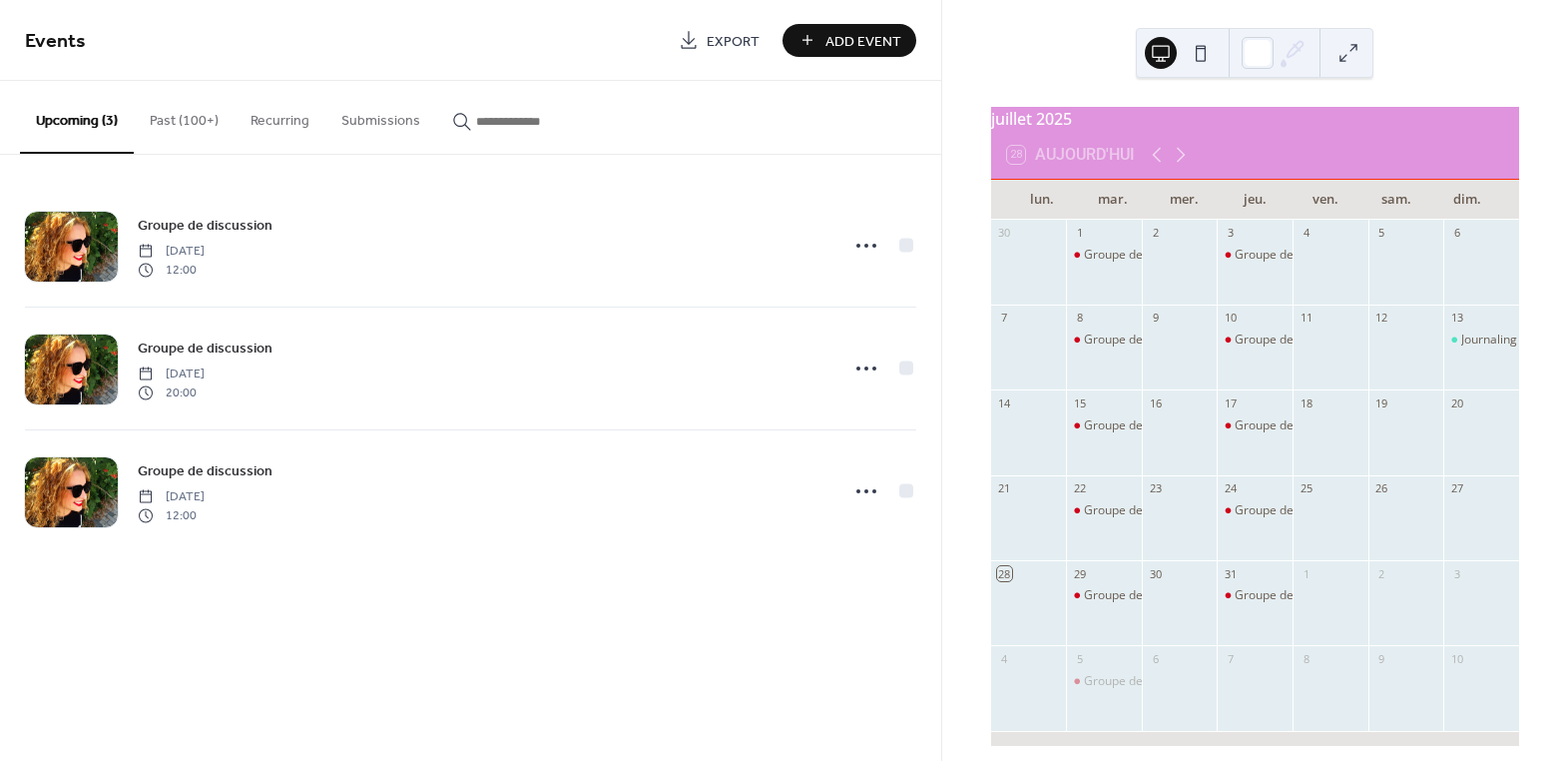 click on "Add Event" at bounding box center [849, 40] 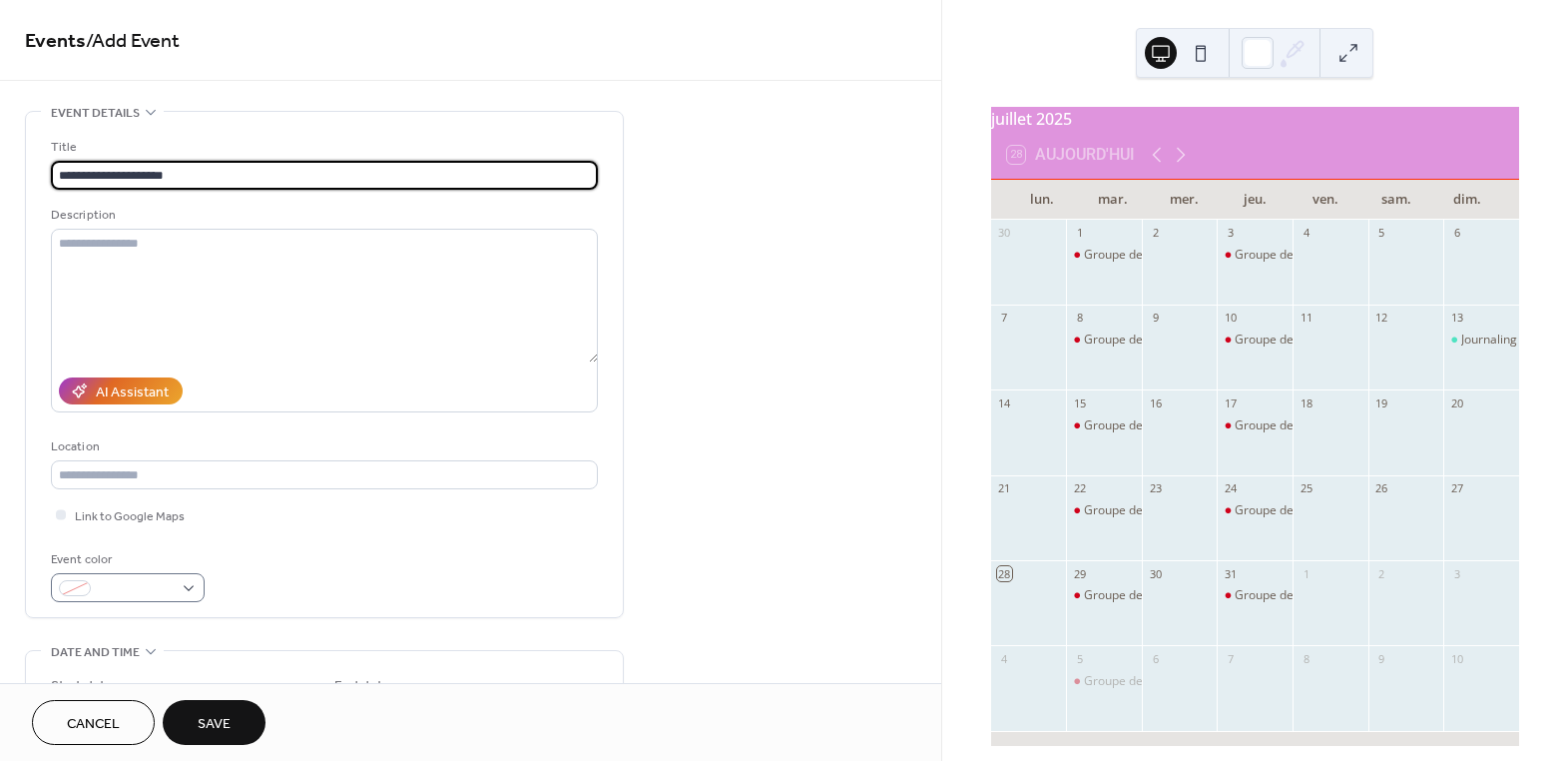 type on "**********" 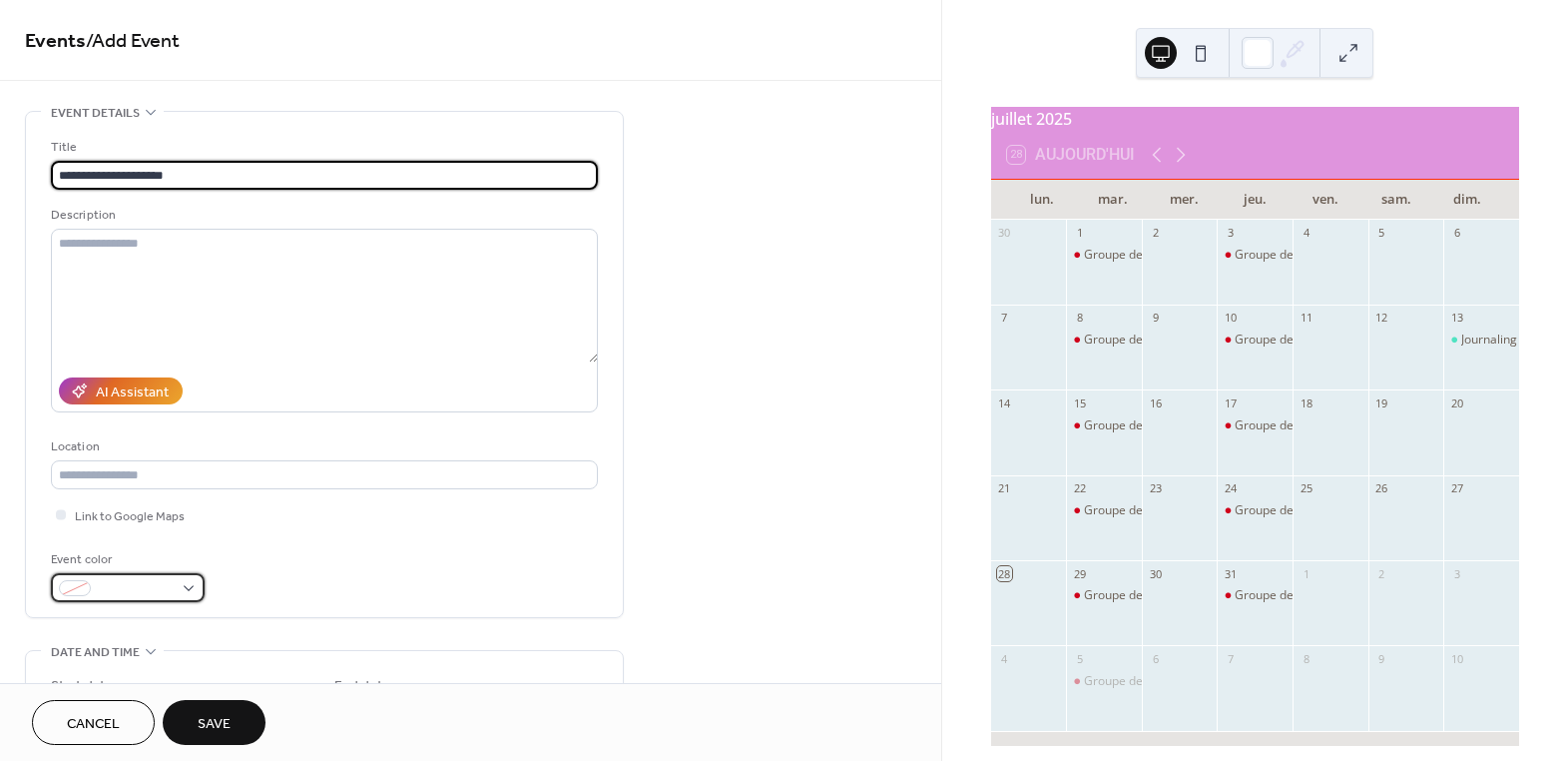 click at bounding box center (136, 589) 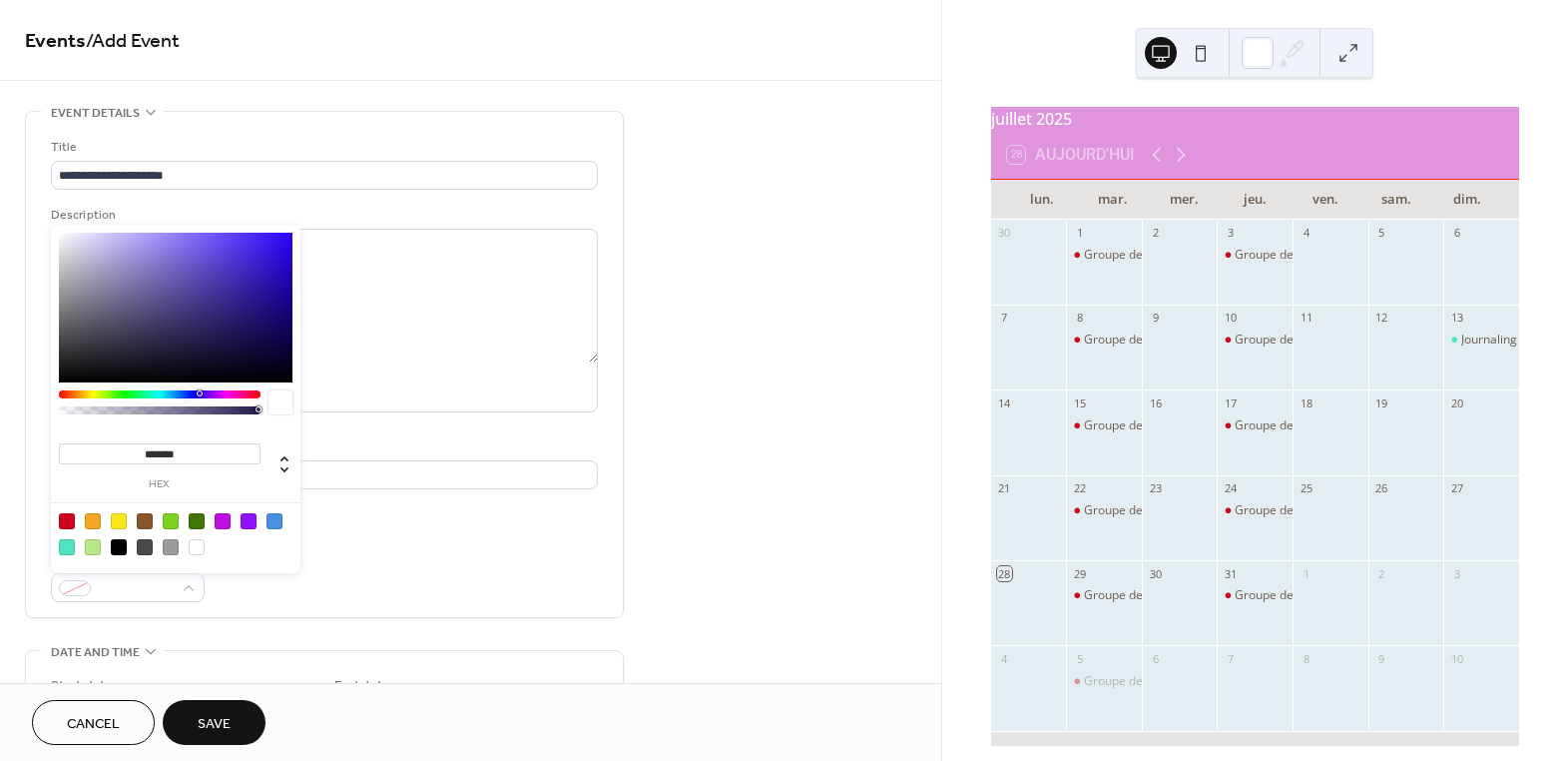 click at bounding box center (67, 521) 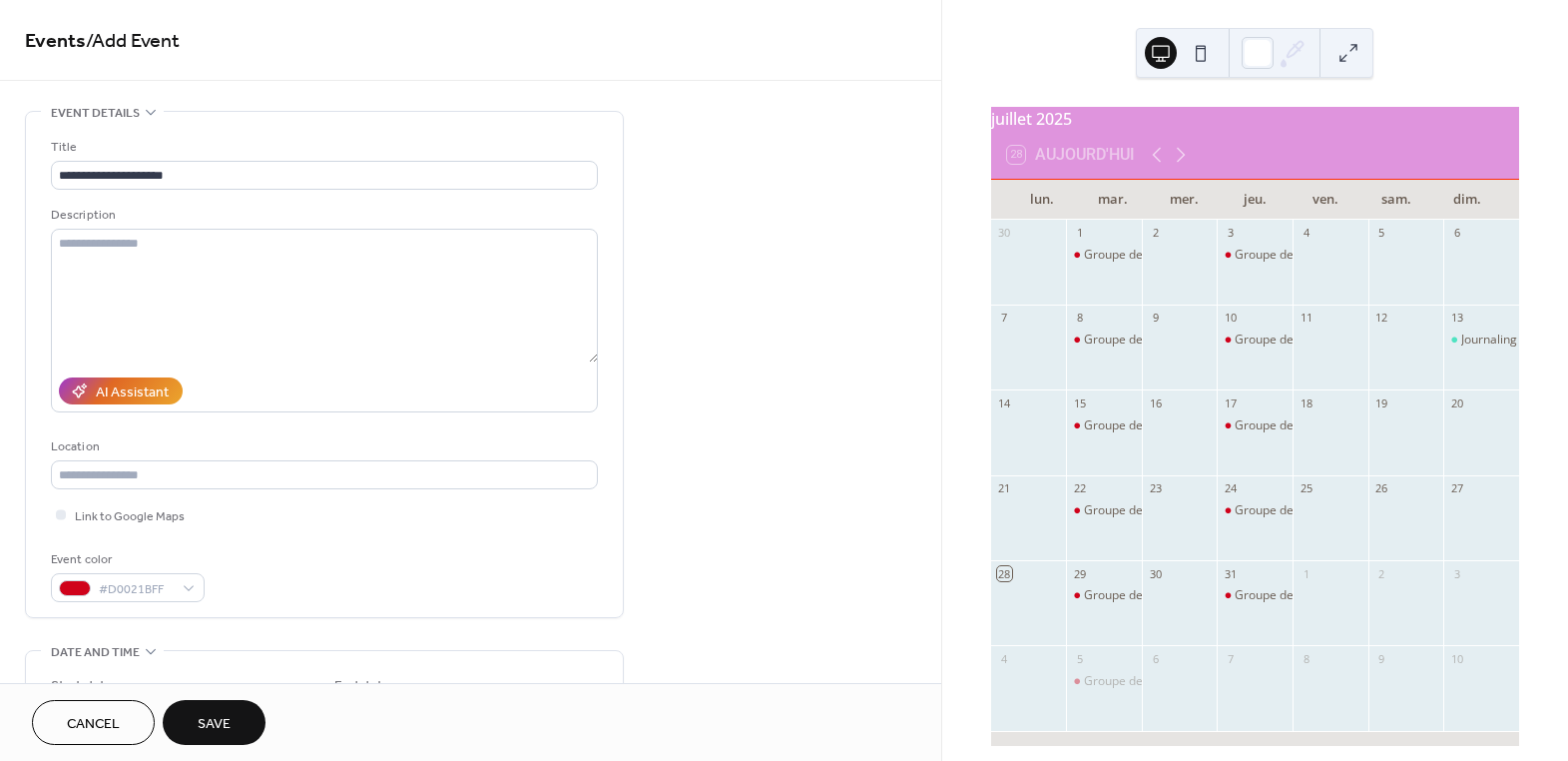 click on "Event color #D0021BFF" at bounding box center (324, 575) 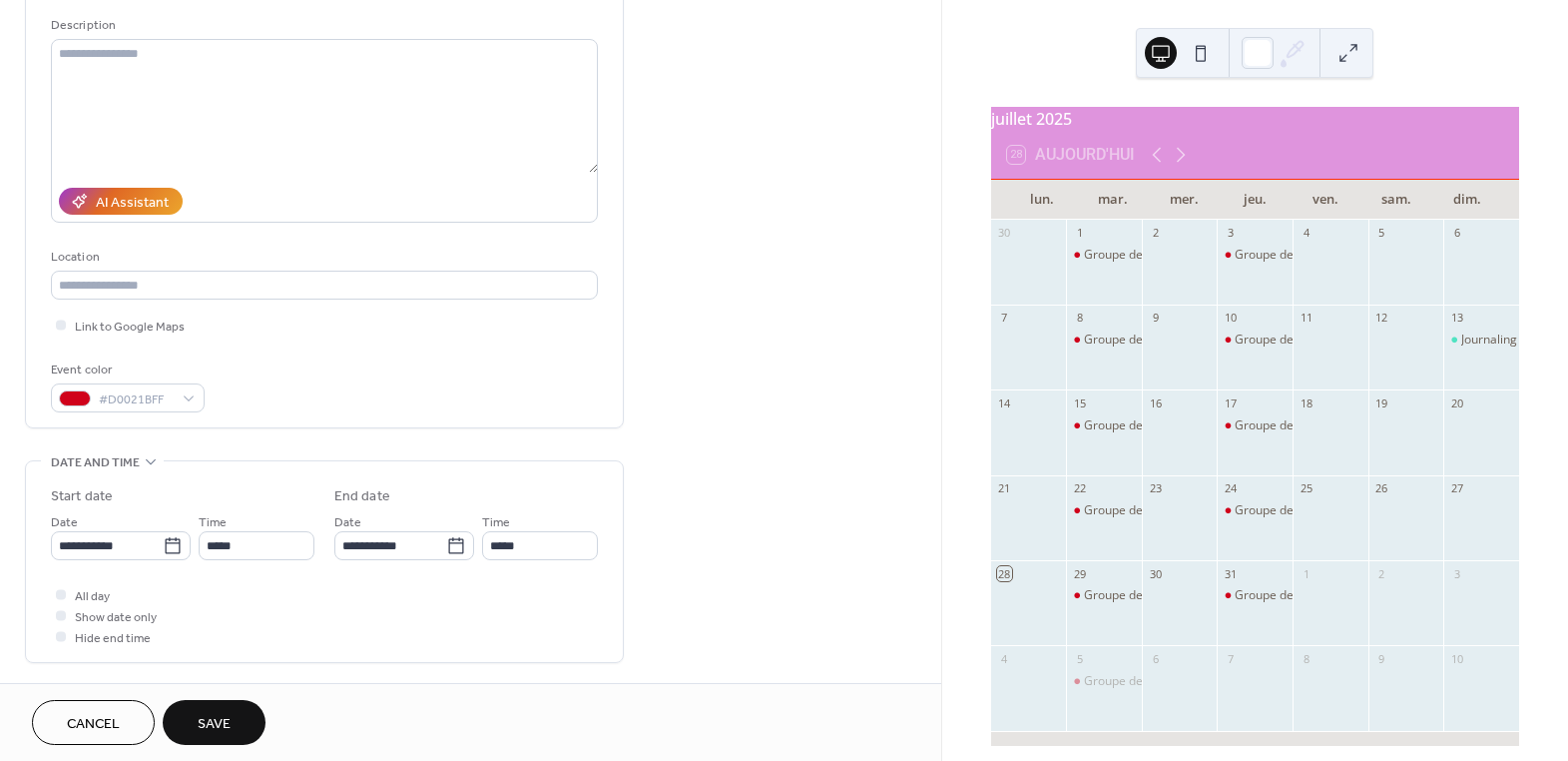 scroll, scrollTop: 272, scrollLeft: 0, axis: vertical 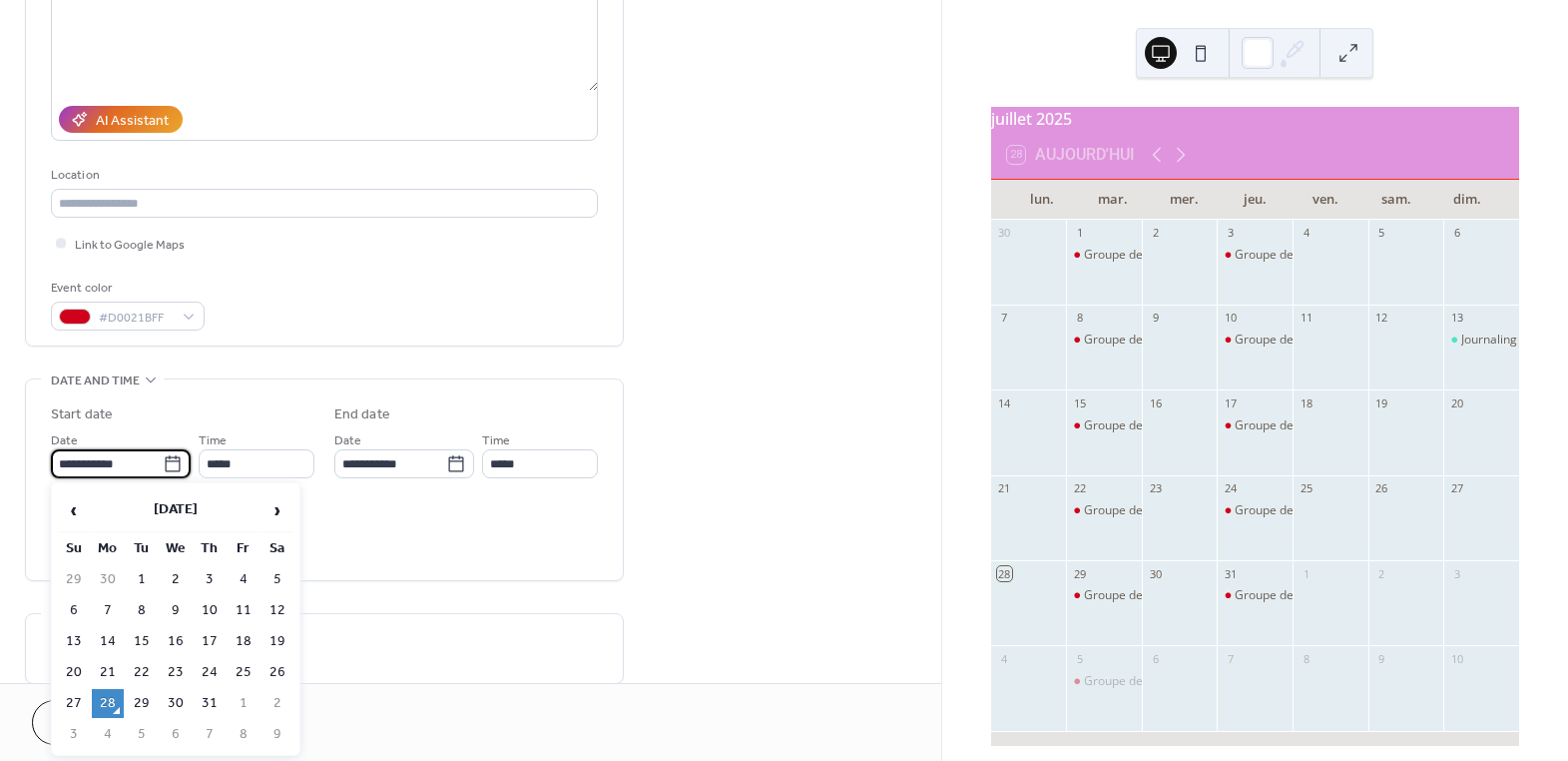 click on "**********" at bounding box center [107, 463] 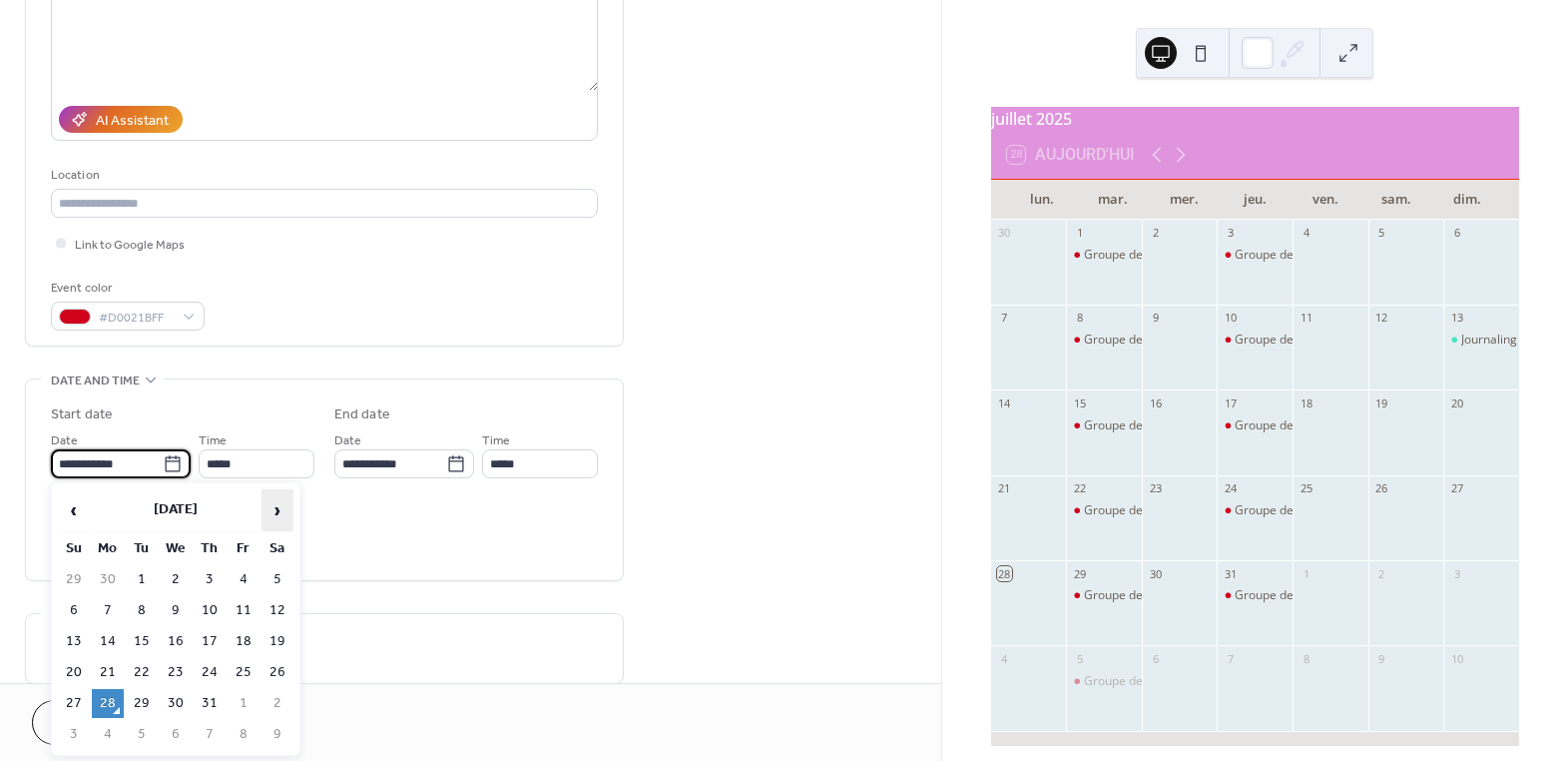 click on "›" at bounding box center (277, 510) 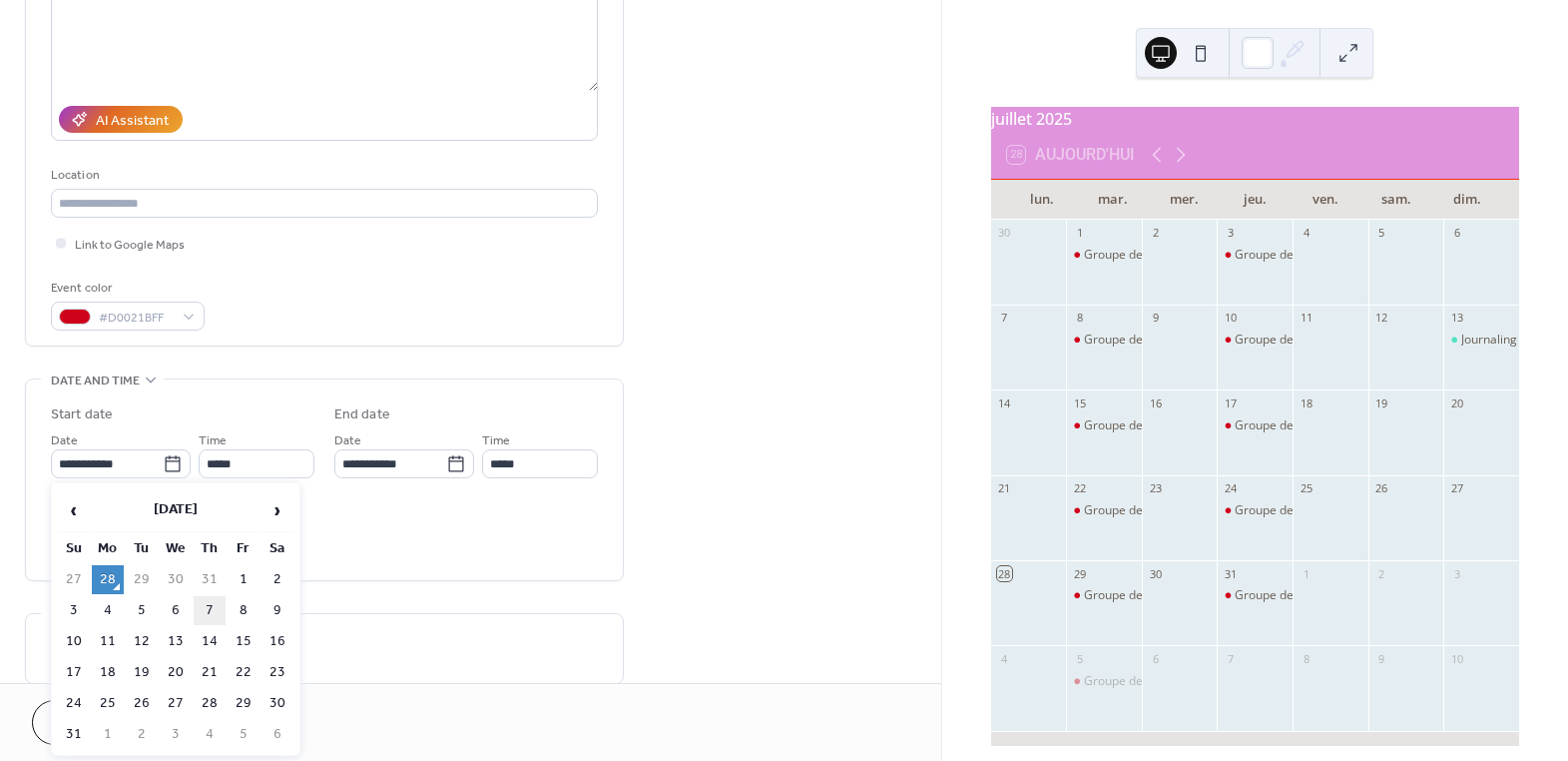 click on "7" at bounding box center [210, 610] 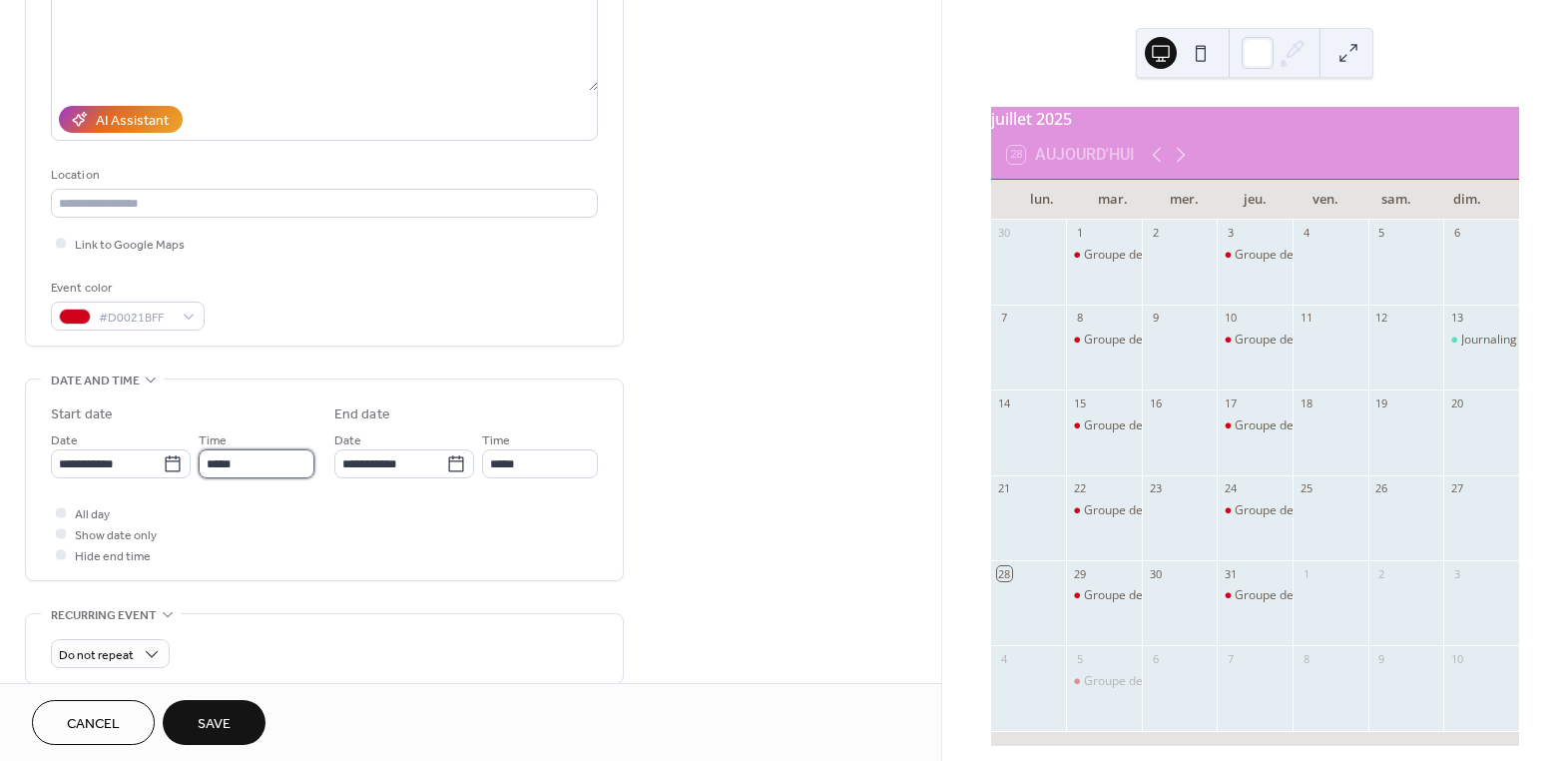 click on "*****" at bounding box center [257, 463] 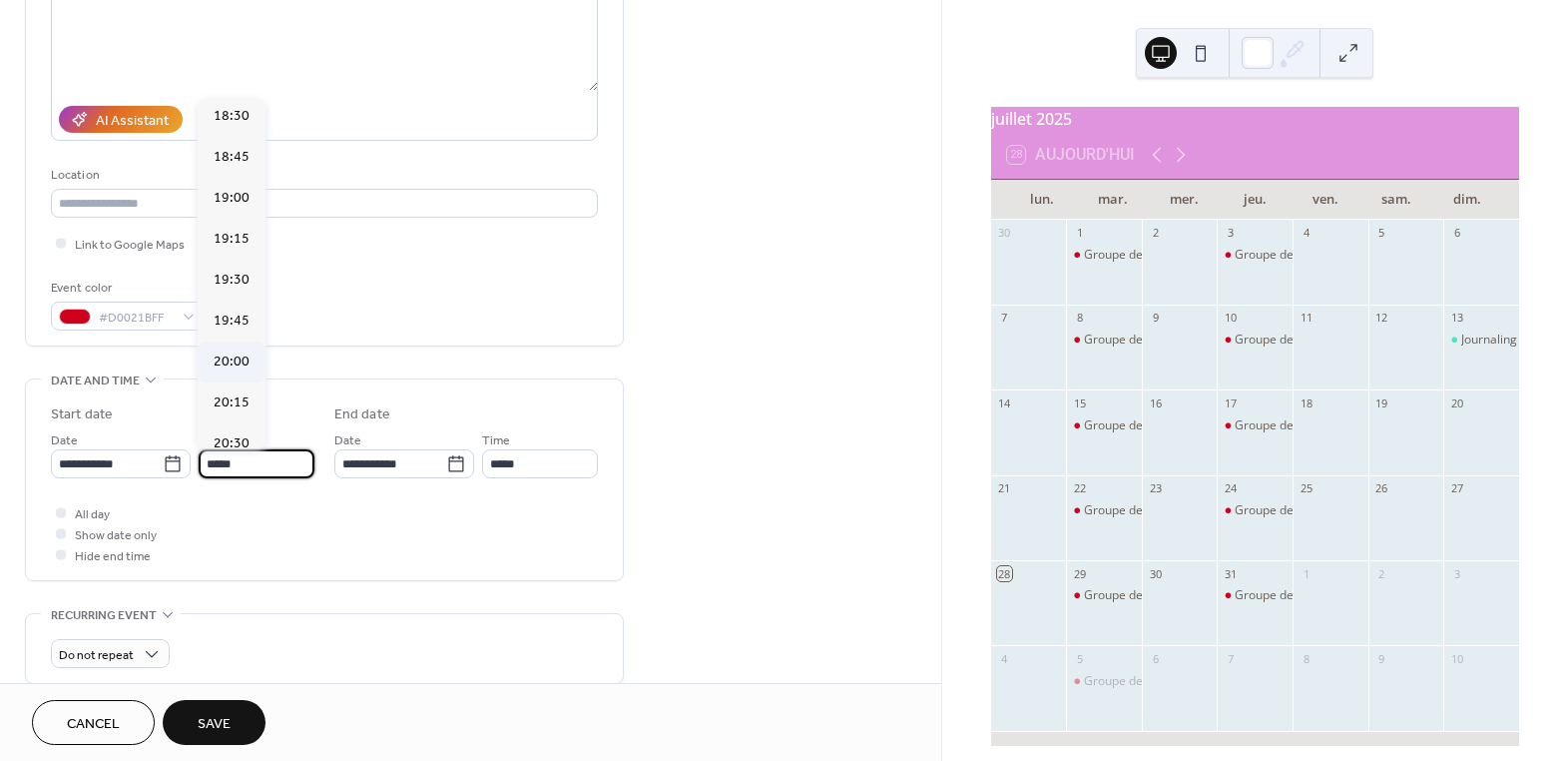 scroll, scrollTop: 3036, scrollLeft: 0, axis: vertical 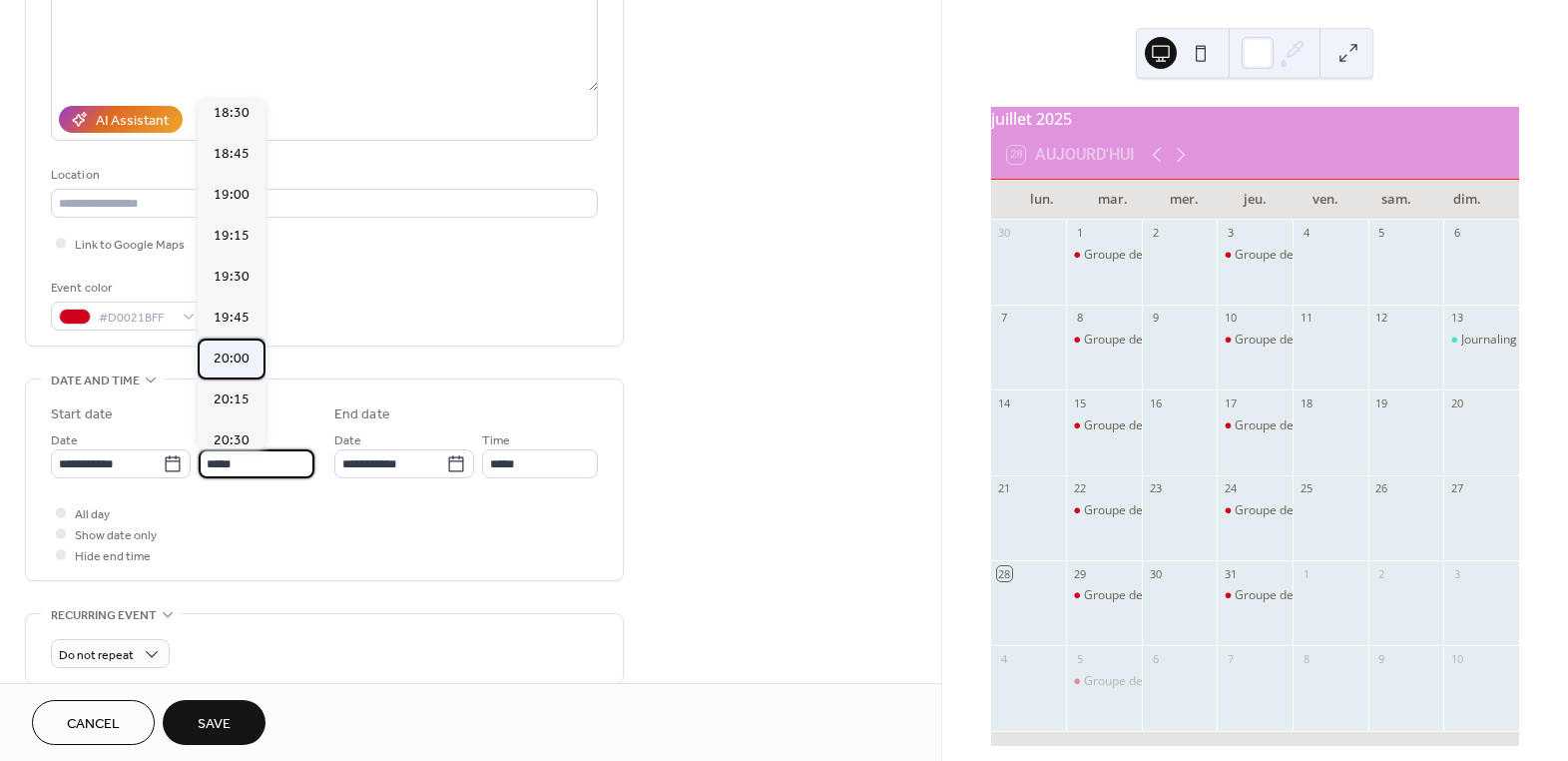 click on "20:00" at bounding box center [232, 358] 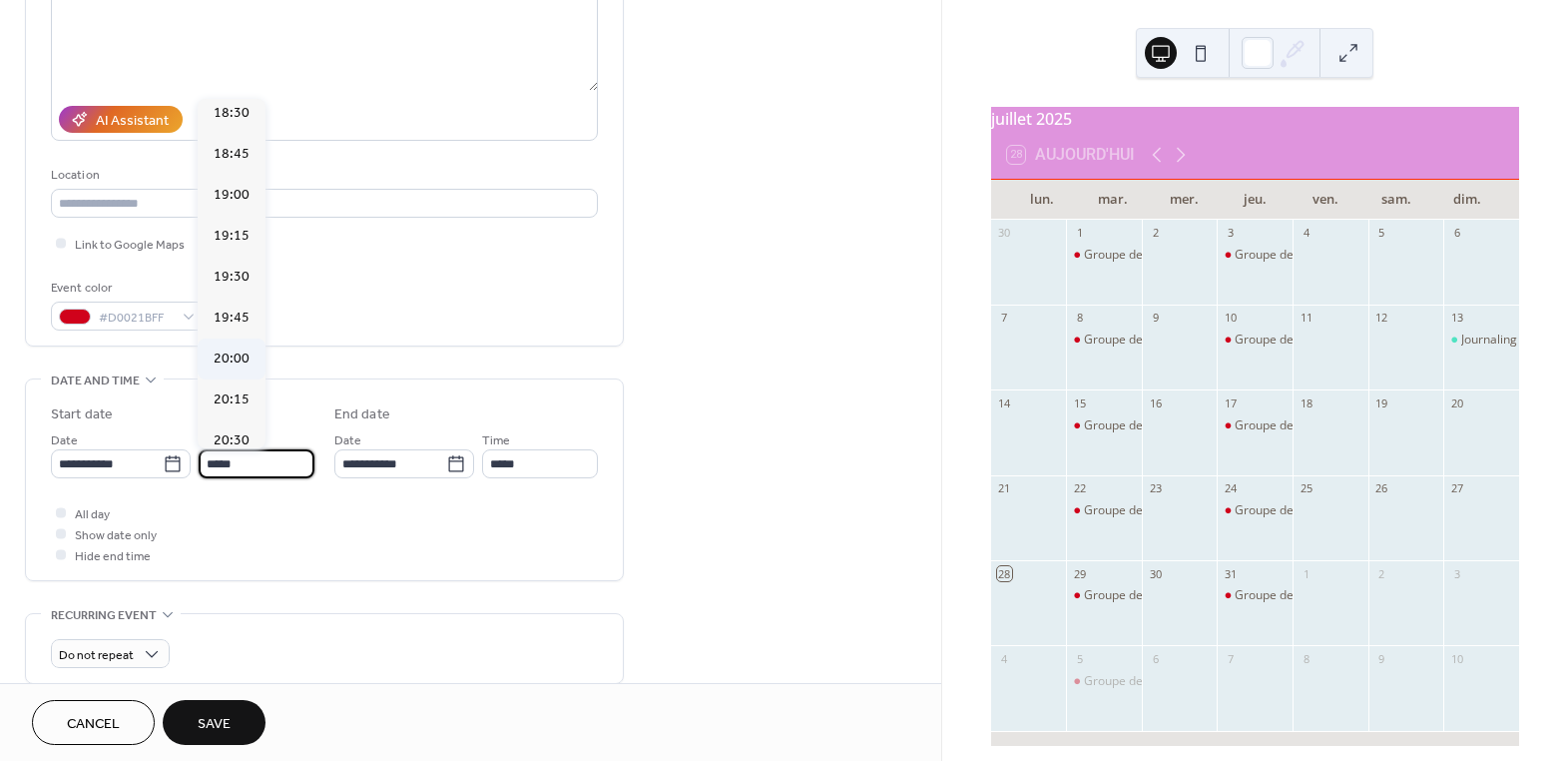 type on "*****" 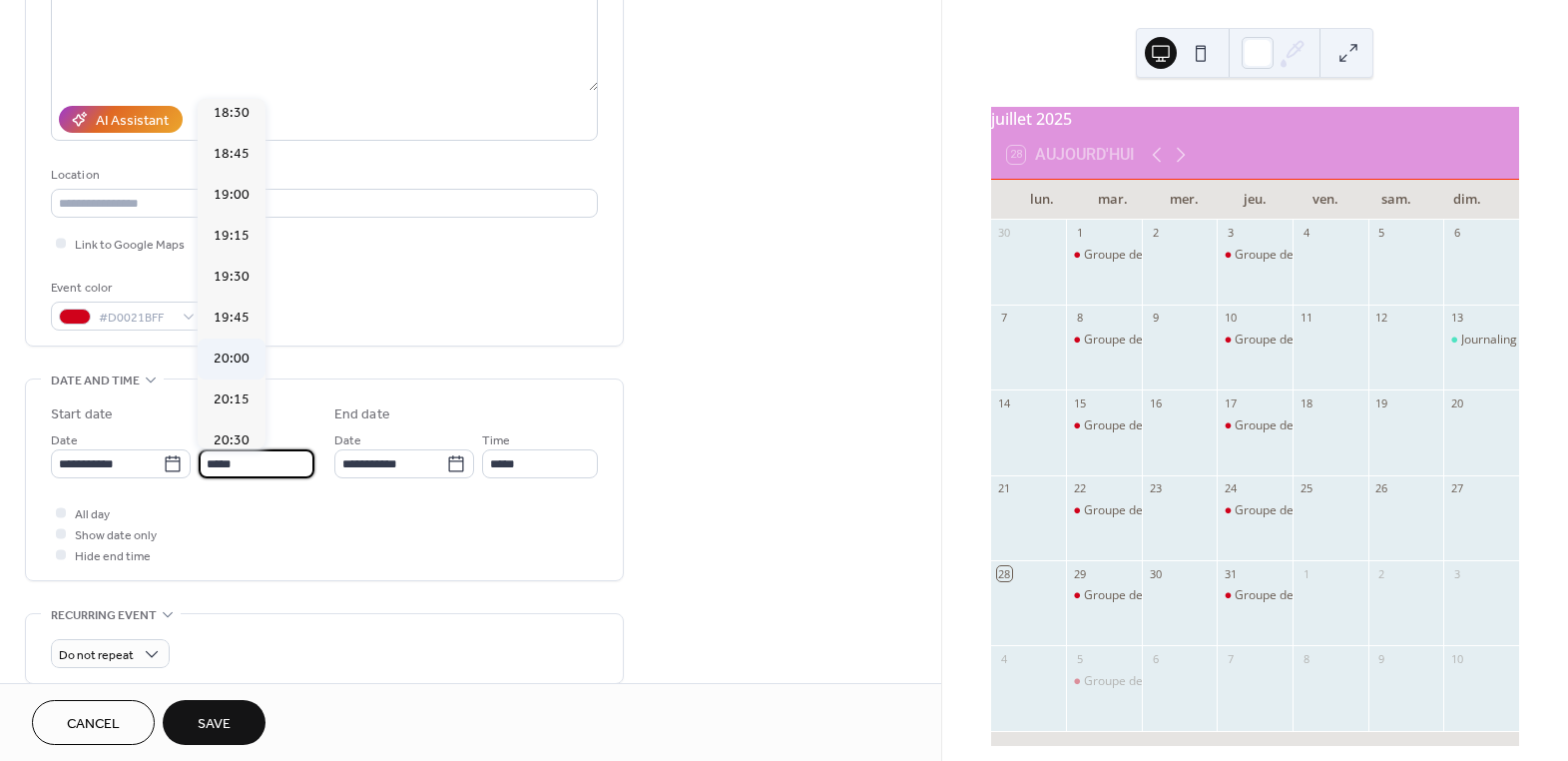 type on "*****" 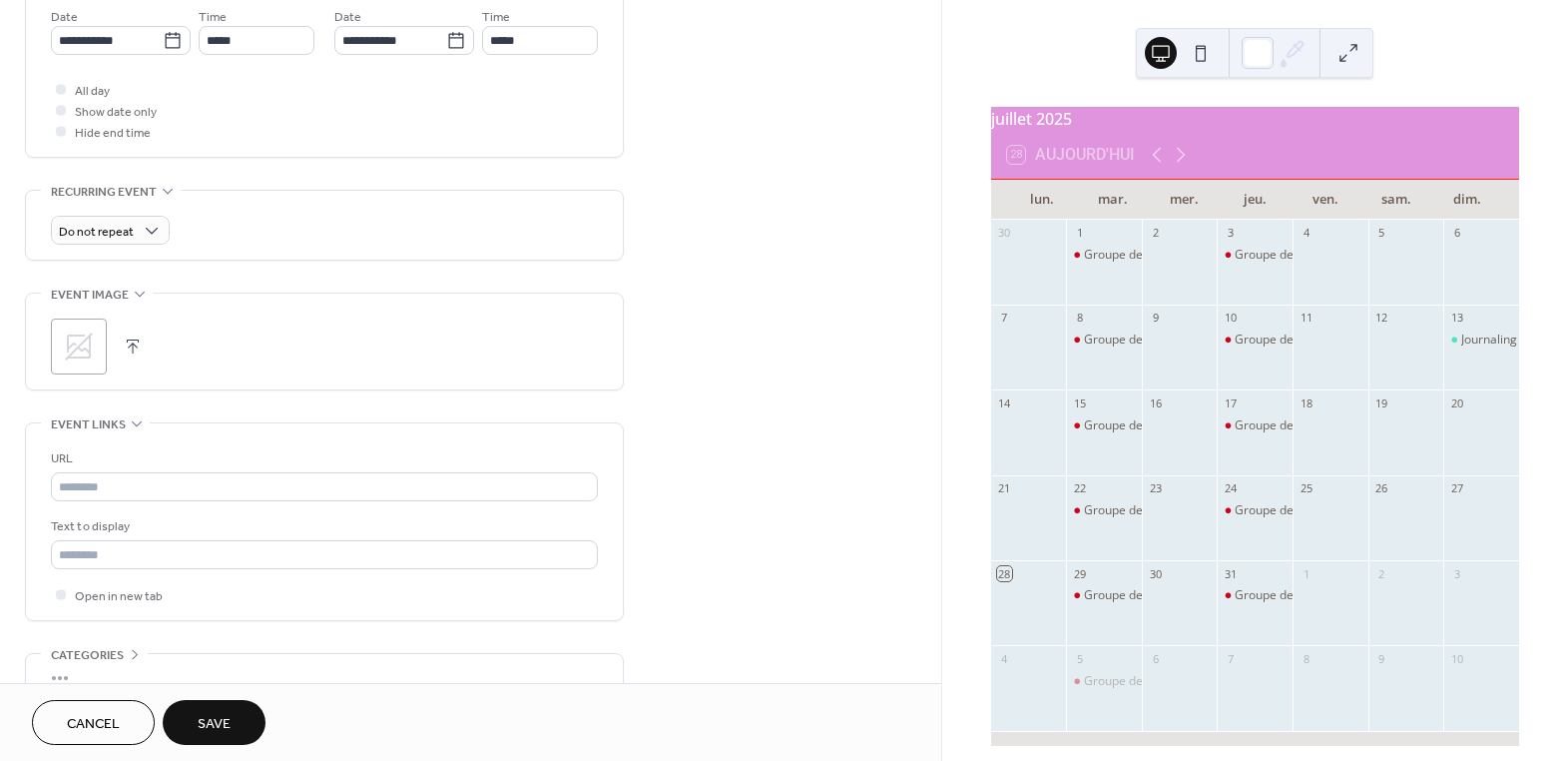 scroll, scrollTop: 726, scrollLeft: 0, axis: vertical 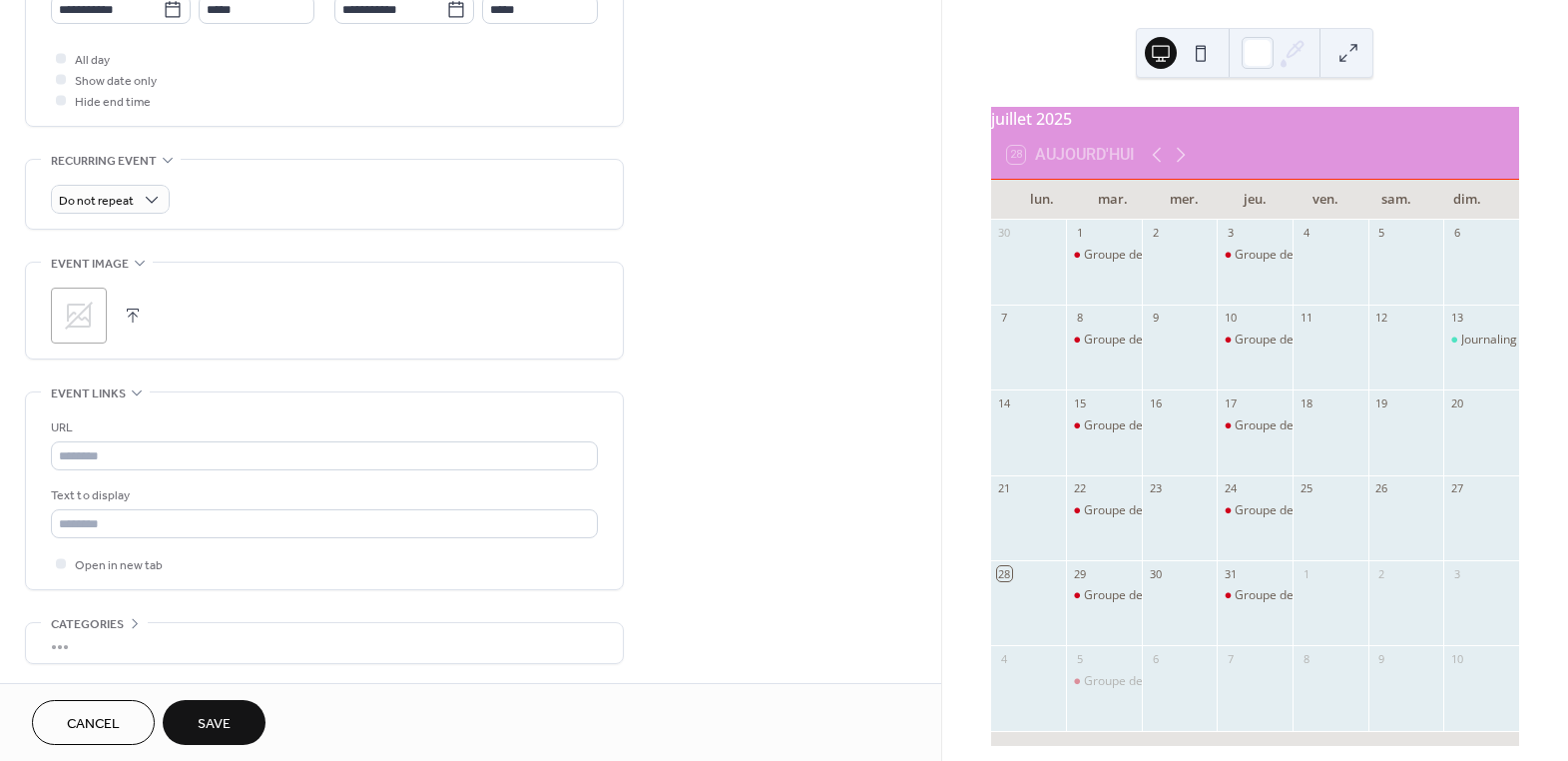 click at bounding box center (133, 316) 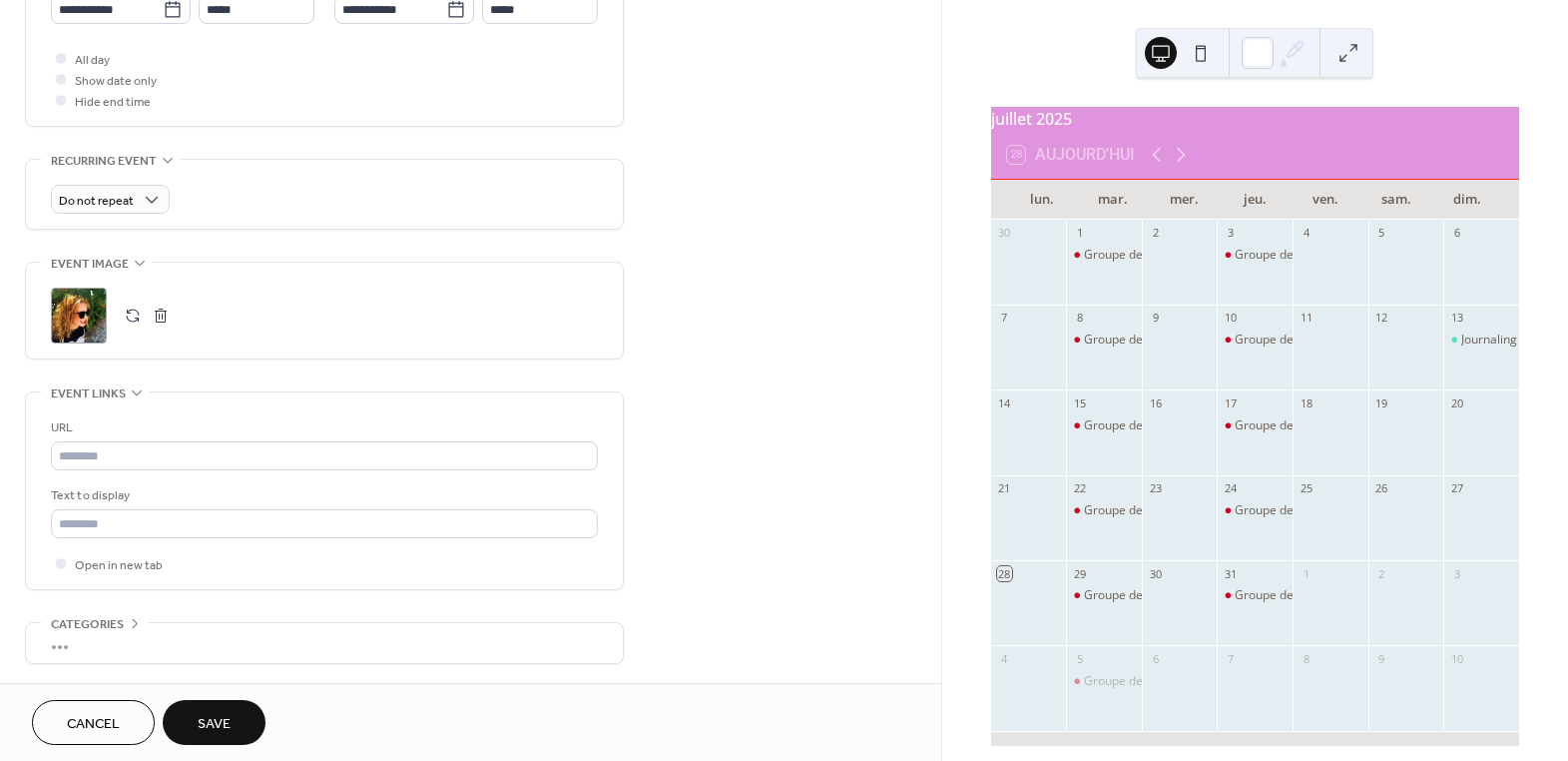 click on "Save" at bounding box center (214, 724) 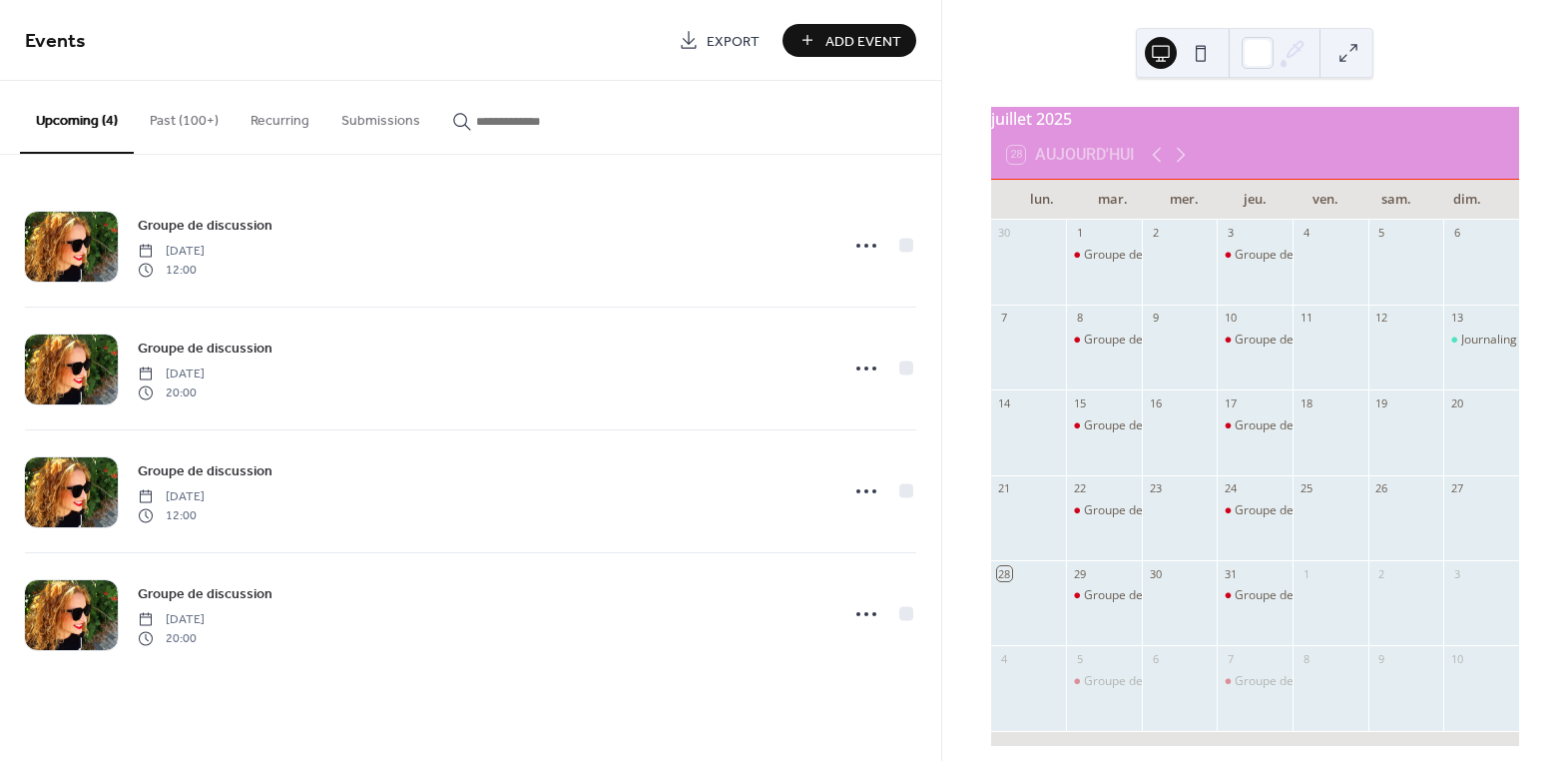 click on "Events Export Add Event" at bounding box center [470, 40] 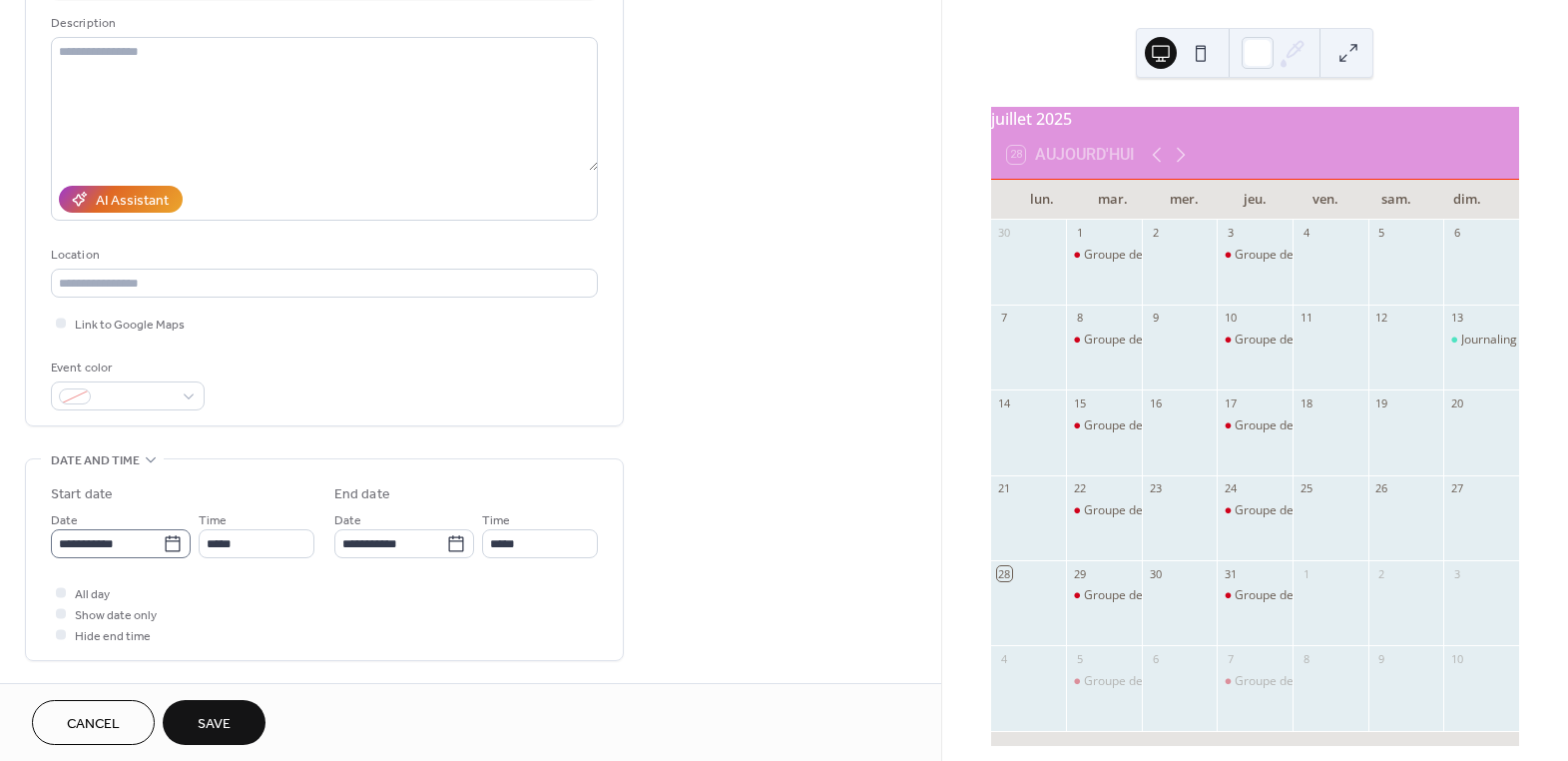 scroll, scrollTop: 272, scrollLeft: 0, axis: vertical 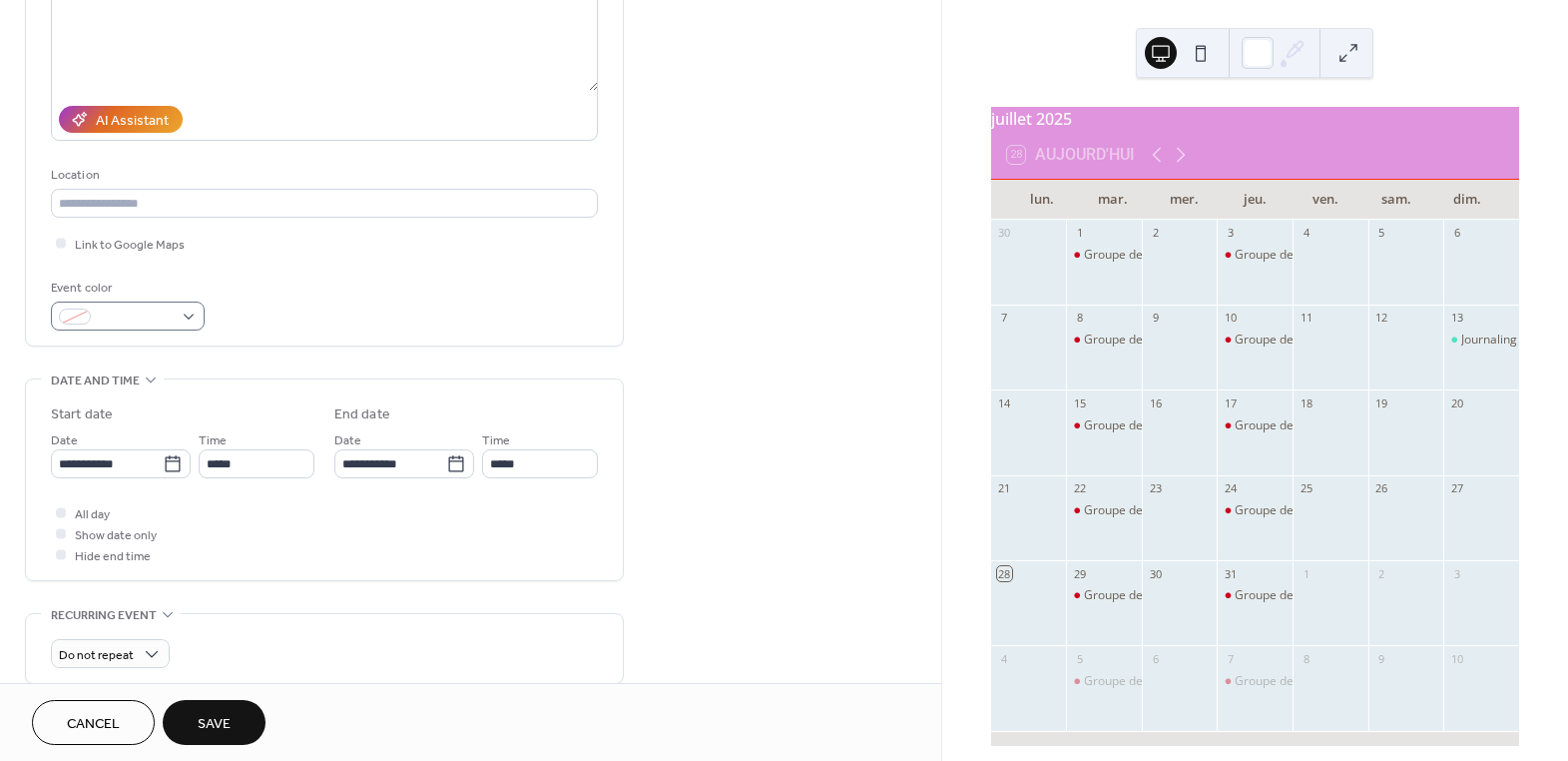 type on "**********" 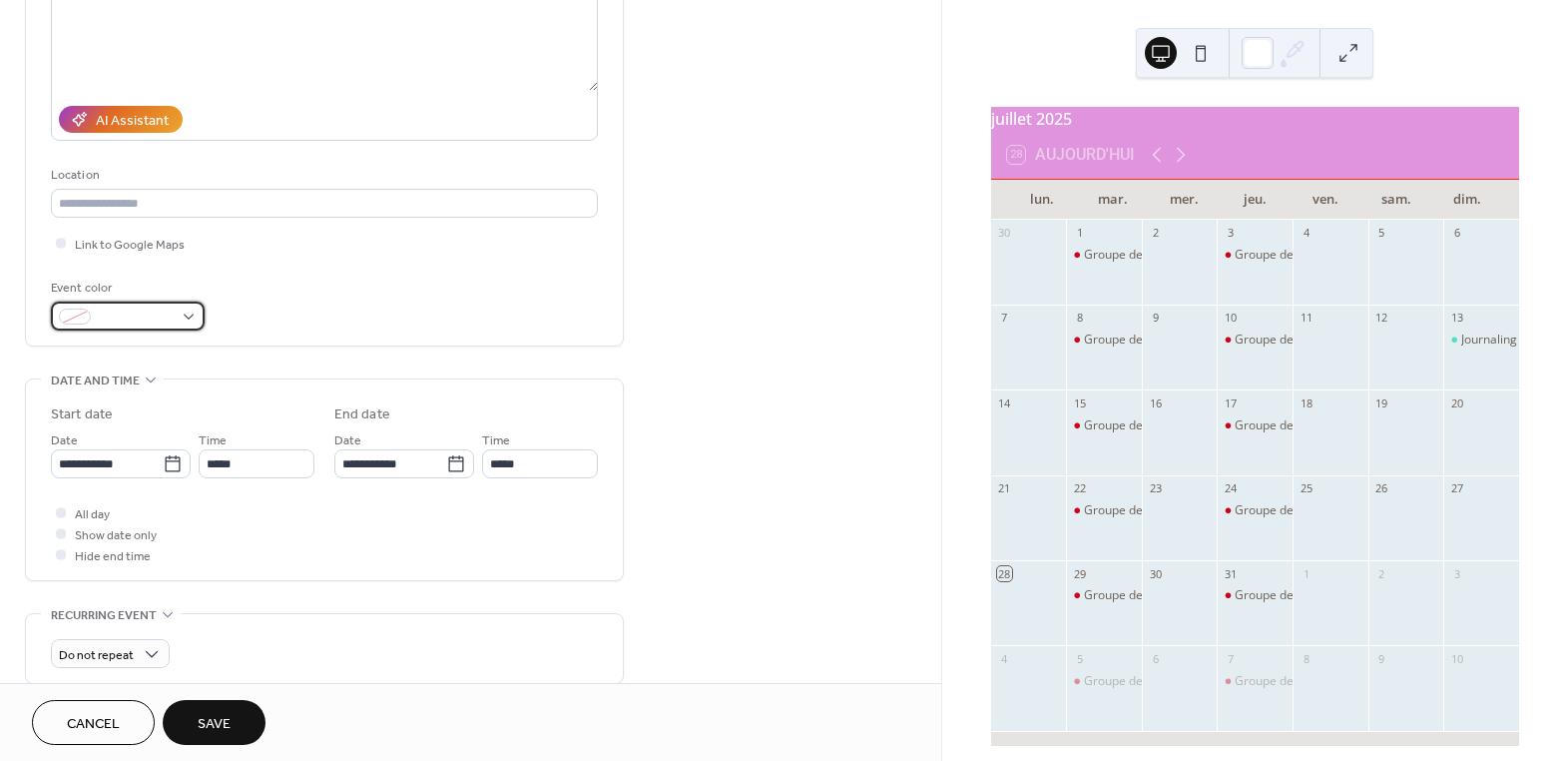 click at bounding box center [128, 316] 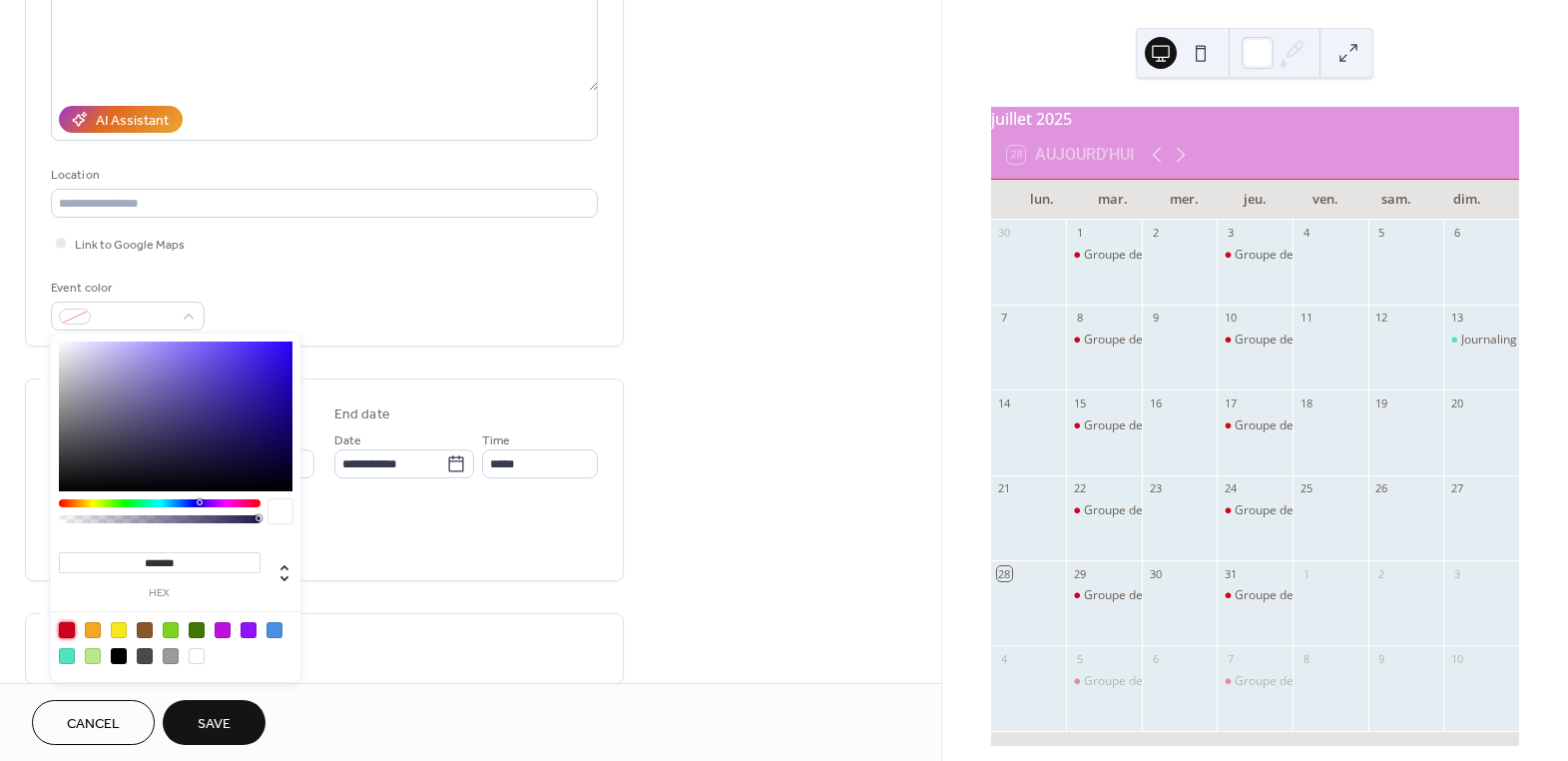 click at bounding box center [67, 630] 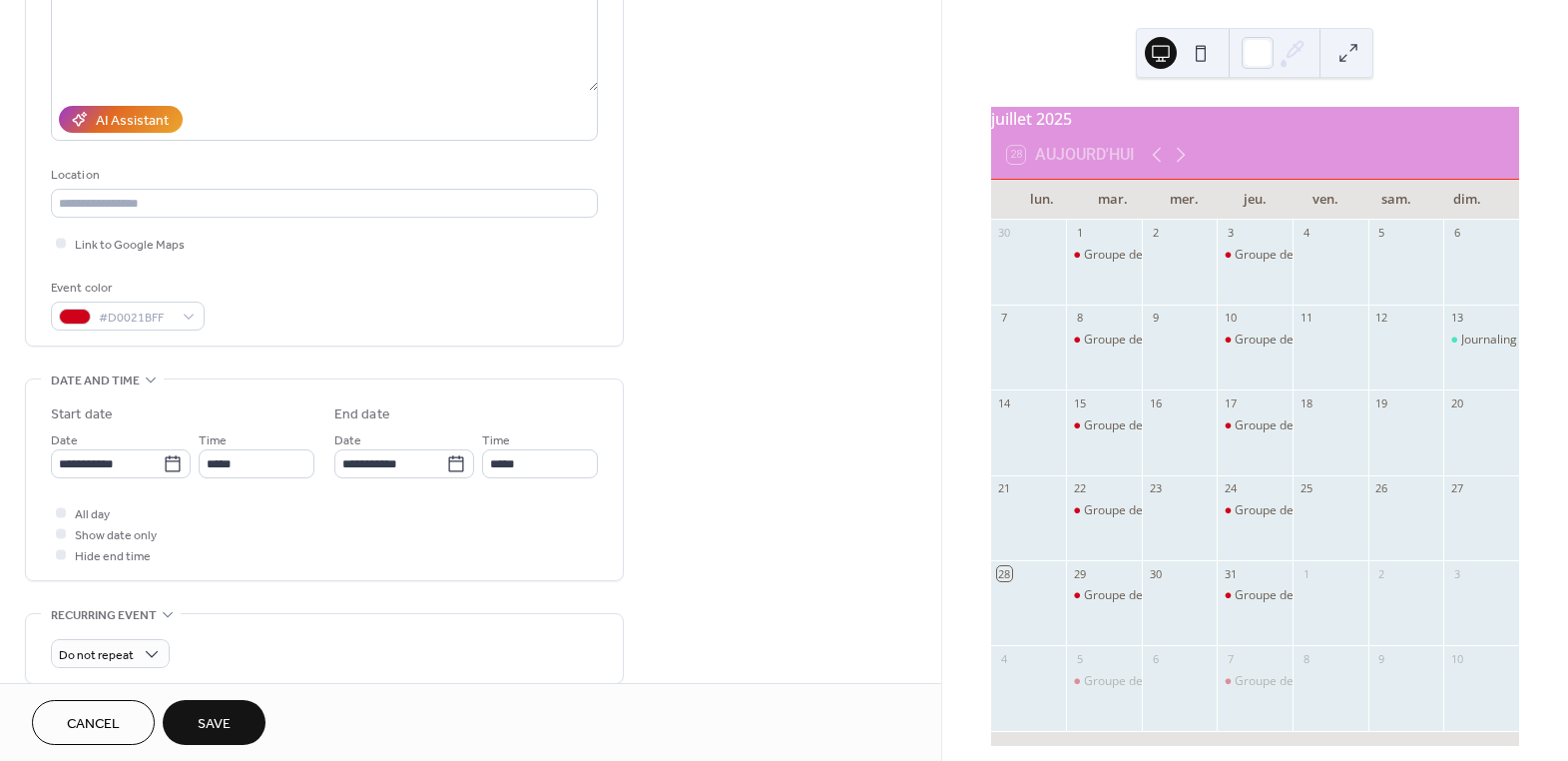 click on "**********" at bounding box center [324, 479] 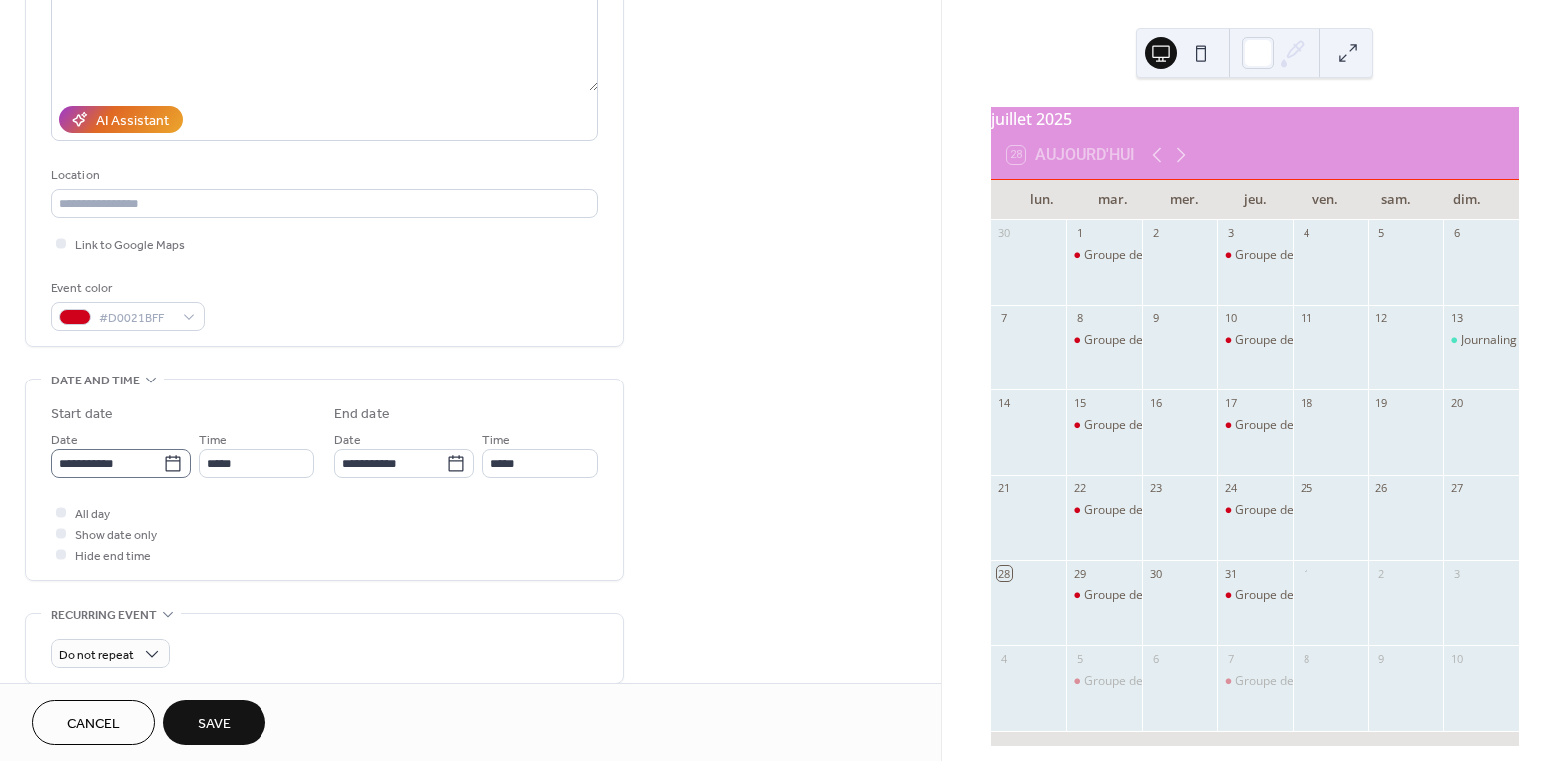 click 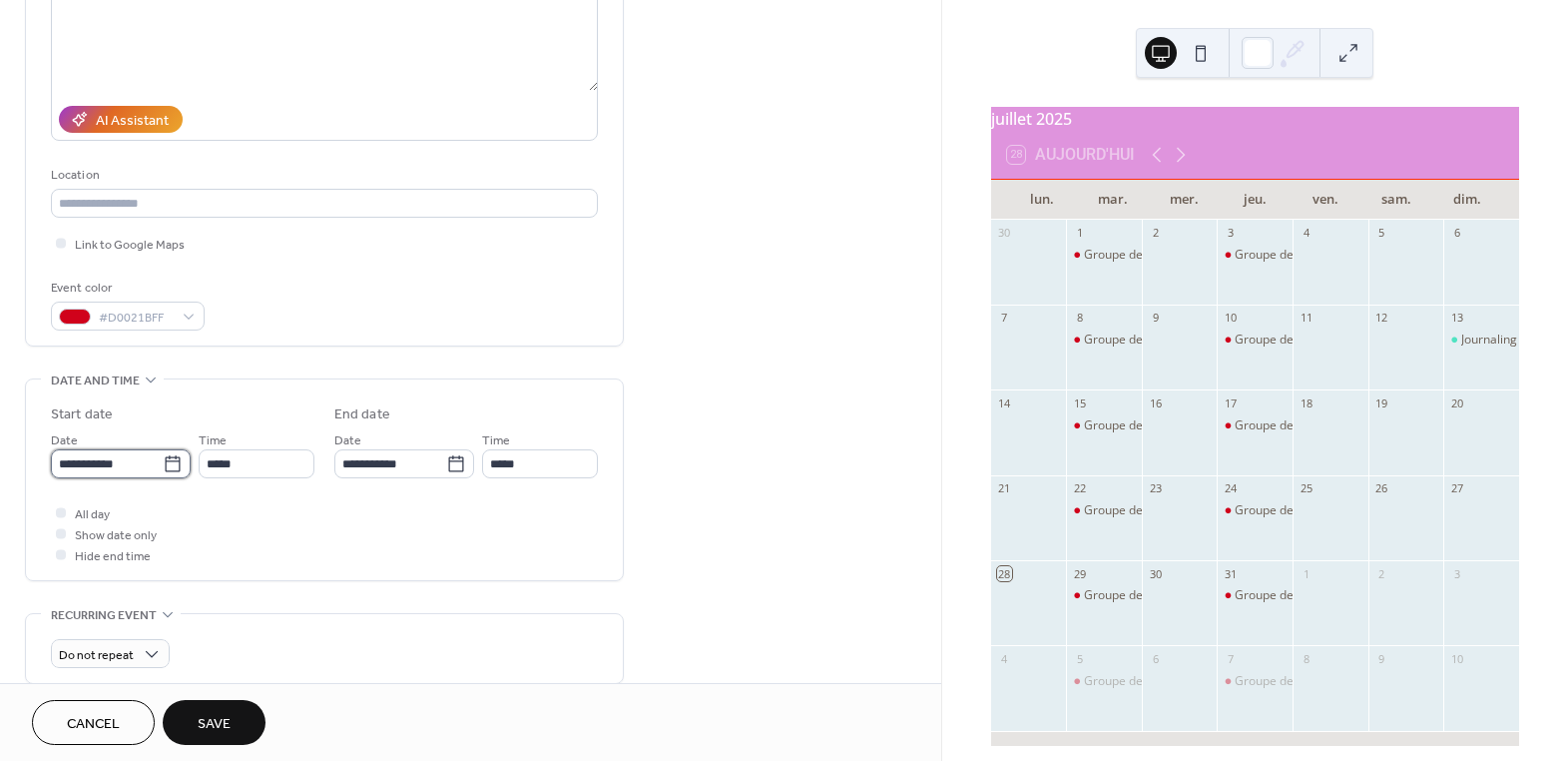 click on "**********" at bounding box center (107, 463) 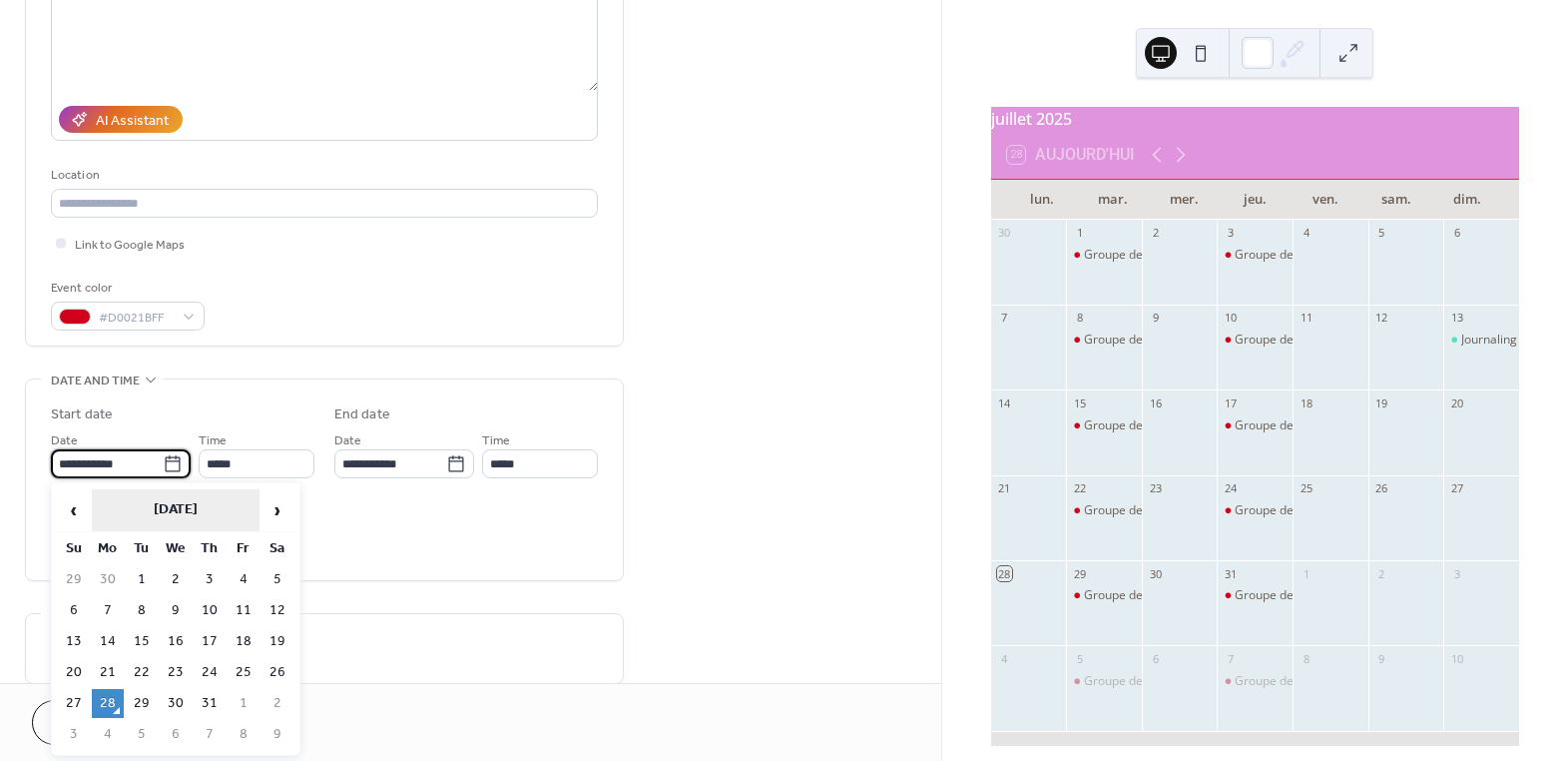 click on "[DATE]" at bounding box center (176, 510) 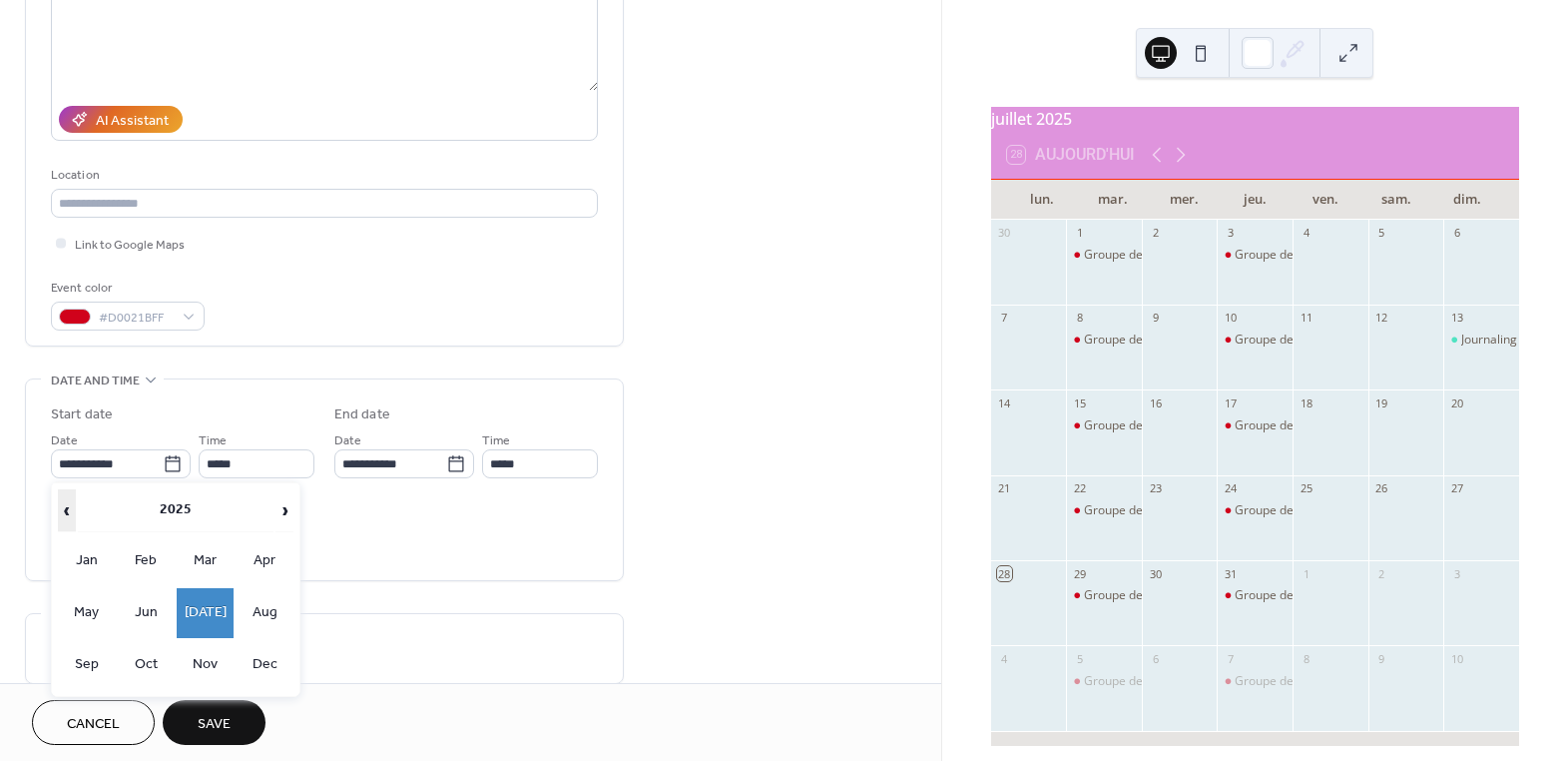 click on "‹" at bounding box center [67, 510] 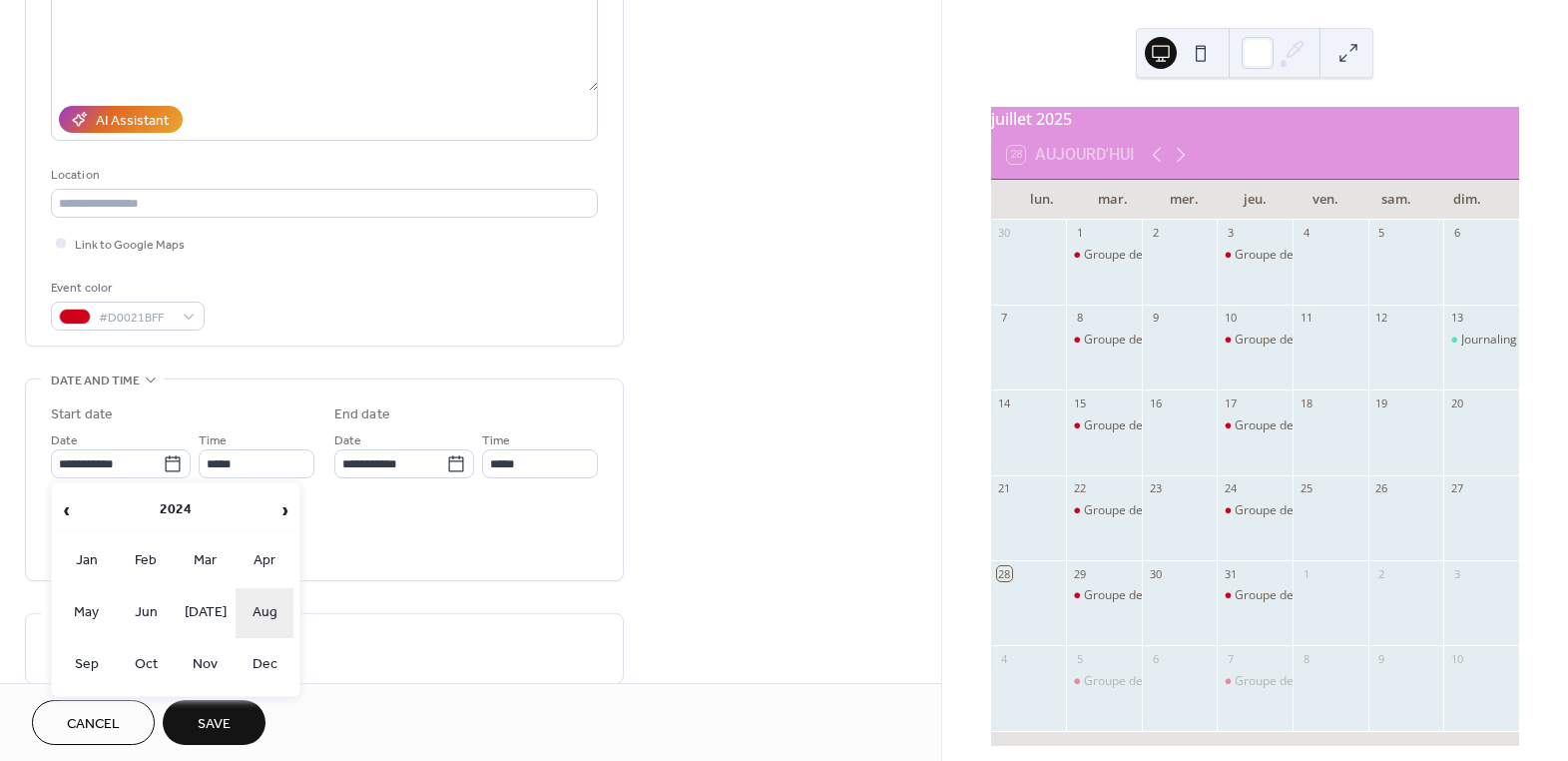 click on "Aug" at bounding box center [264, 613] 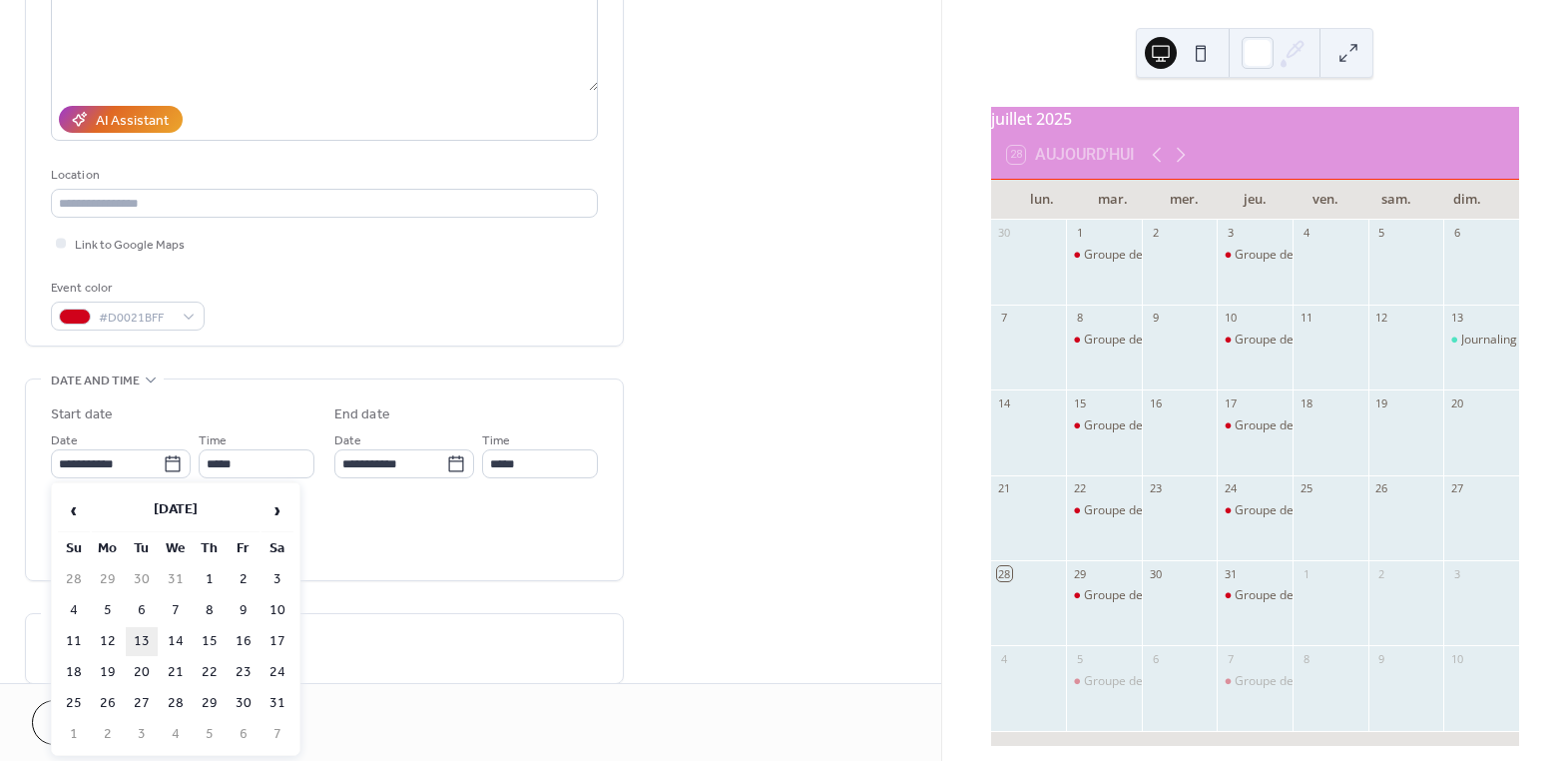 click on "13" at bounding box center [142, 641] 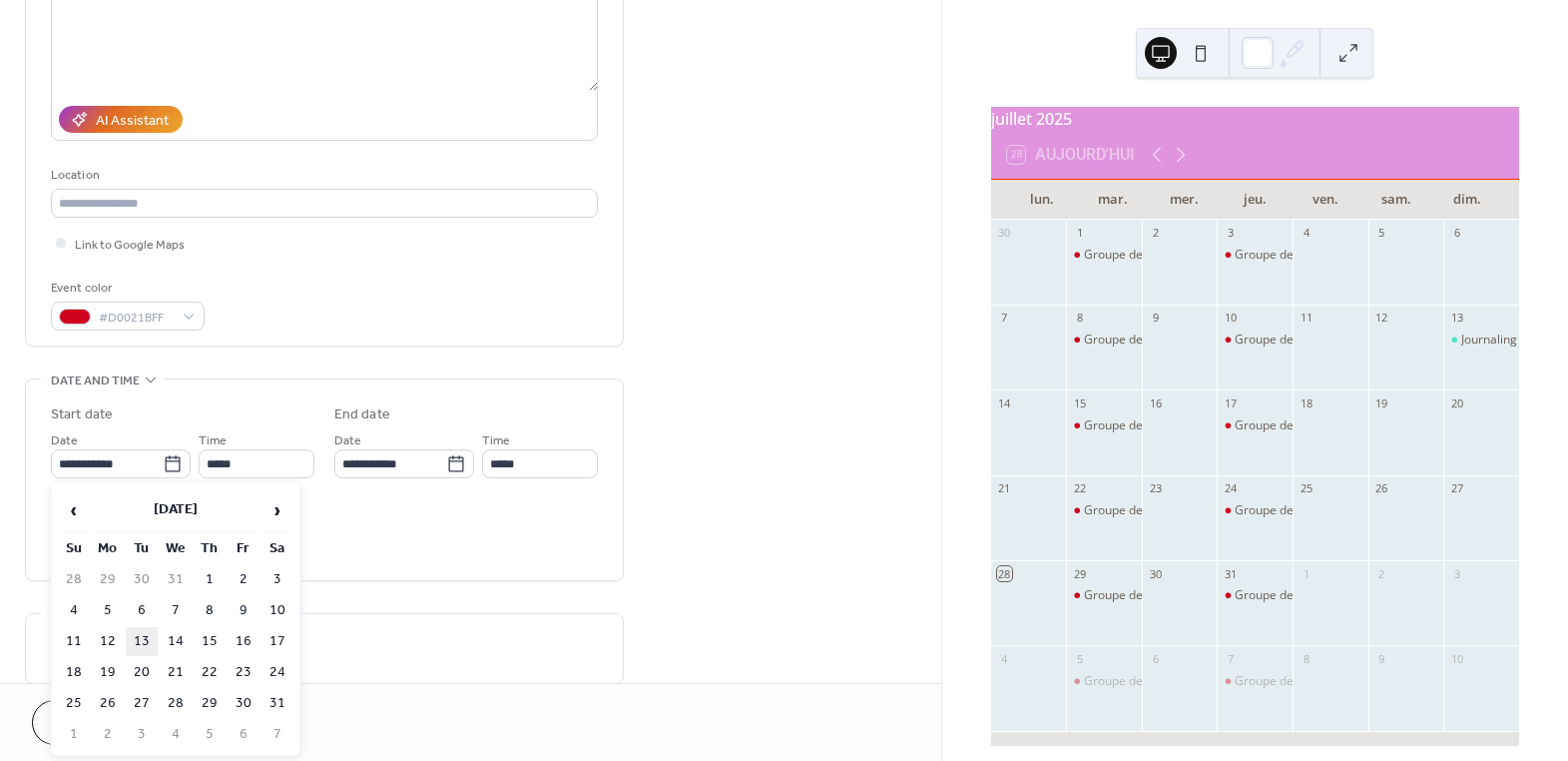 type on "**********" 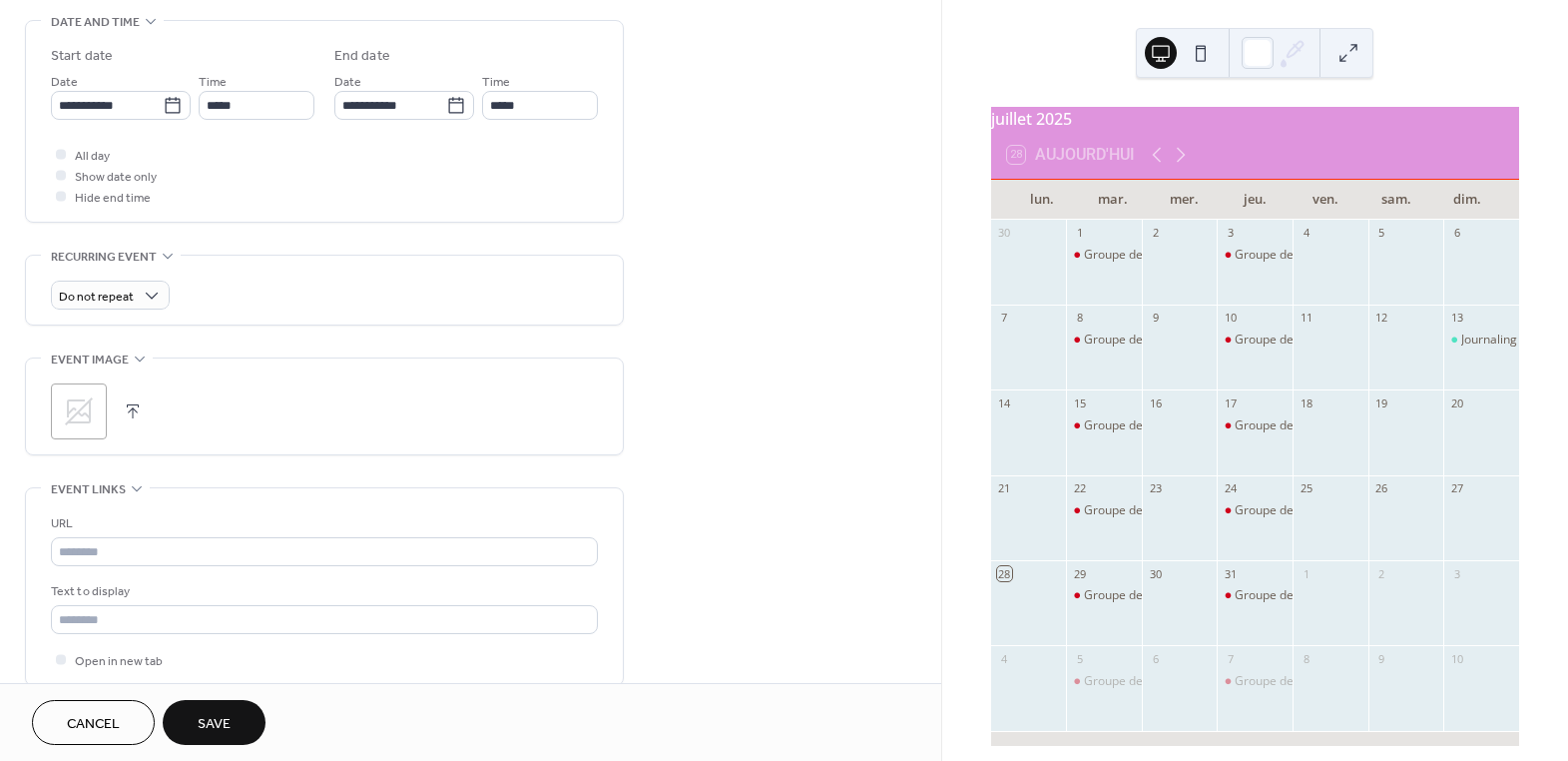 scroll, scrollTop: 635, scrollLeft: 0, axis: vertical 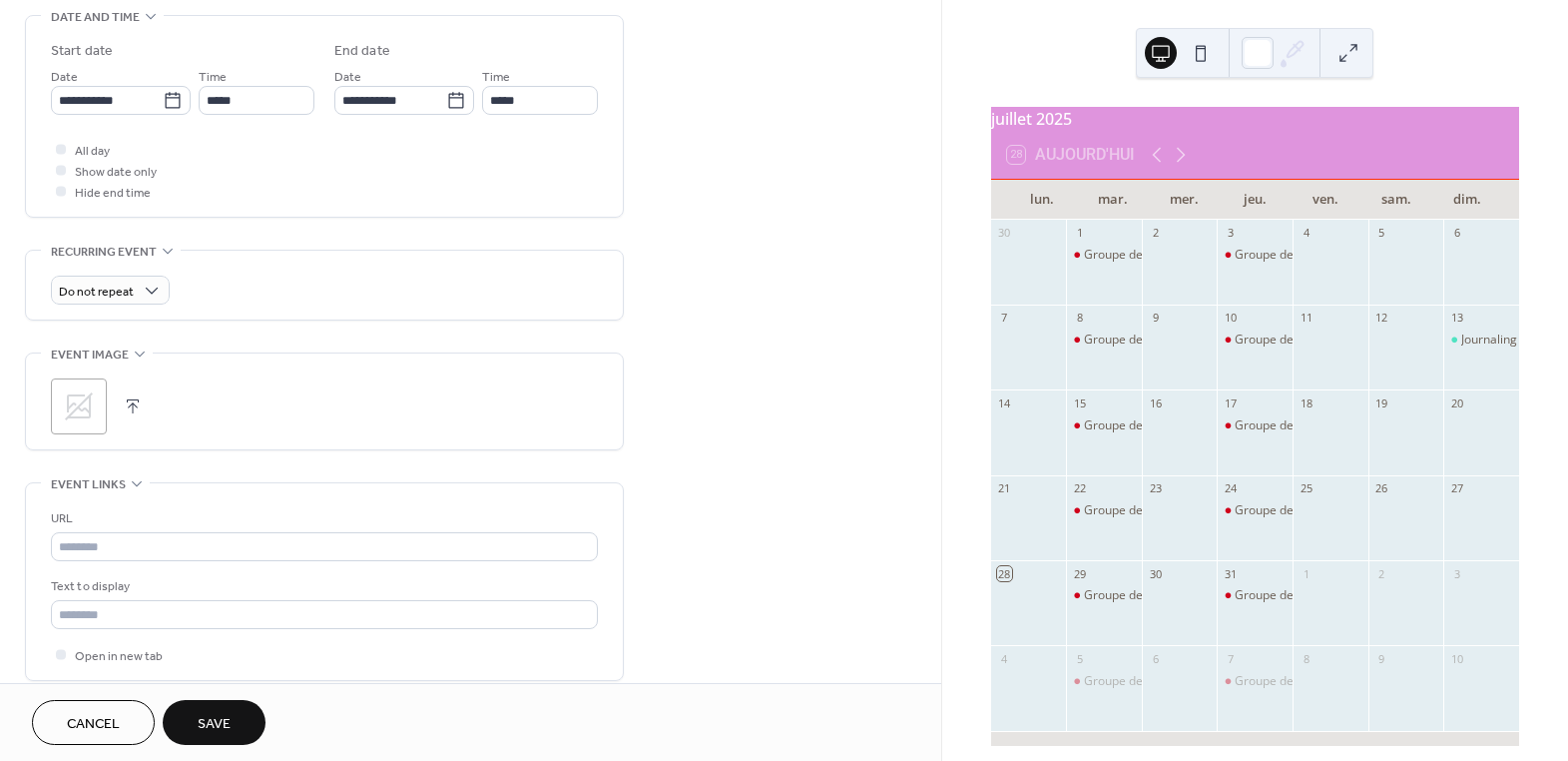 click on ";" at bounding box center (324, 406) 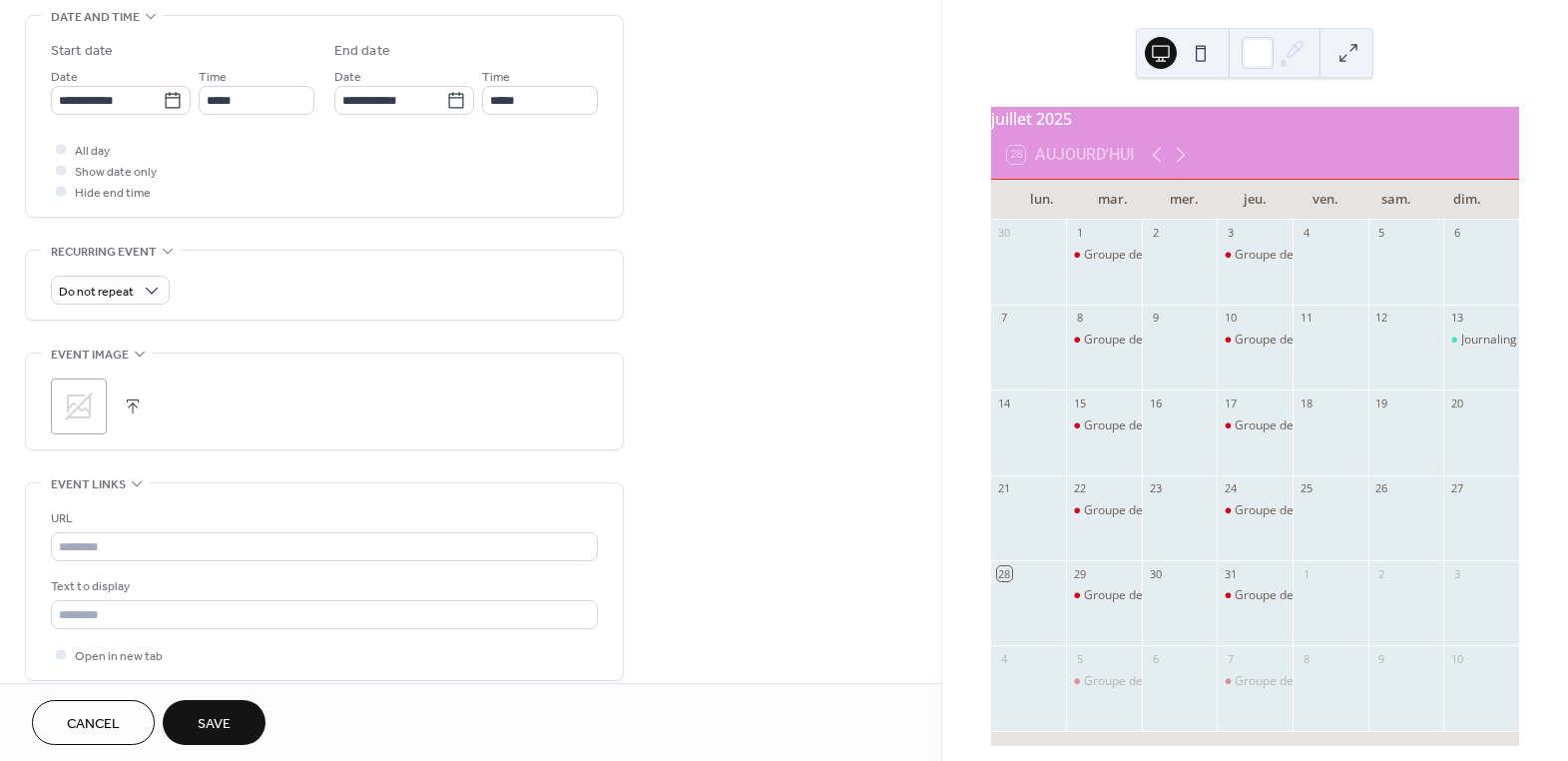 click at bounding box center [133, 406] 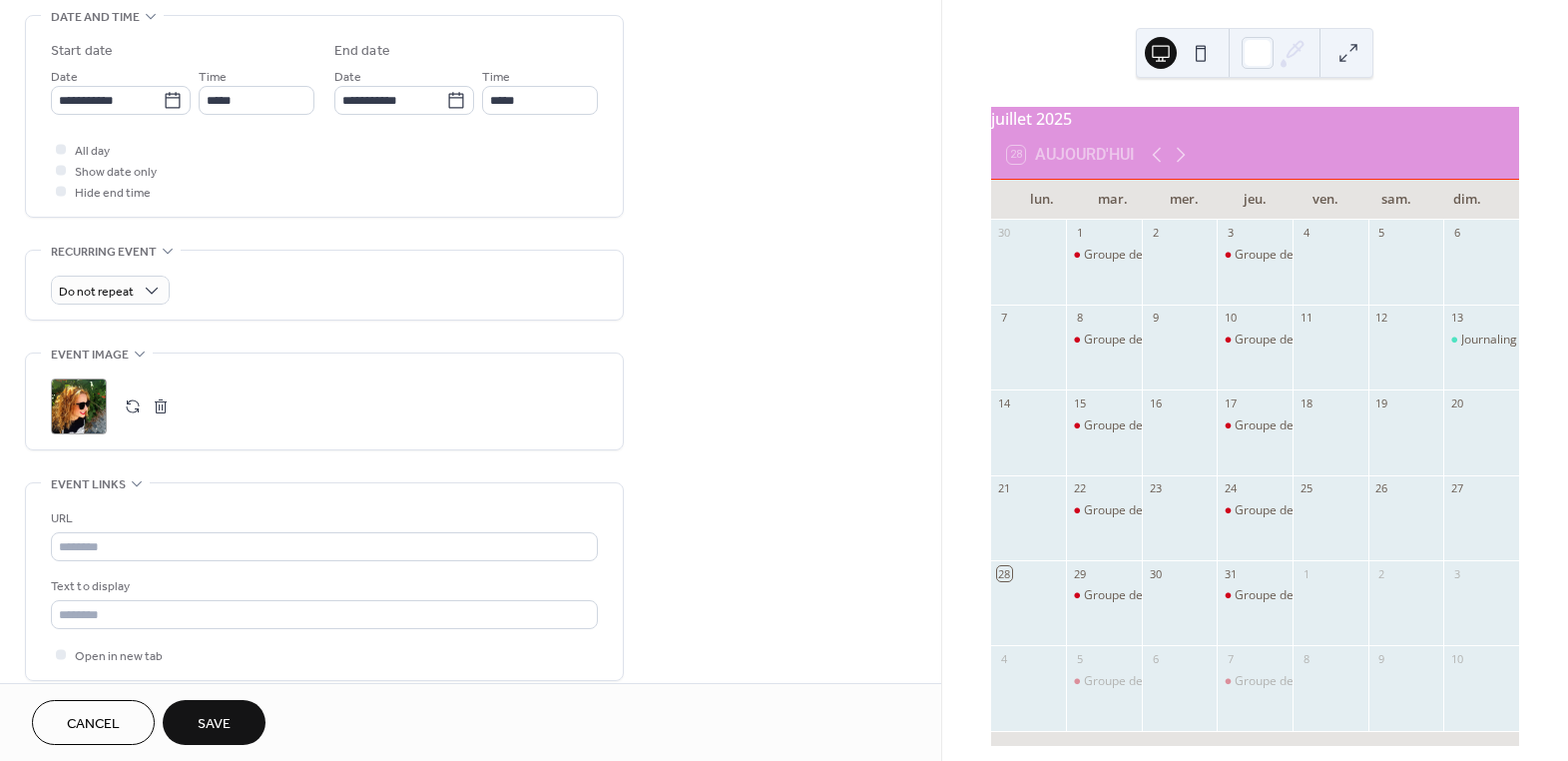 click on "Save" at bounding box center [214, 722] 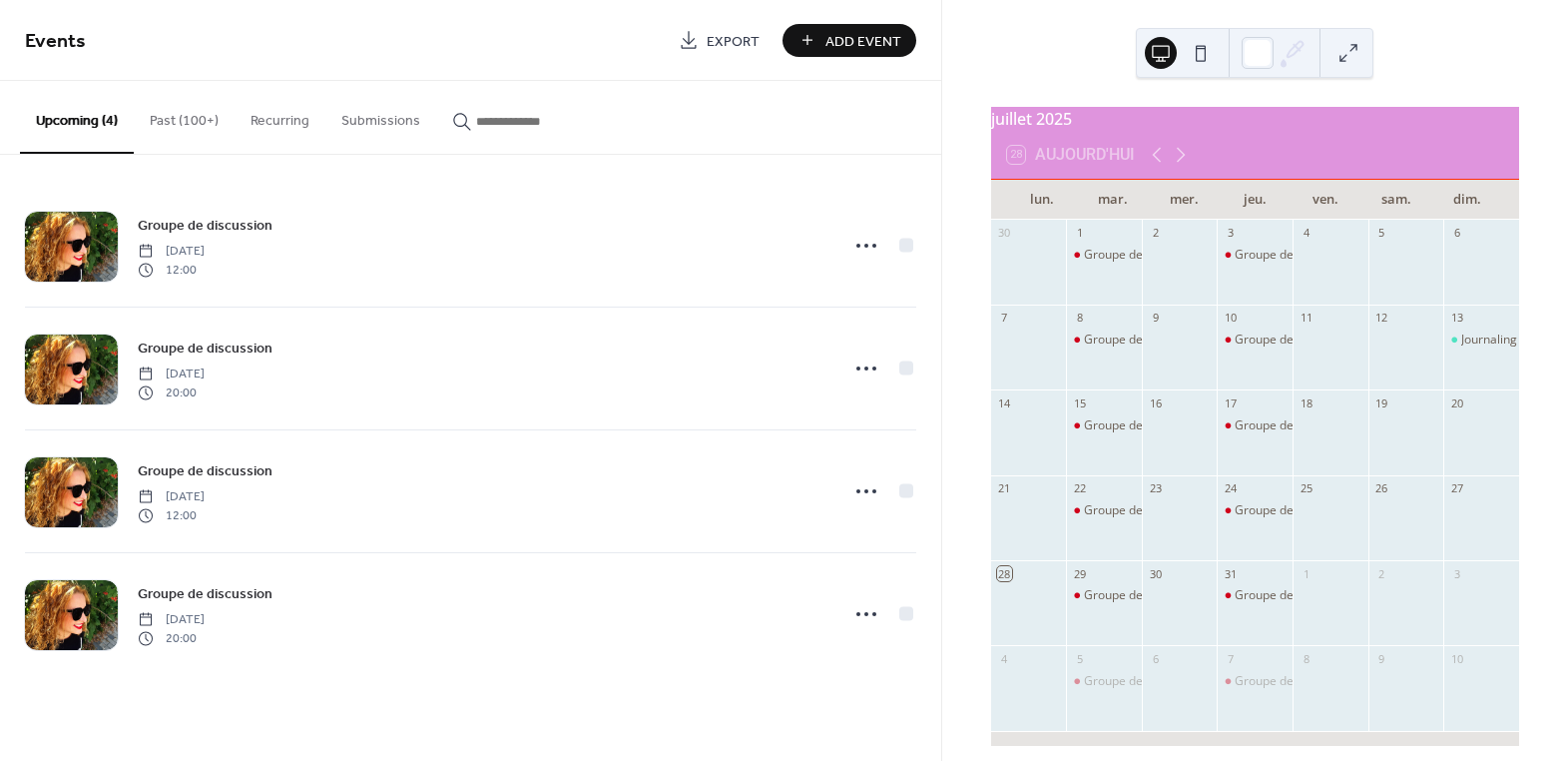 click on "Add Event" at bounding box center [863, 41] 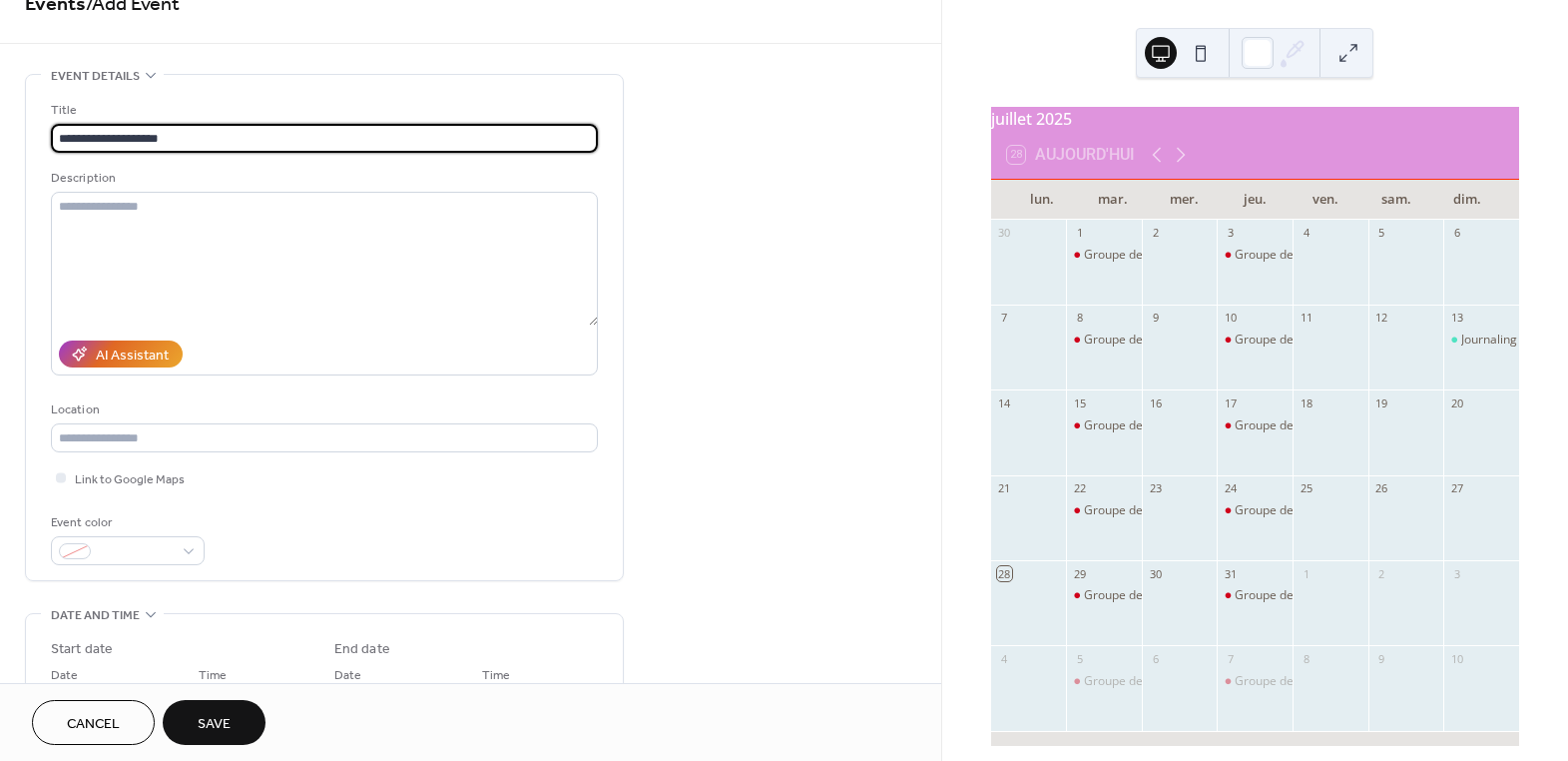 scroll, scrollTop: 181, scrollLeft: 0, axis: vertical 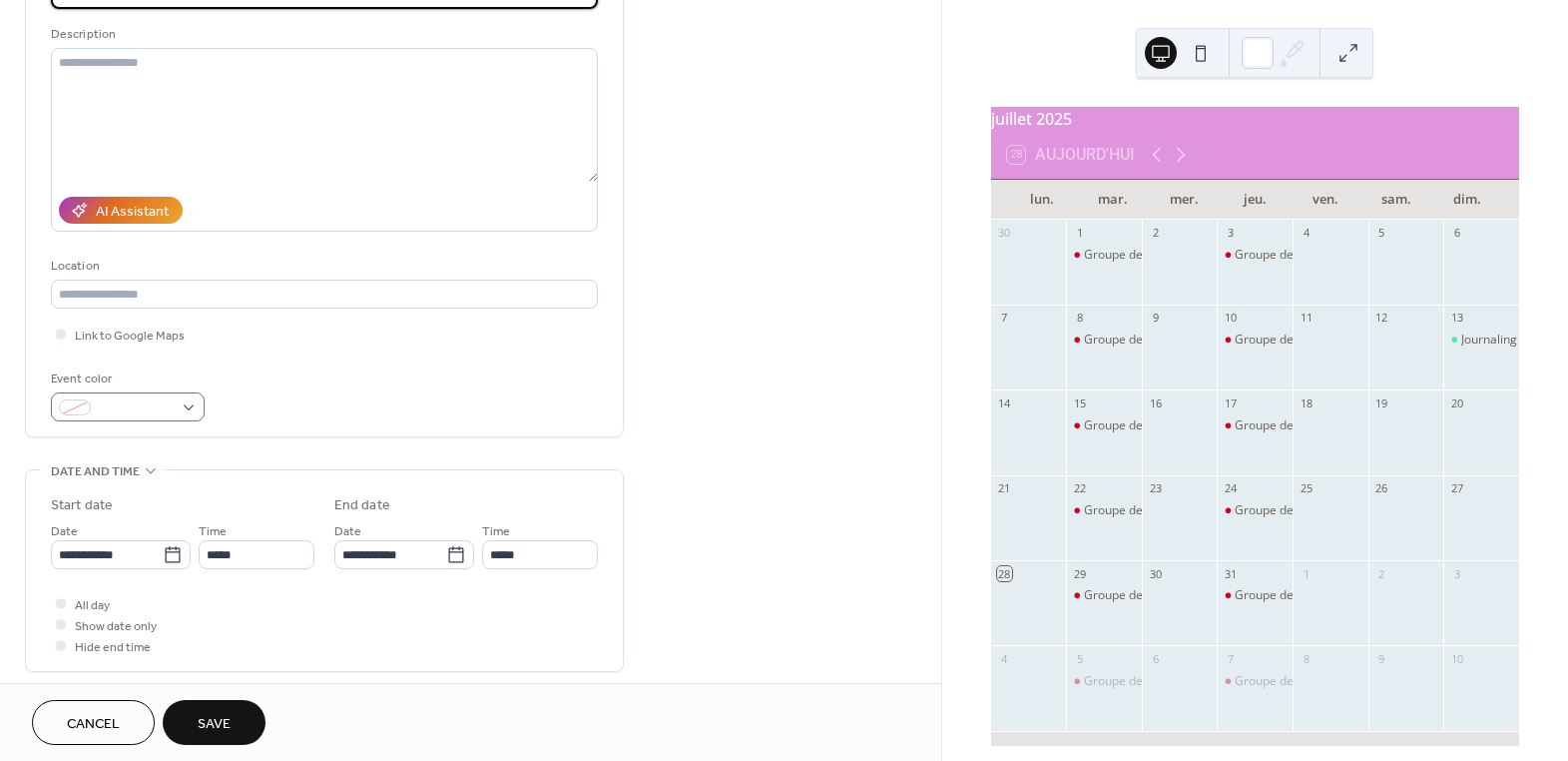 type on "**********" 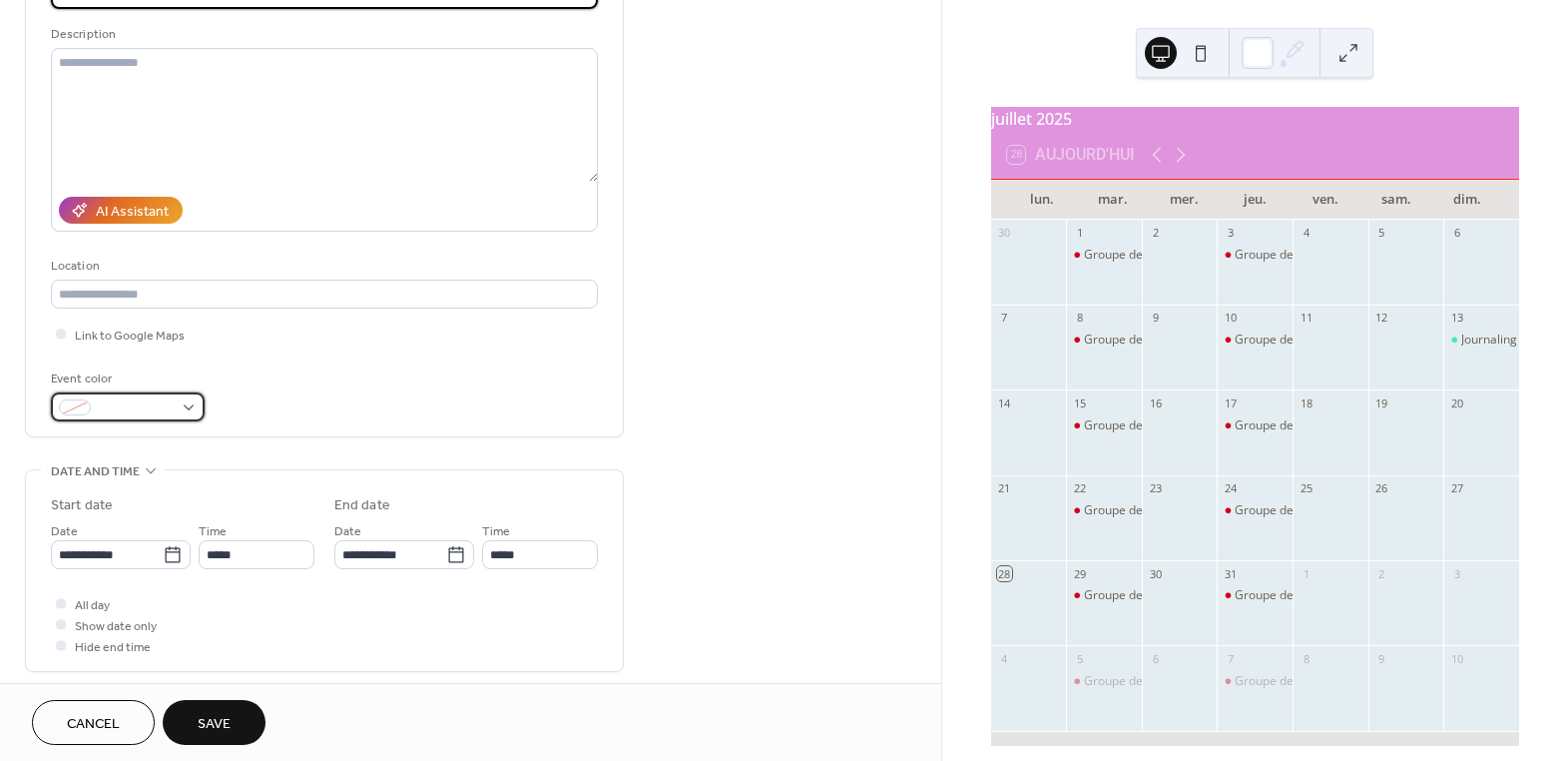 click at bounding box center (128, 406) 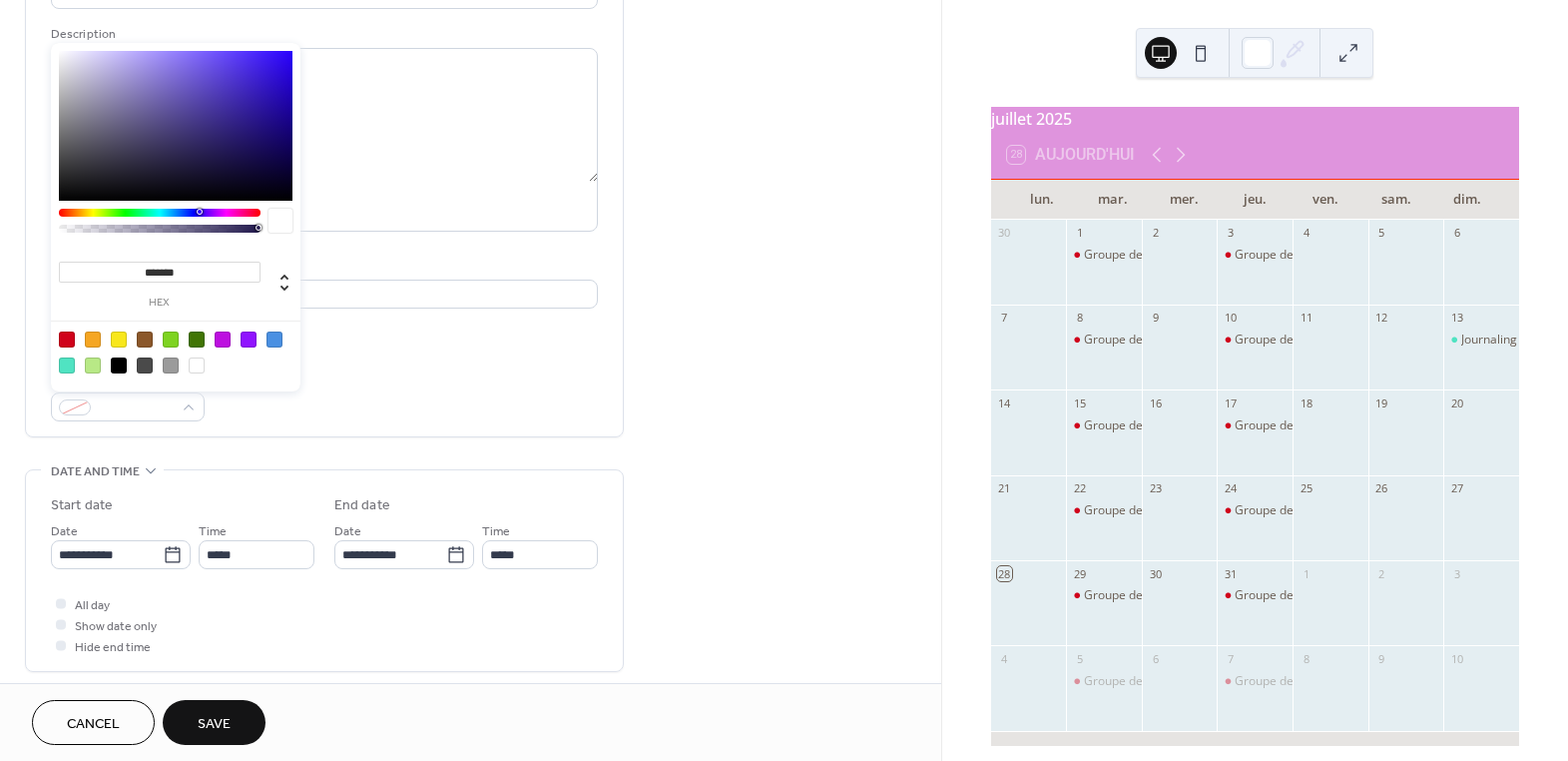 click at bounding box center [67, 340] 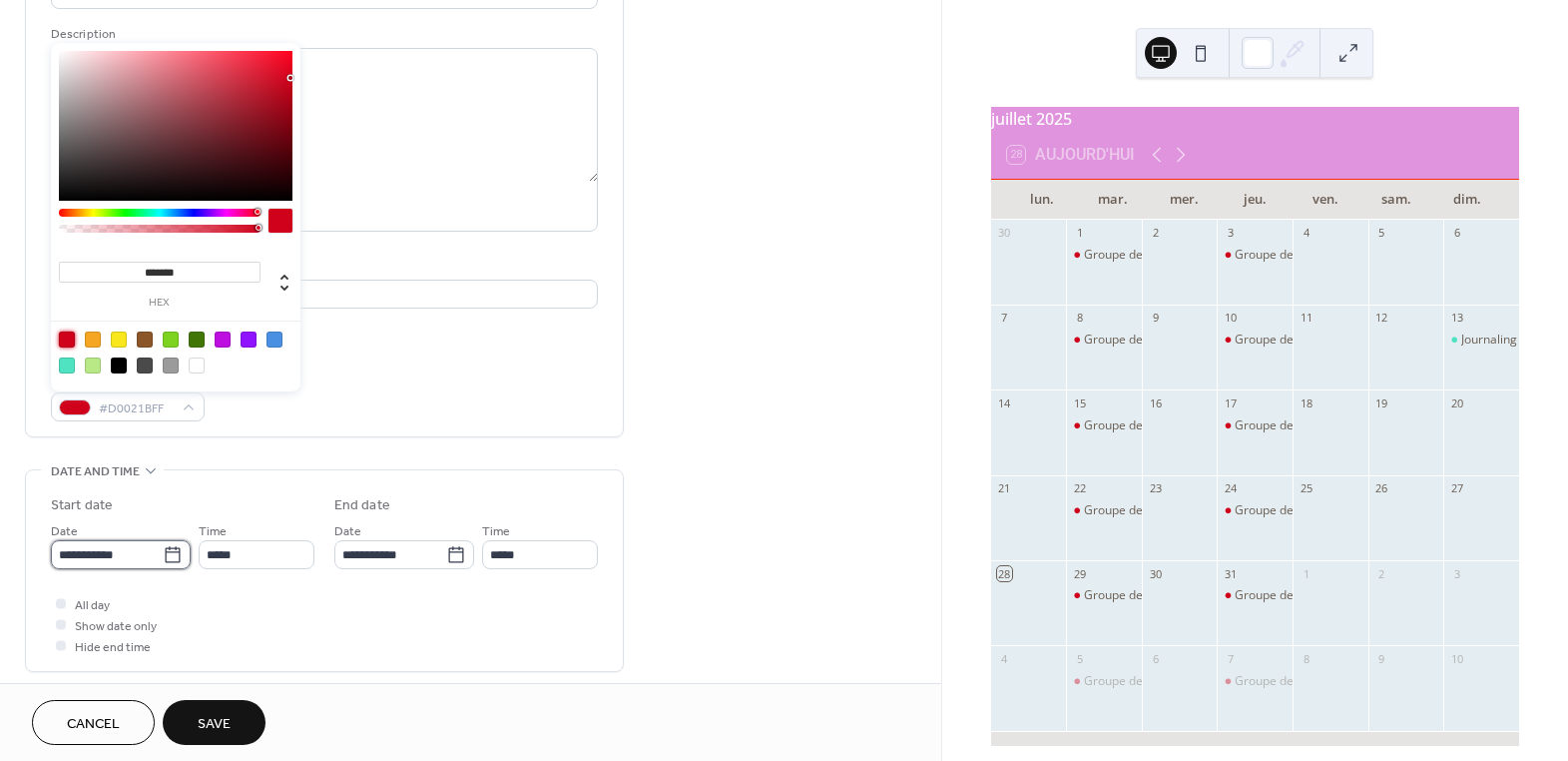 click on "**********" at bounding box center (107, 554) 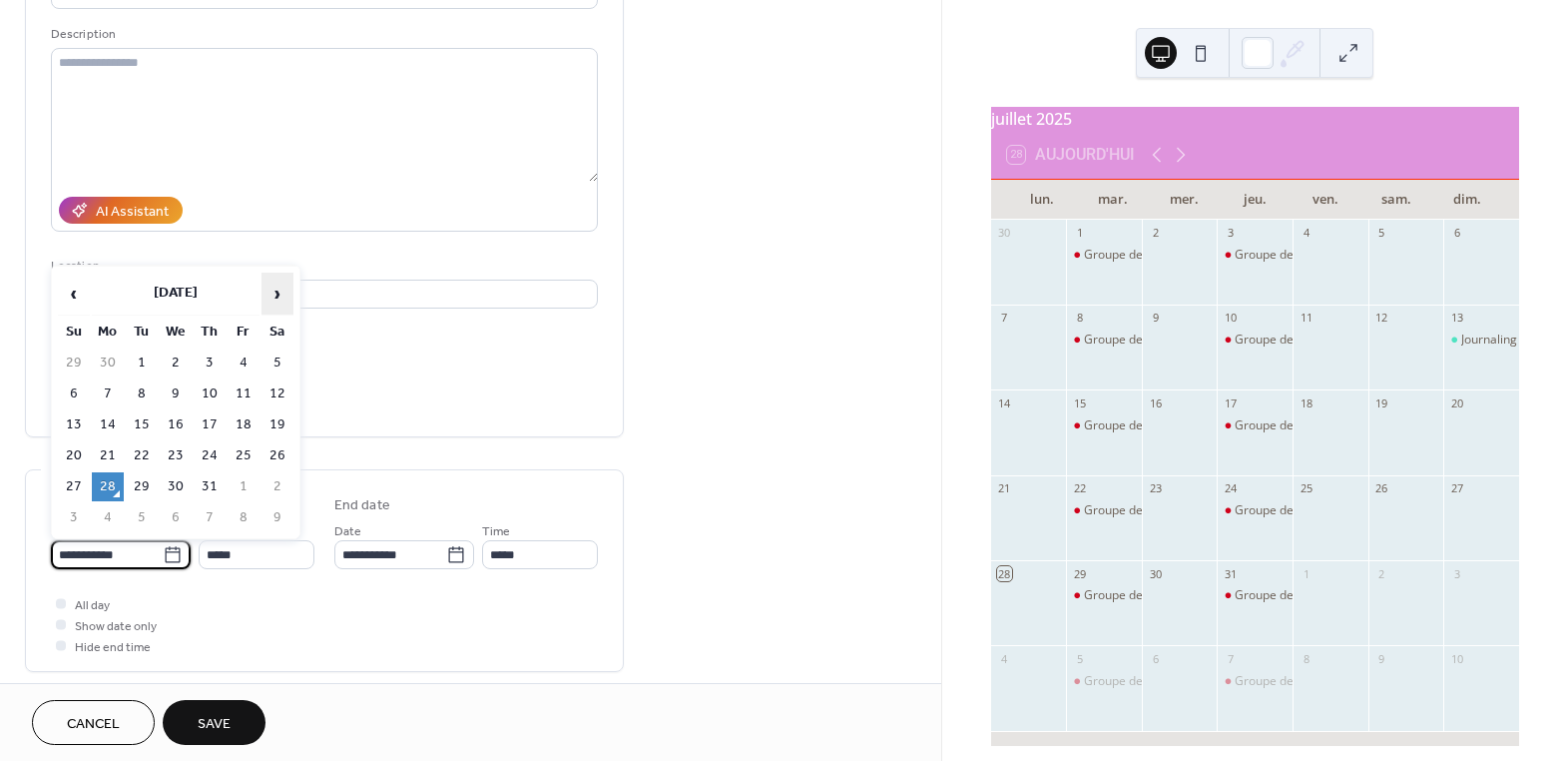 click on "›" at bounding box center [277, 294] 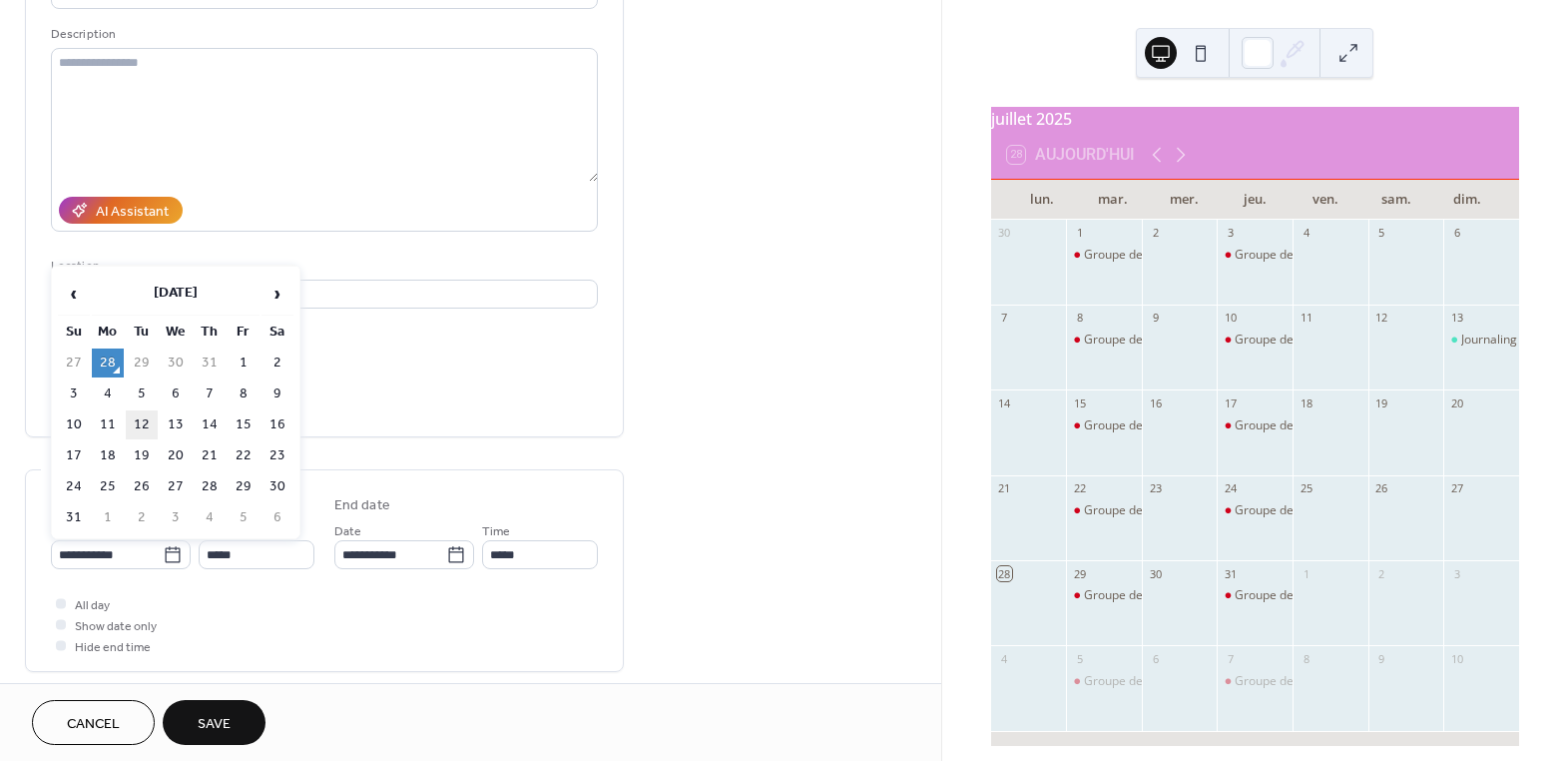 click on "12" at bounding box center (142, 424) 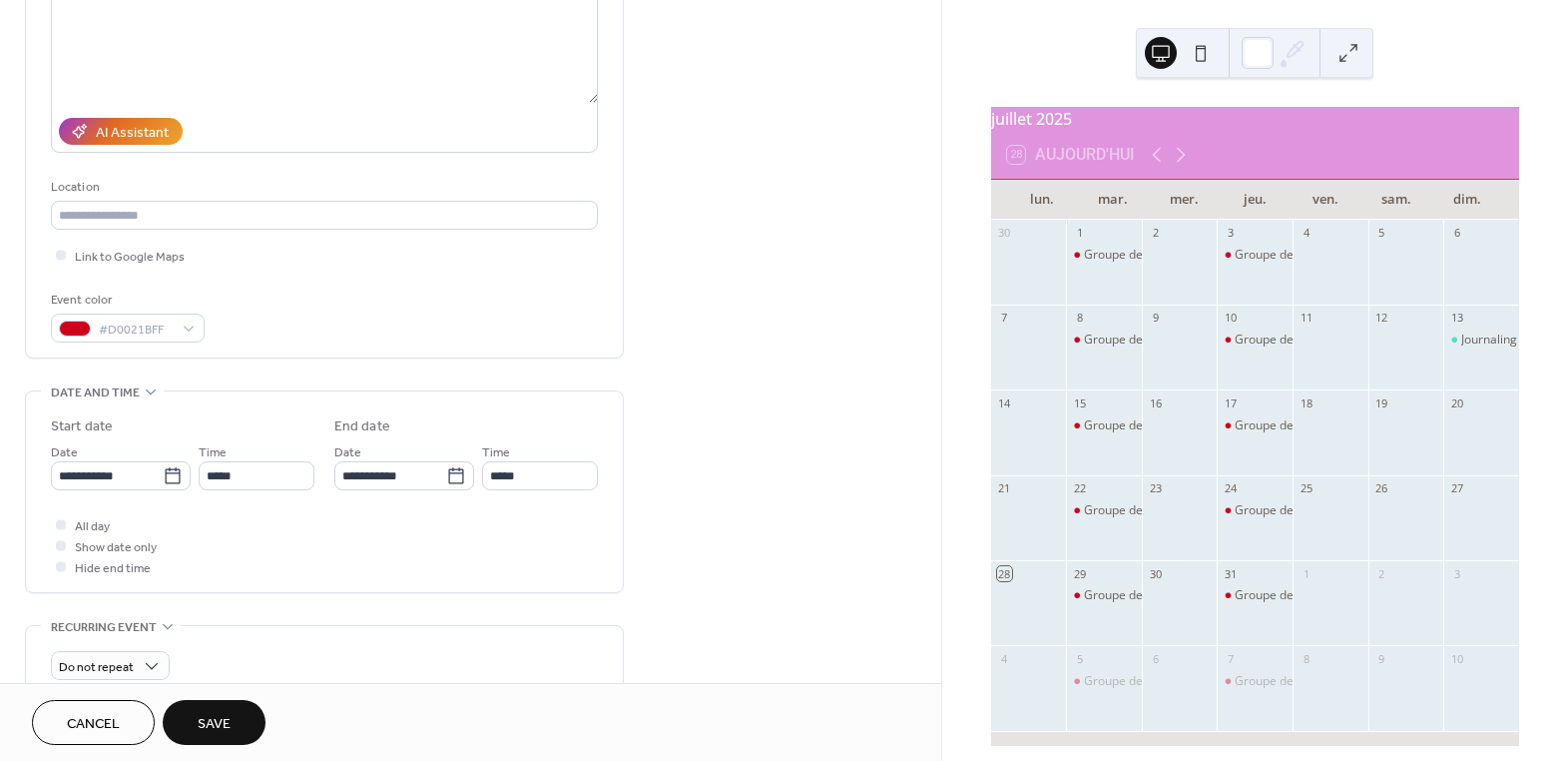 scroll, scrollTop: 635, scrollLeft: 0, axis: vertical 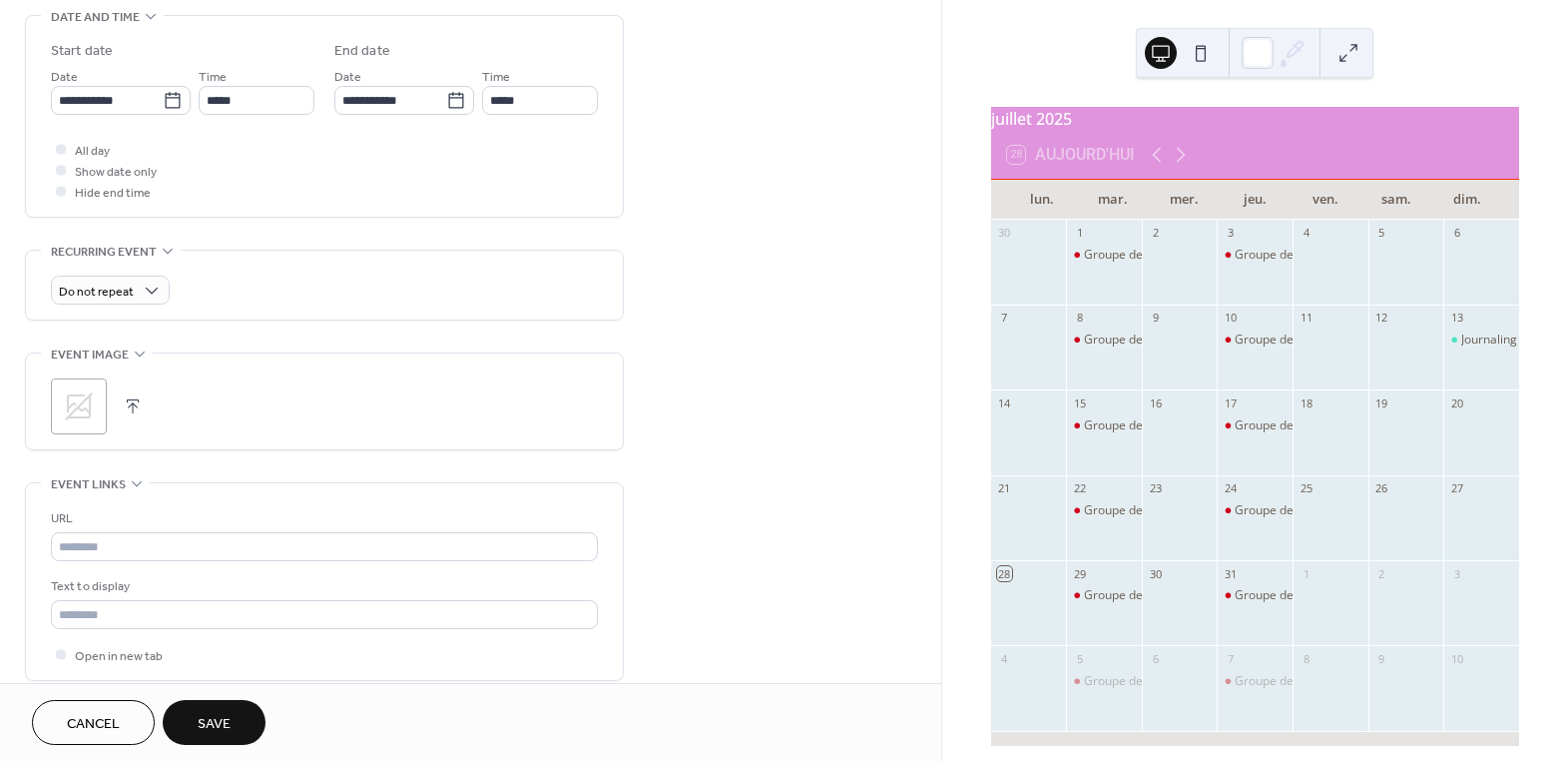 click at bounding box center (133, 406) 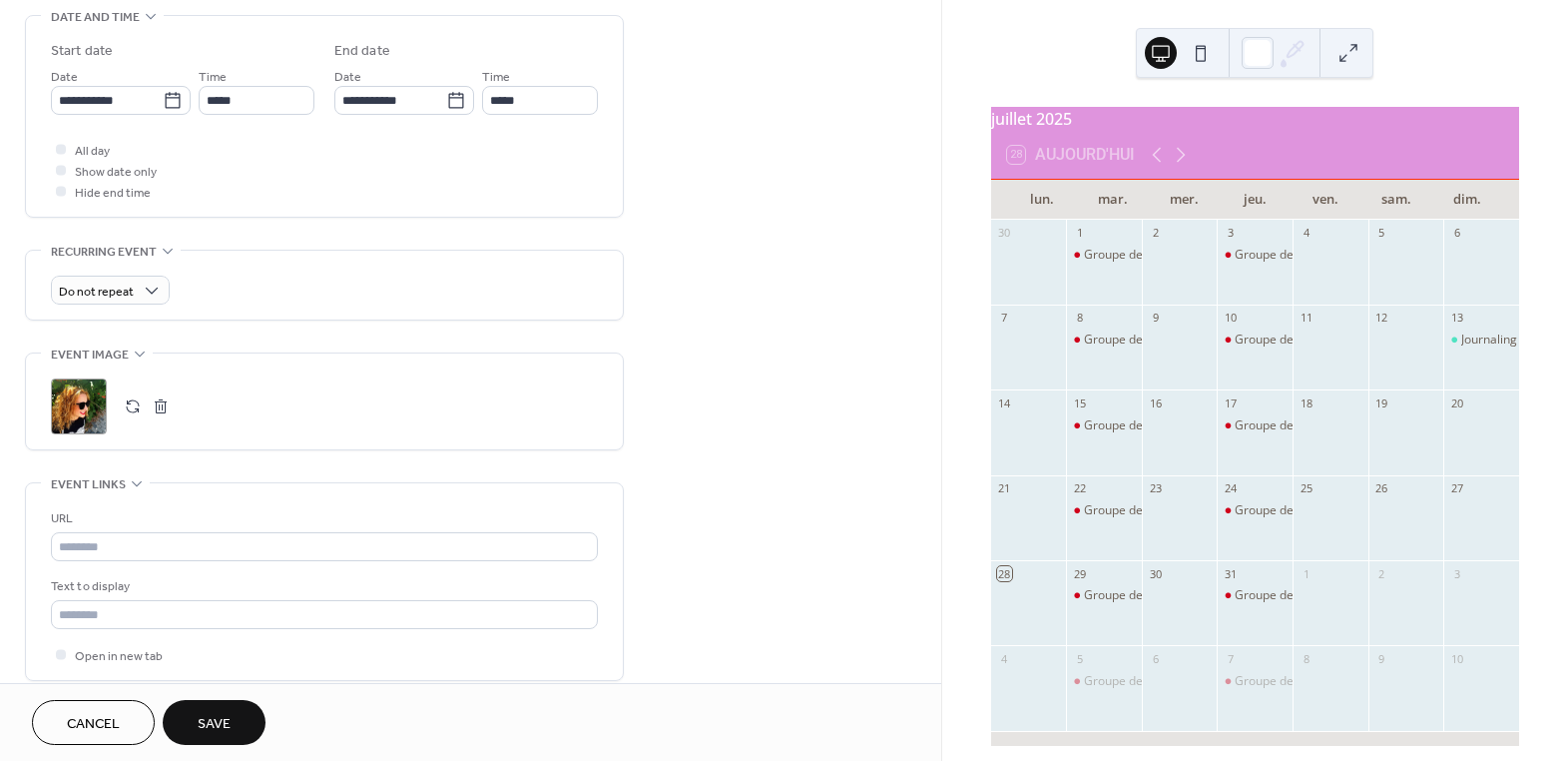 click on "Save" at bounding box center [214, 724] 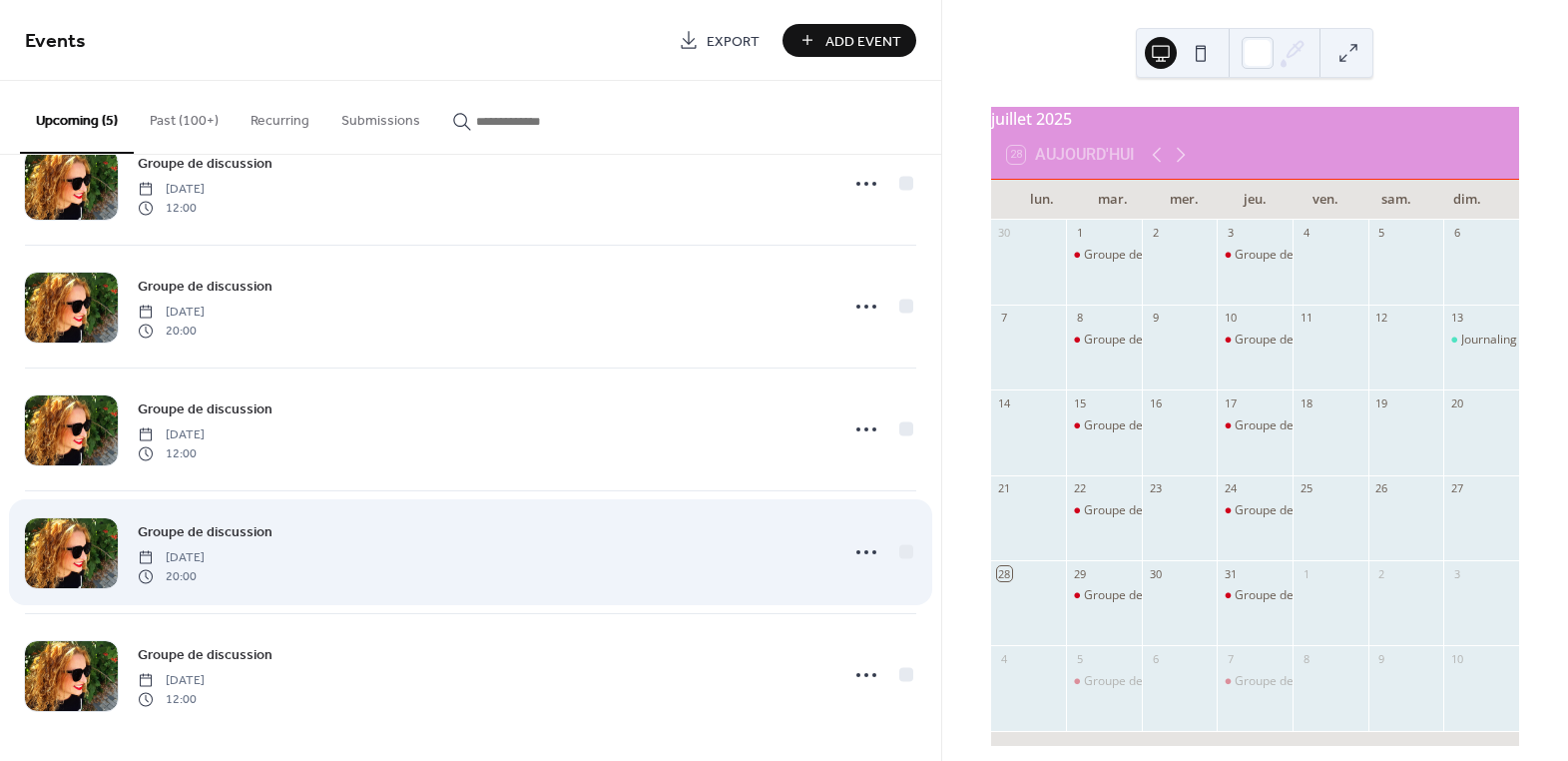 scroll, scrollTop: 66, scrollLeft: 0, axis: vertical 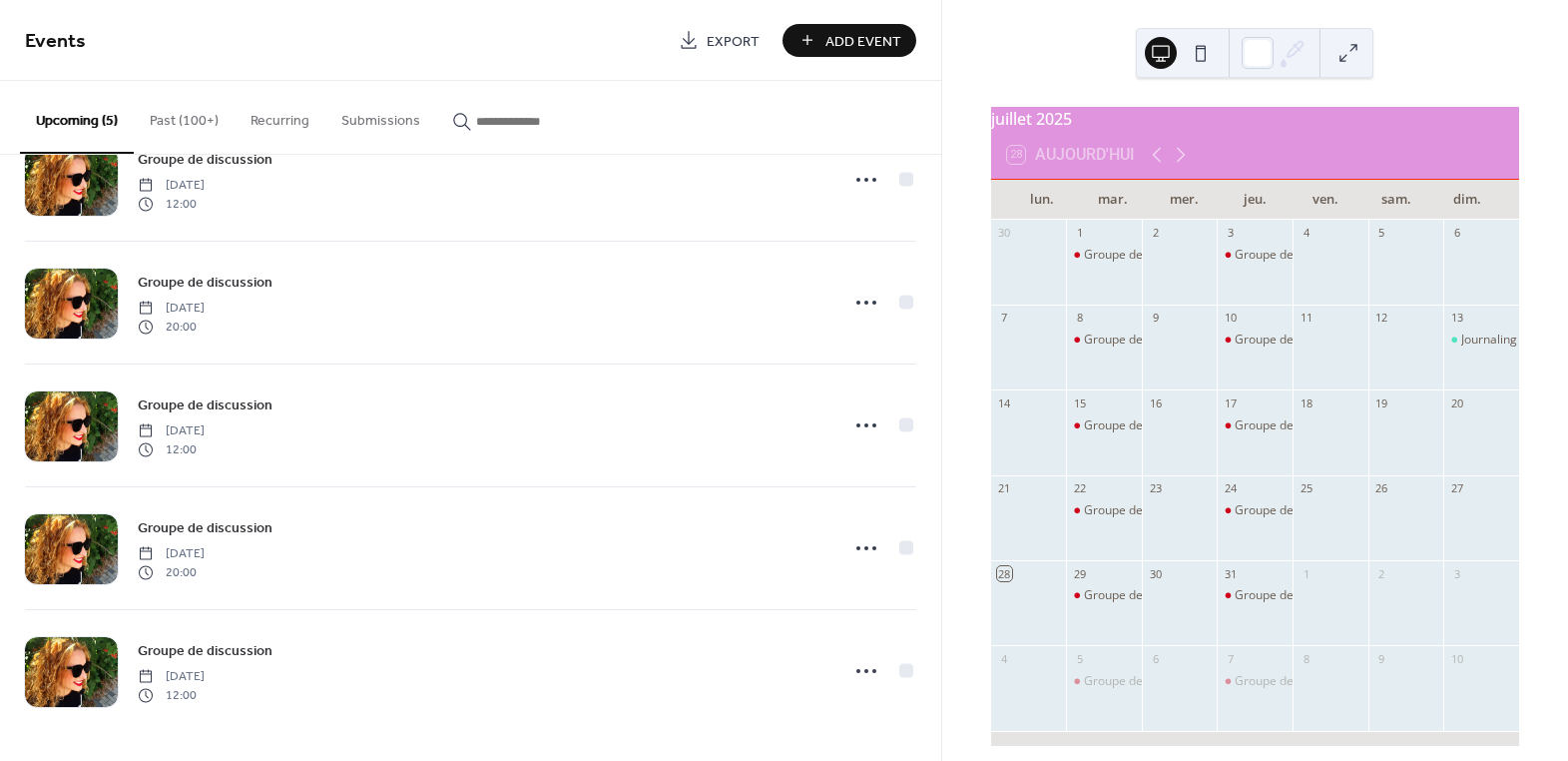 click on "Add Event" at bounding box center [863, 41] 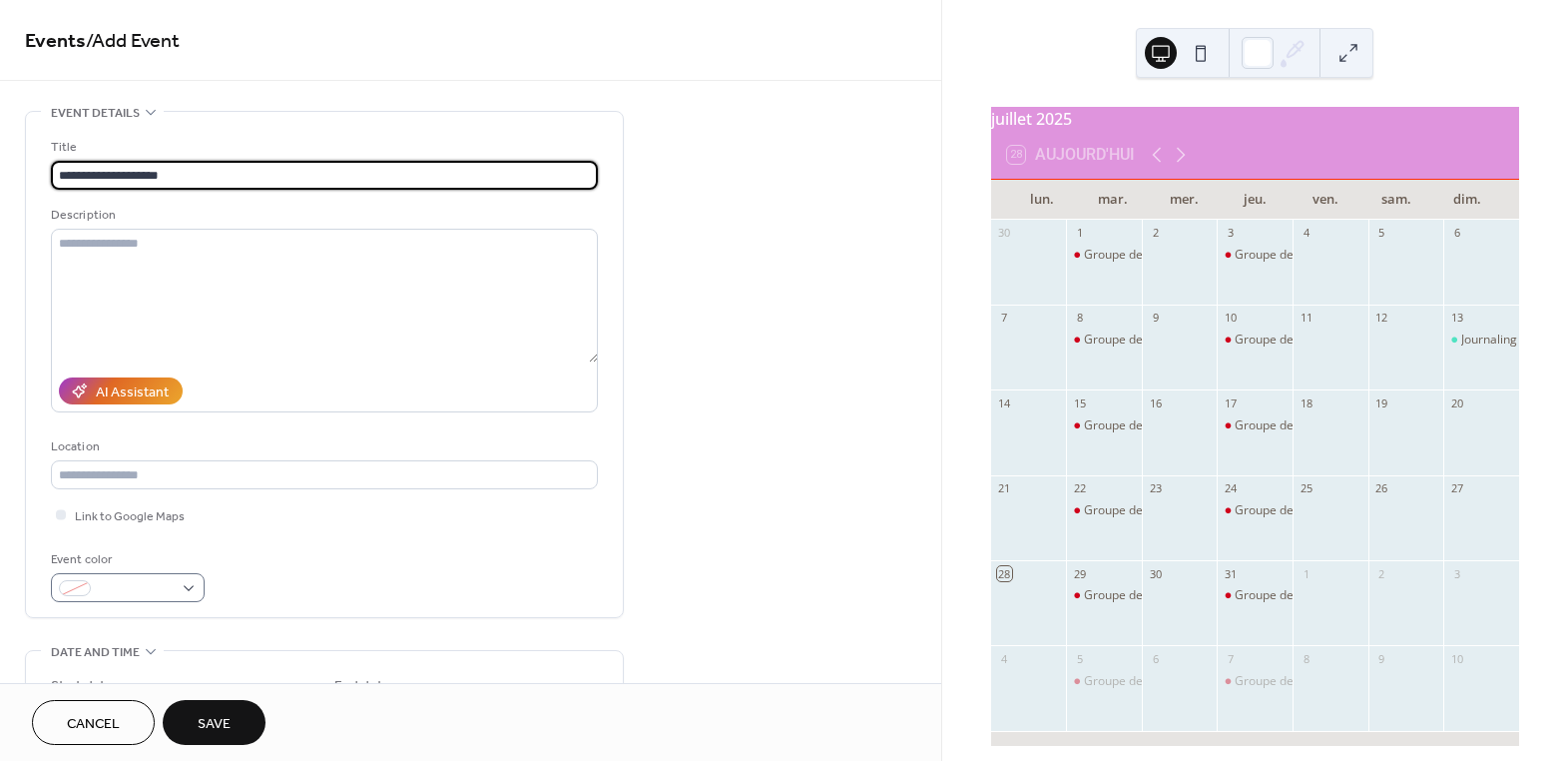 type on "**********" 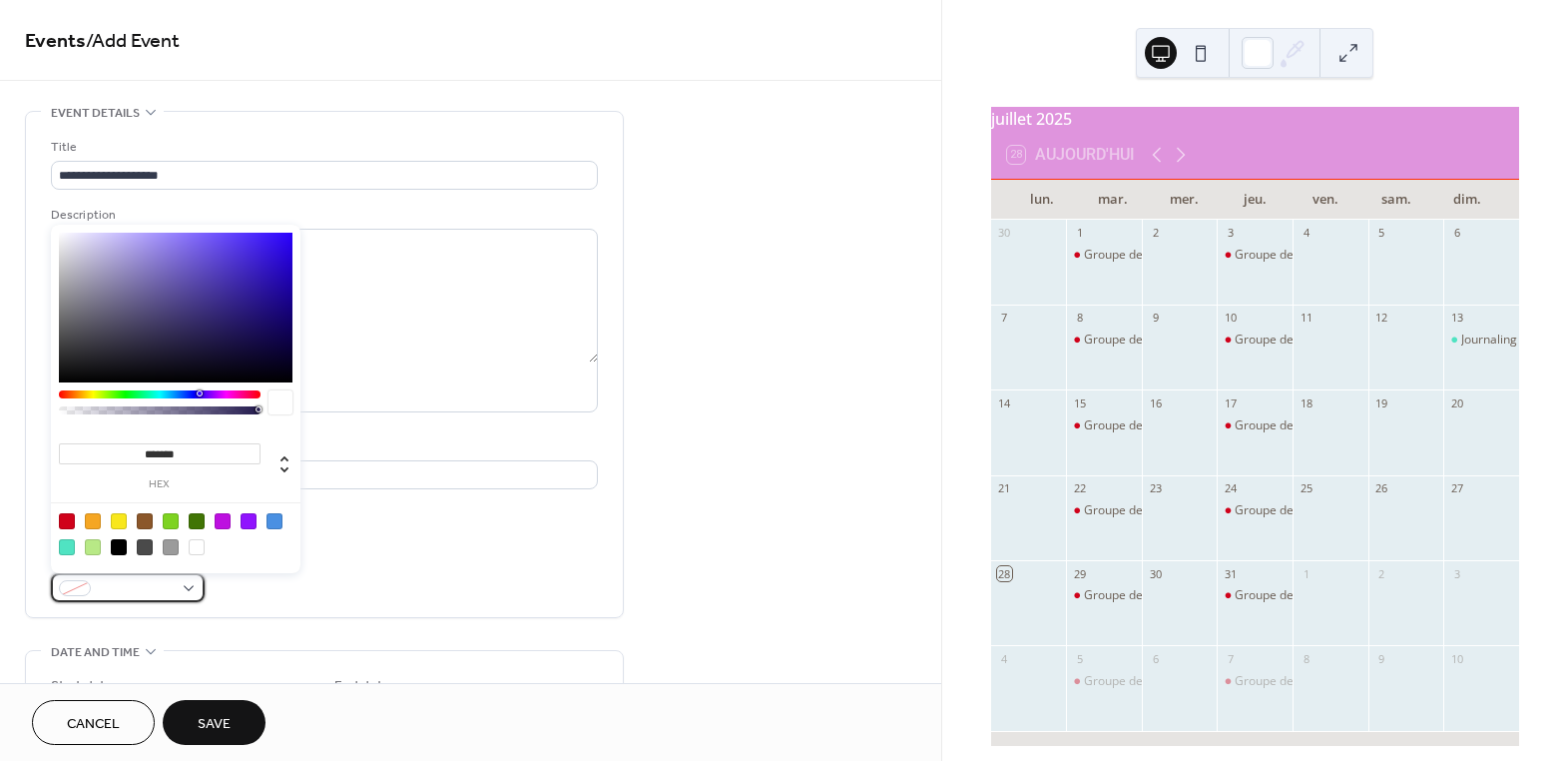 click at bounding box center [128, 587] 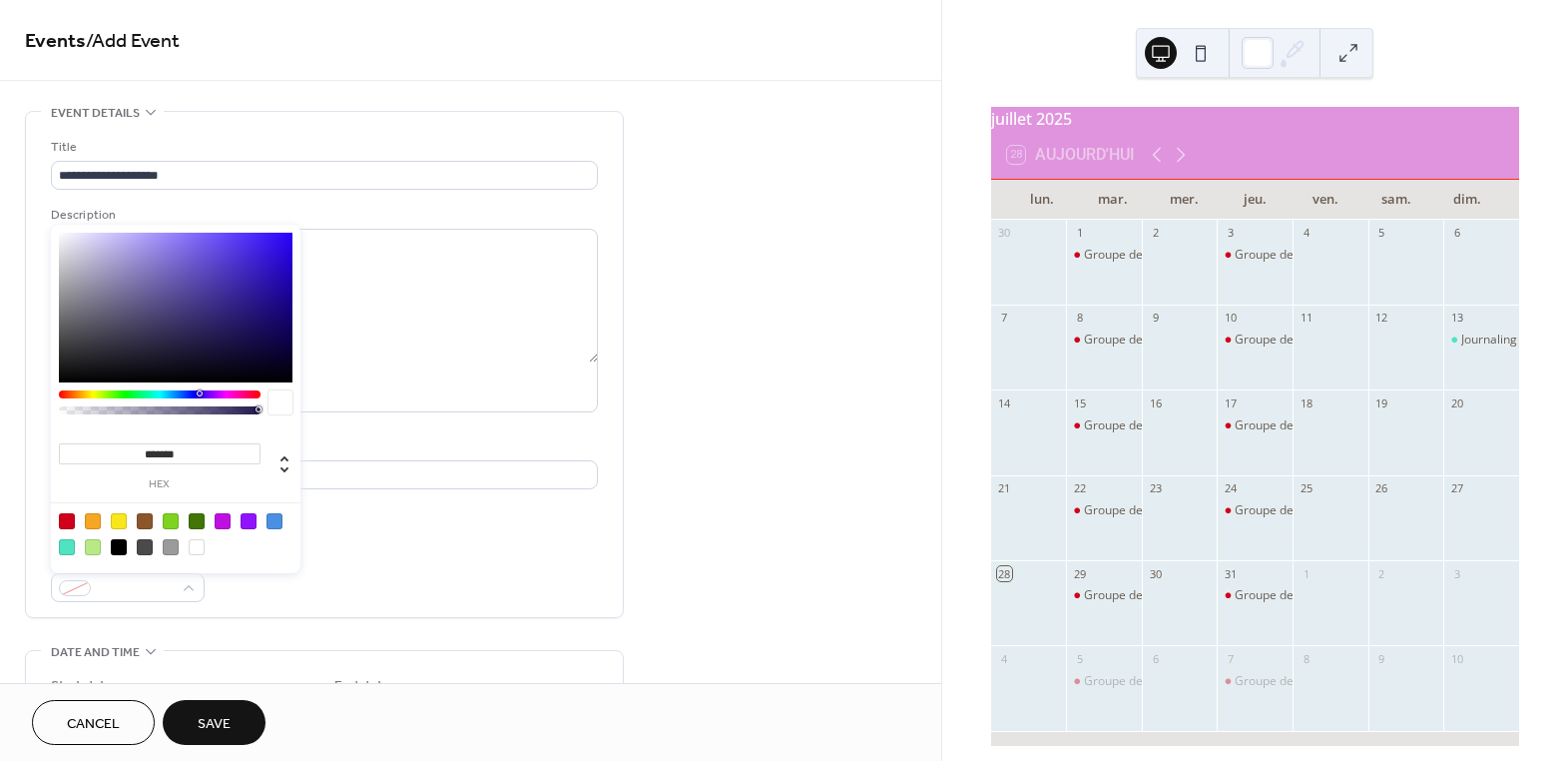 click at bounding box center [67, 521] 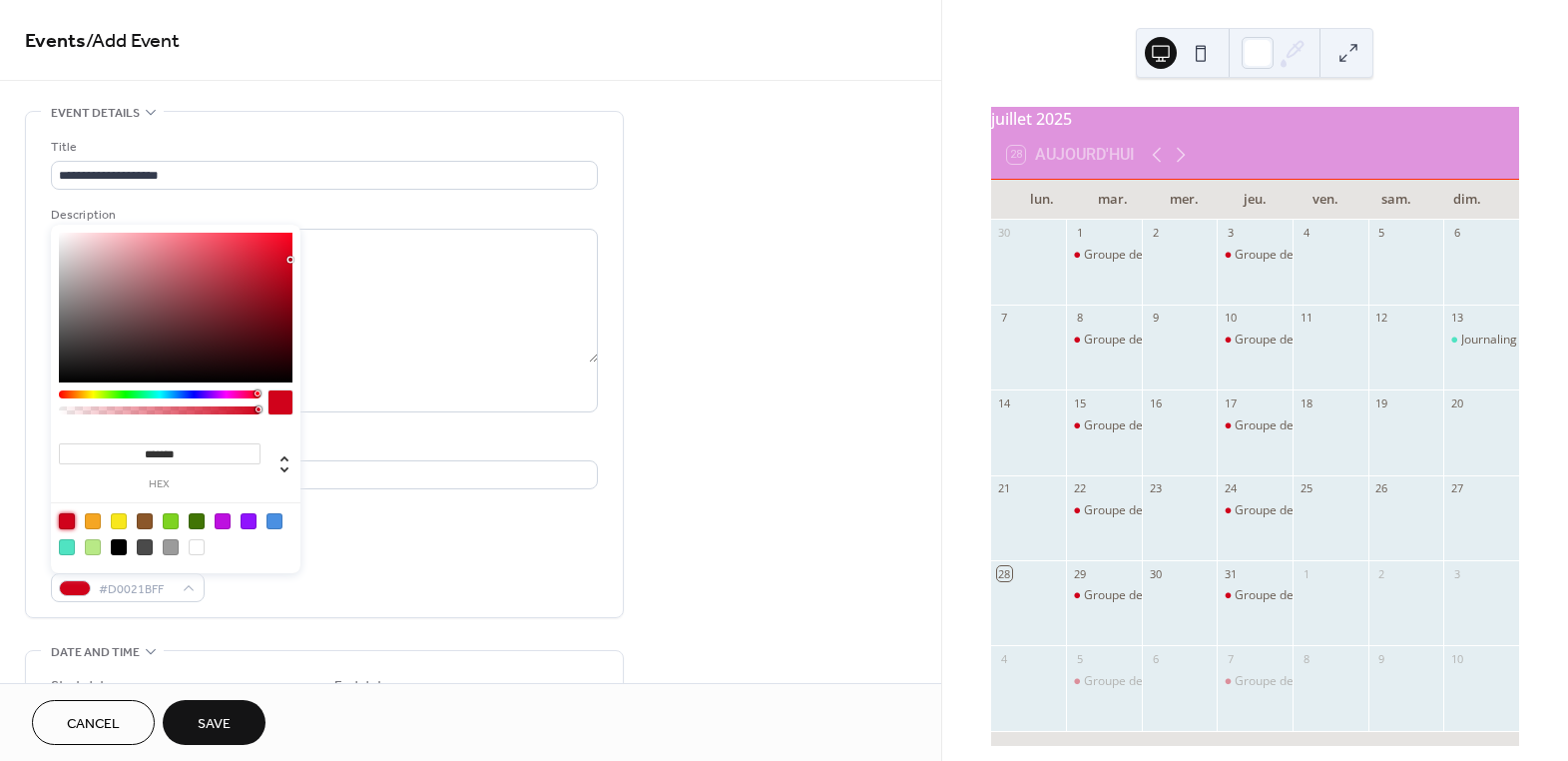 click on "Event color #D0021BFF" at bounding box center [324, 575] 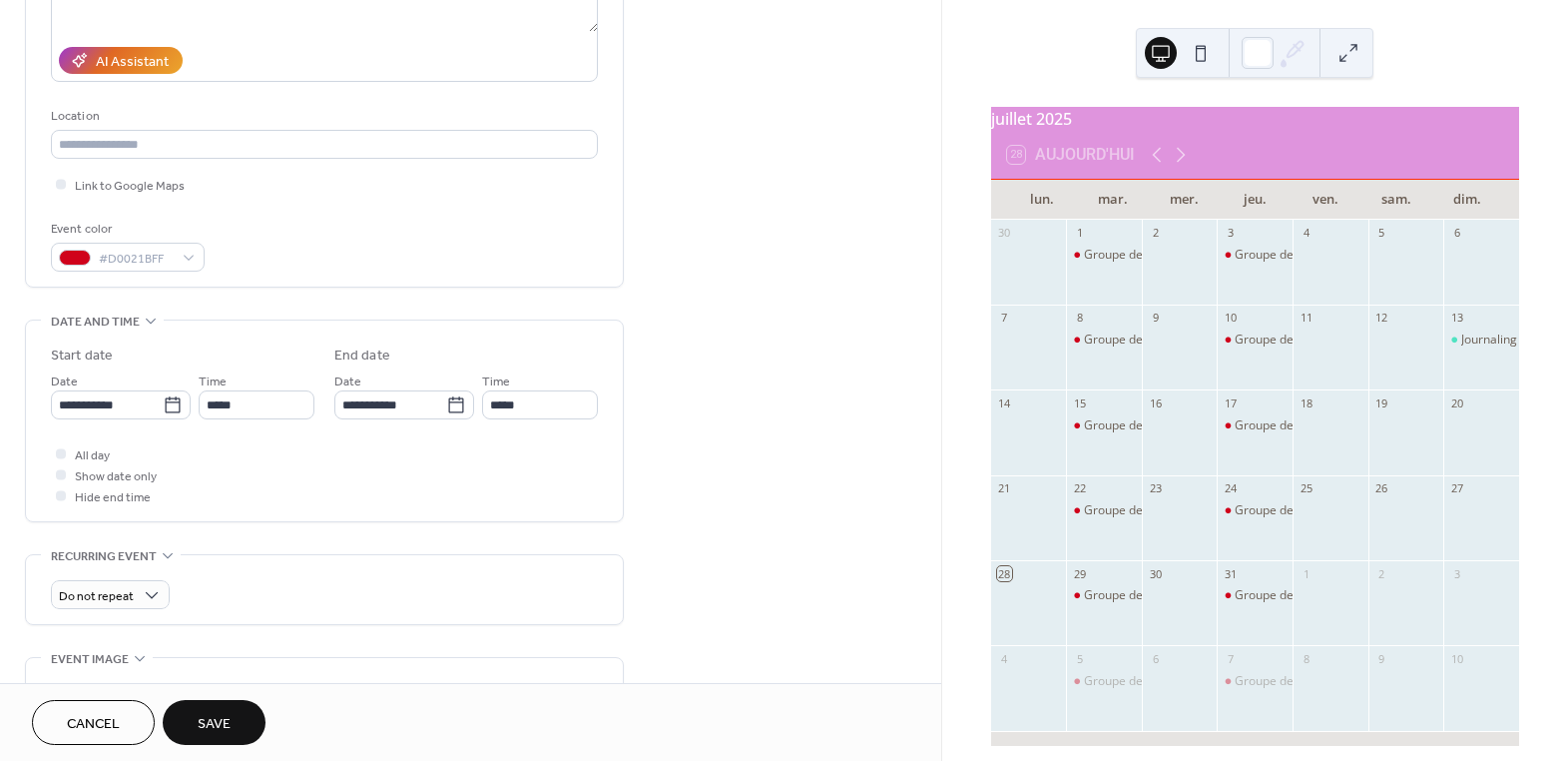scroll, scrollTop: 363, scrollLeft: 0, axis: vertical 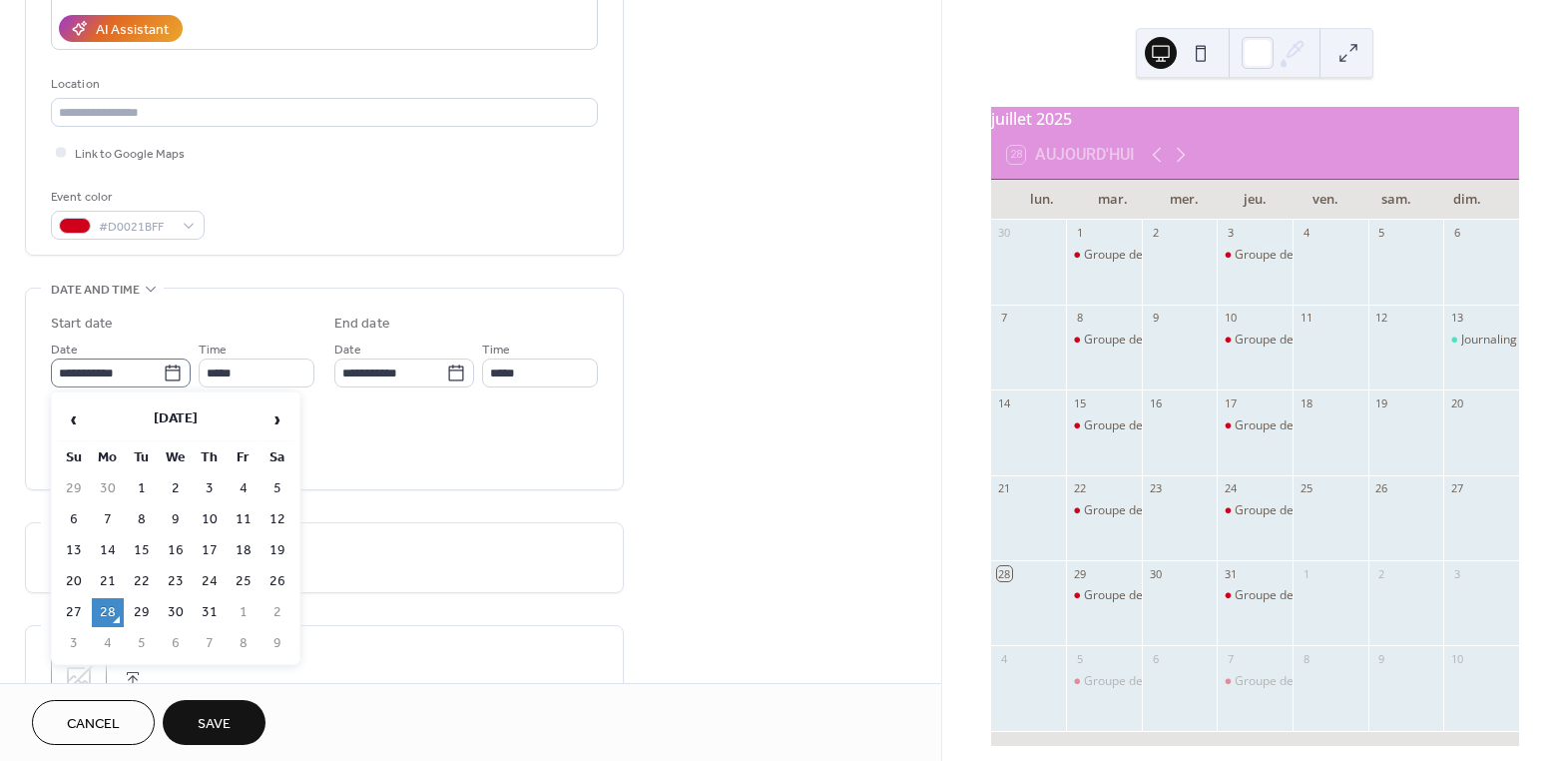click 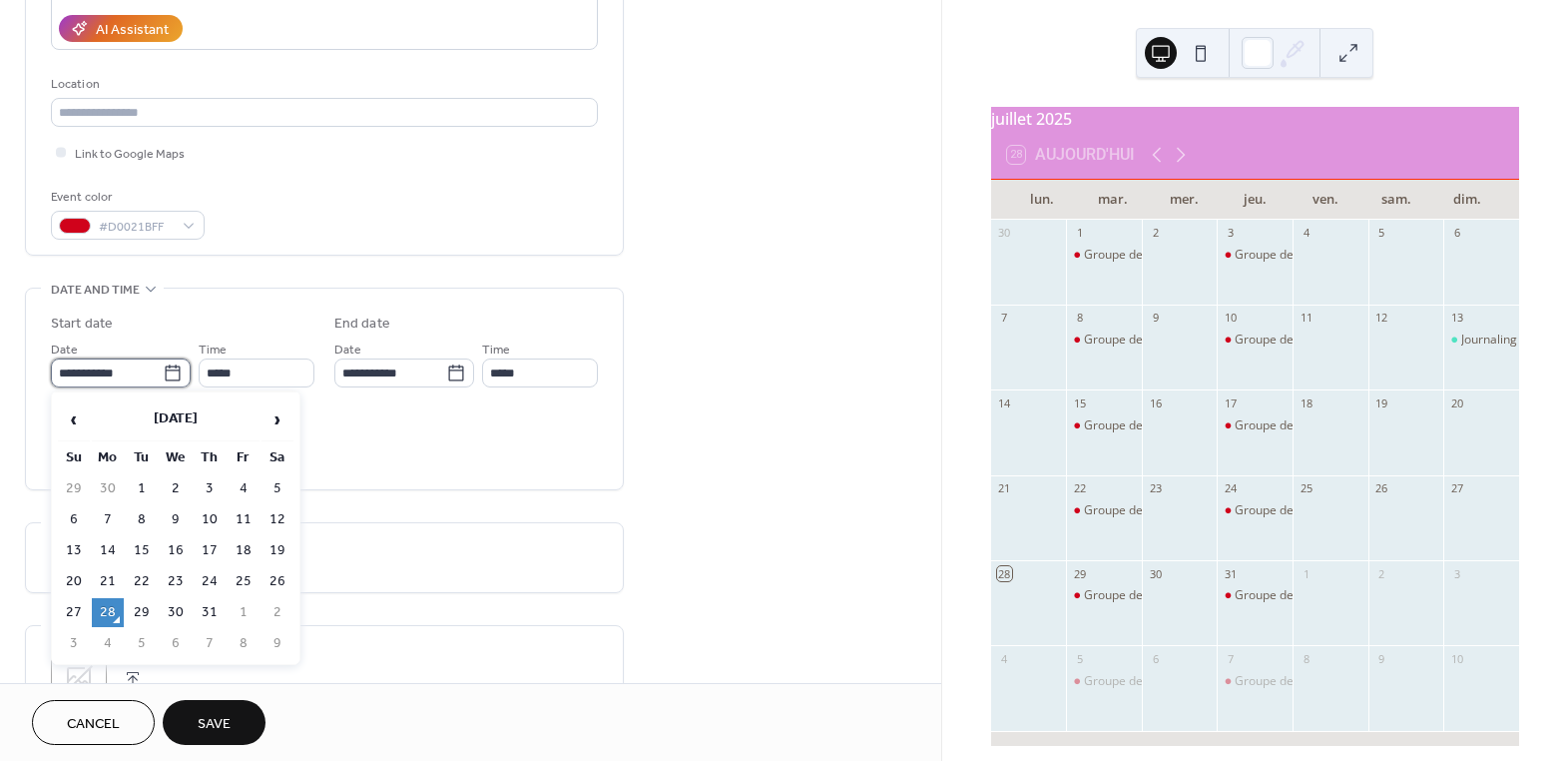 click on "**********" at bounding box center (107, 373) 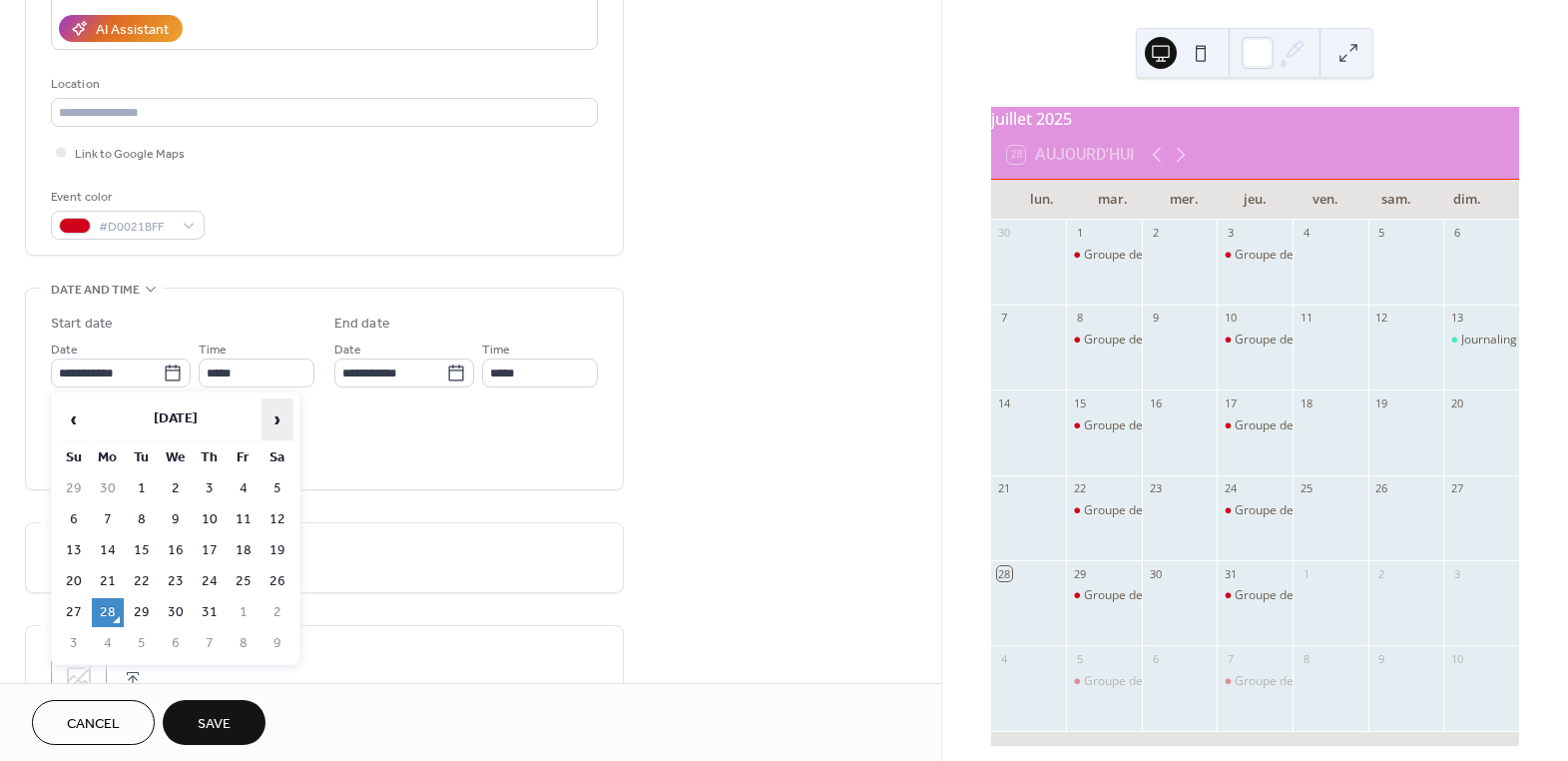click on "›" at bounding box center [277, 419] 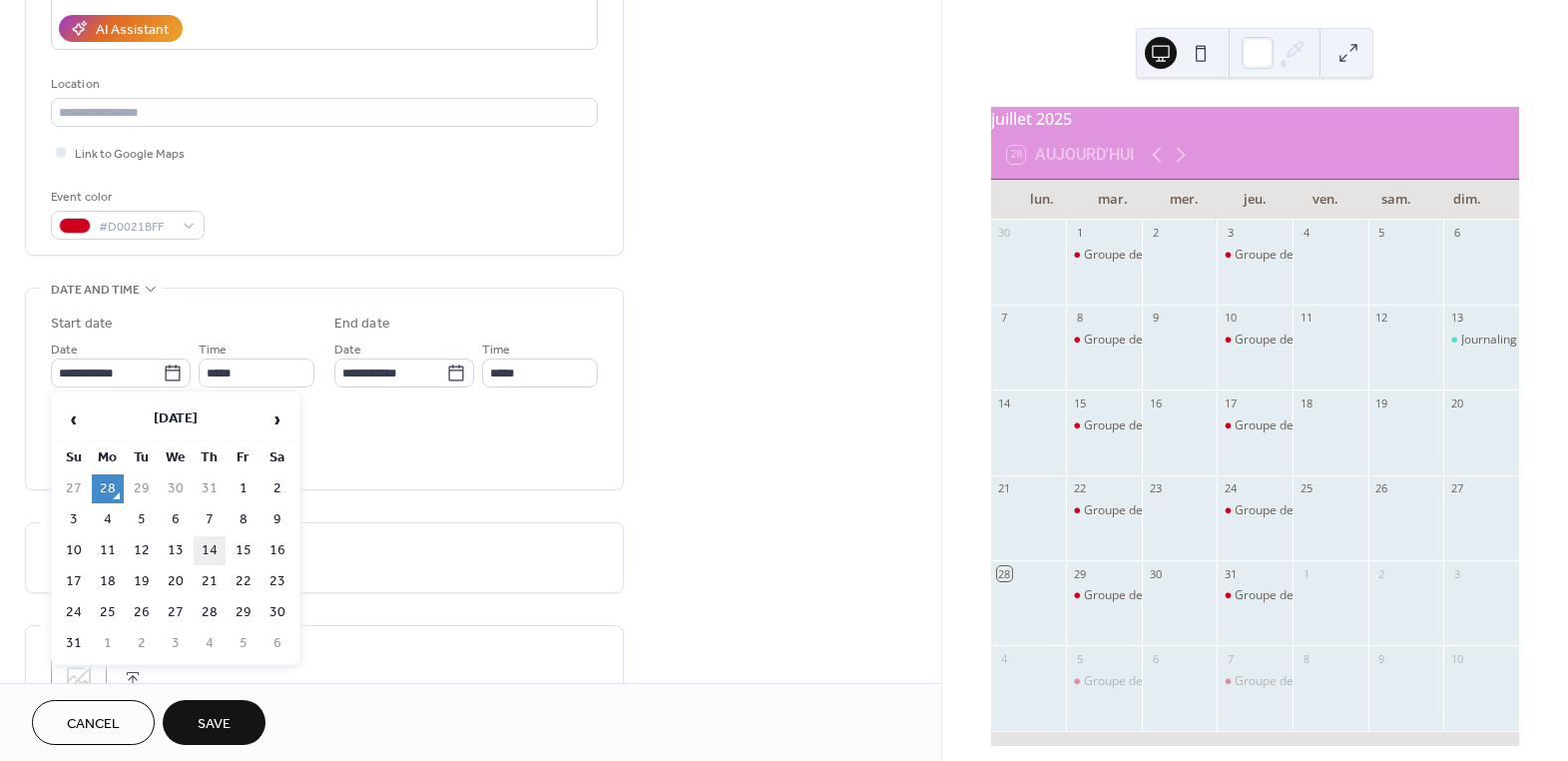 click on "14" at bounding box center [210, 550] 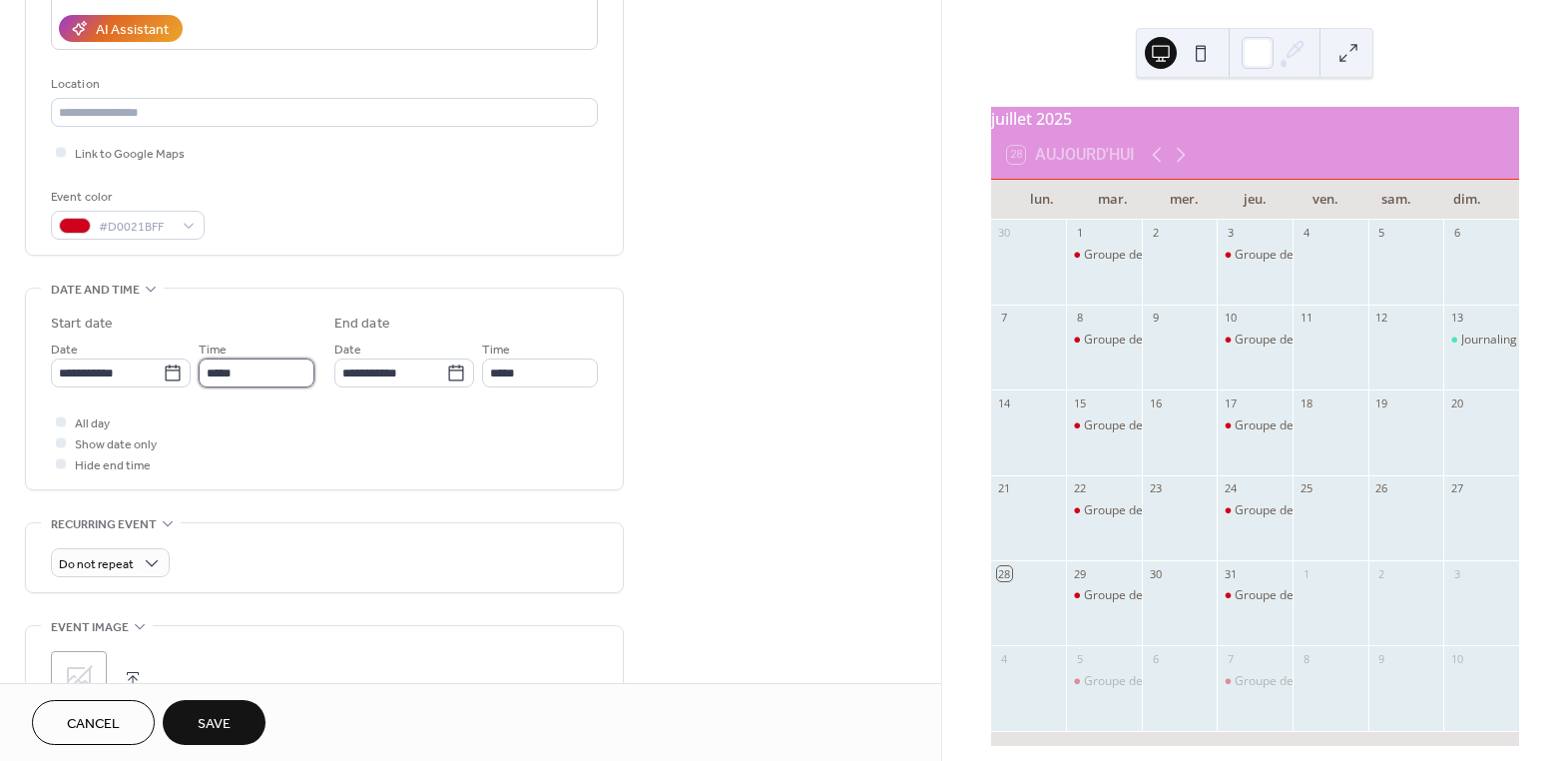 click on "*****" at bounding box center [257, 373] 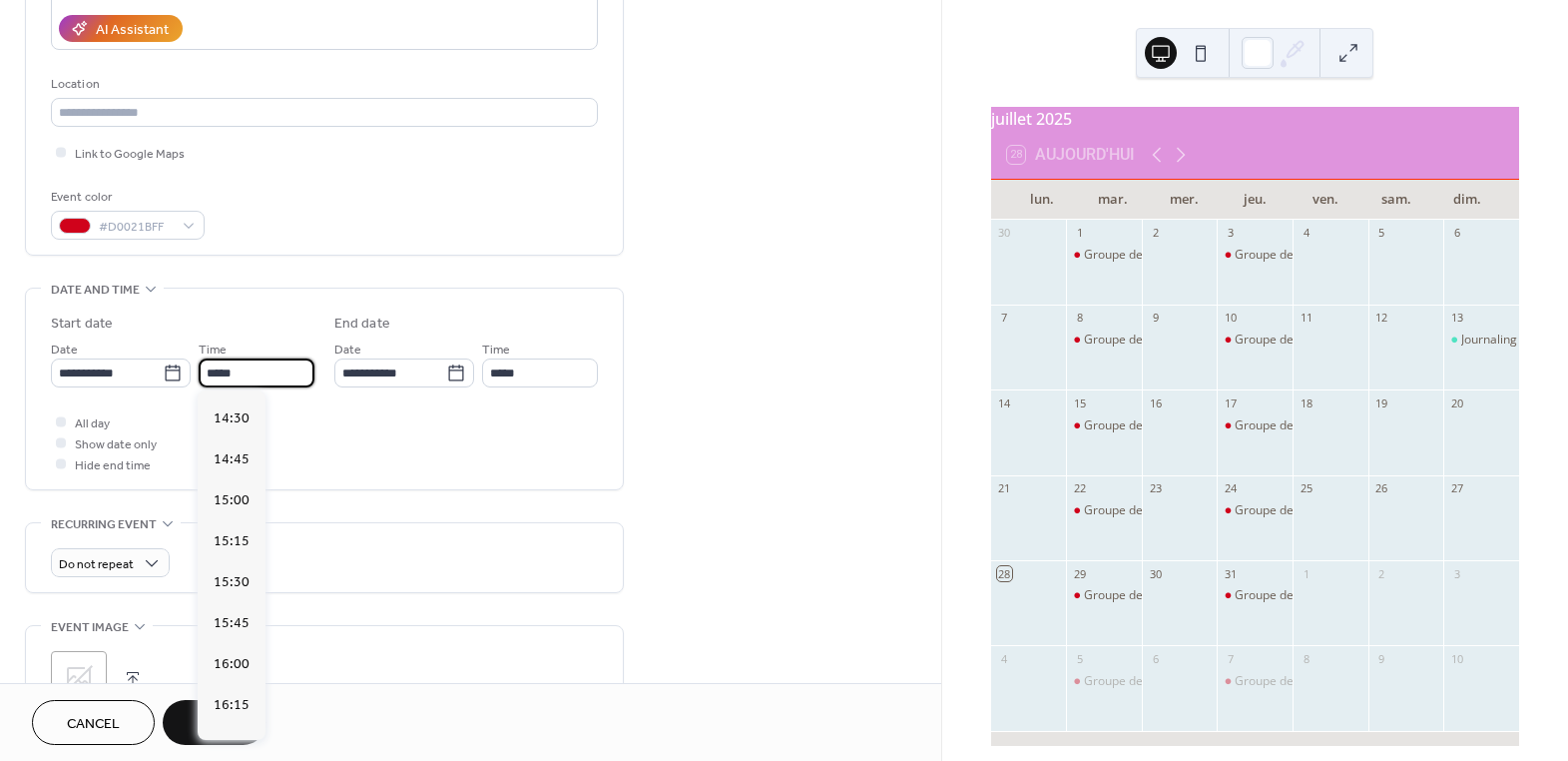 scroll, scrollTop: 2401, scrollLeft: 0, axis: vertical 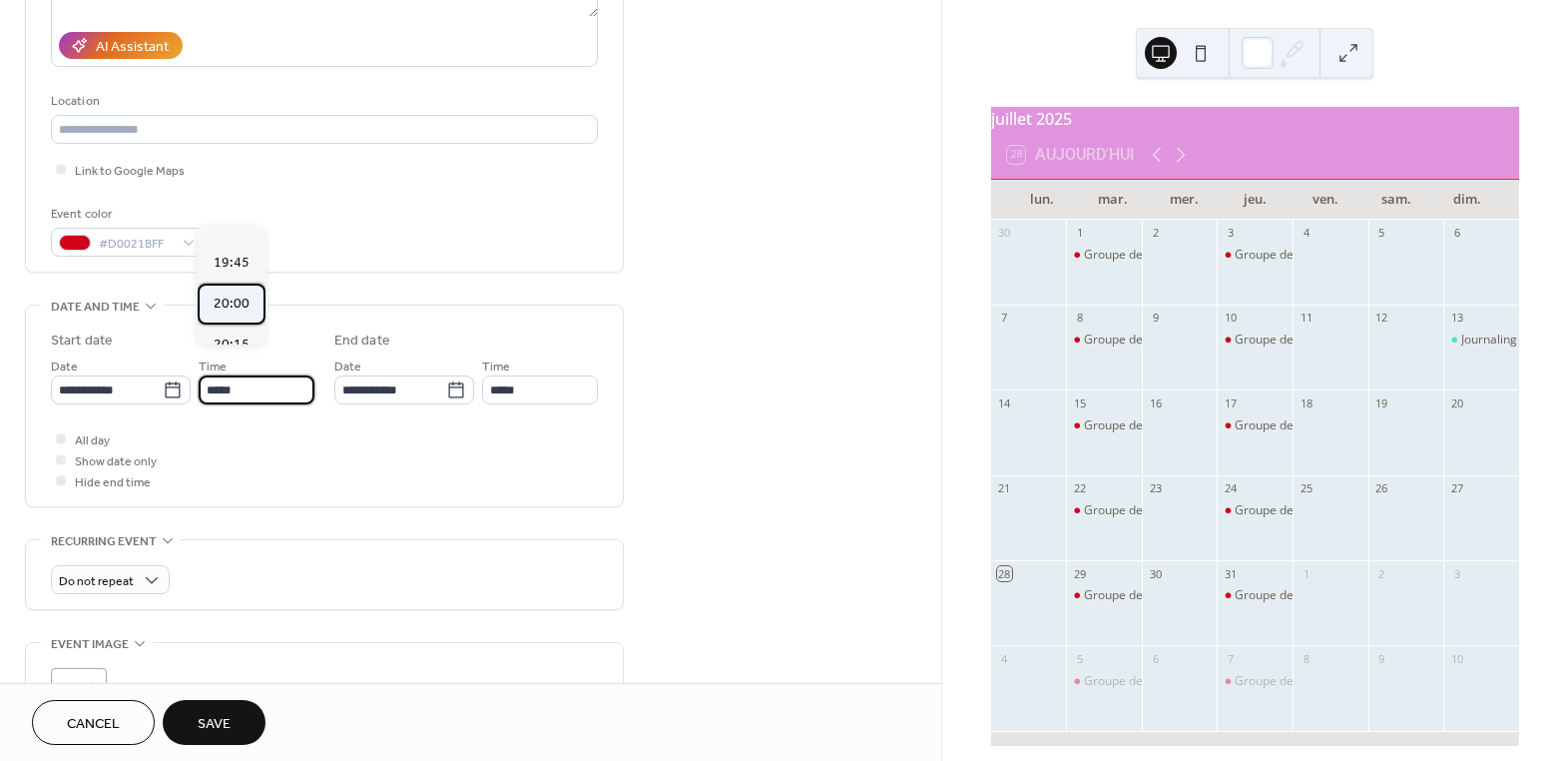 click on "20:00" at bounding box center (232, 304) 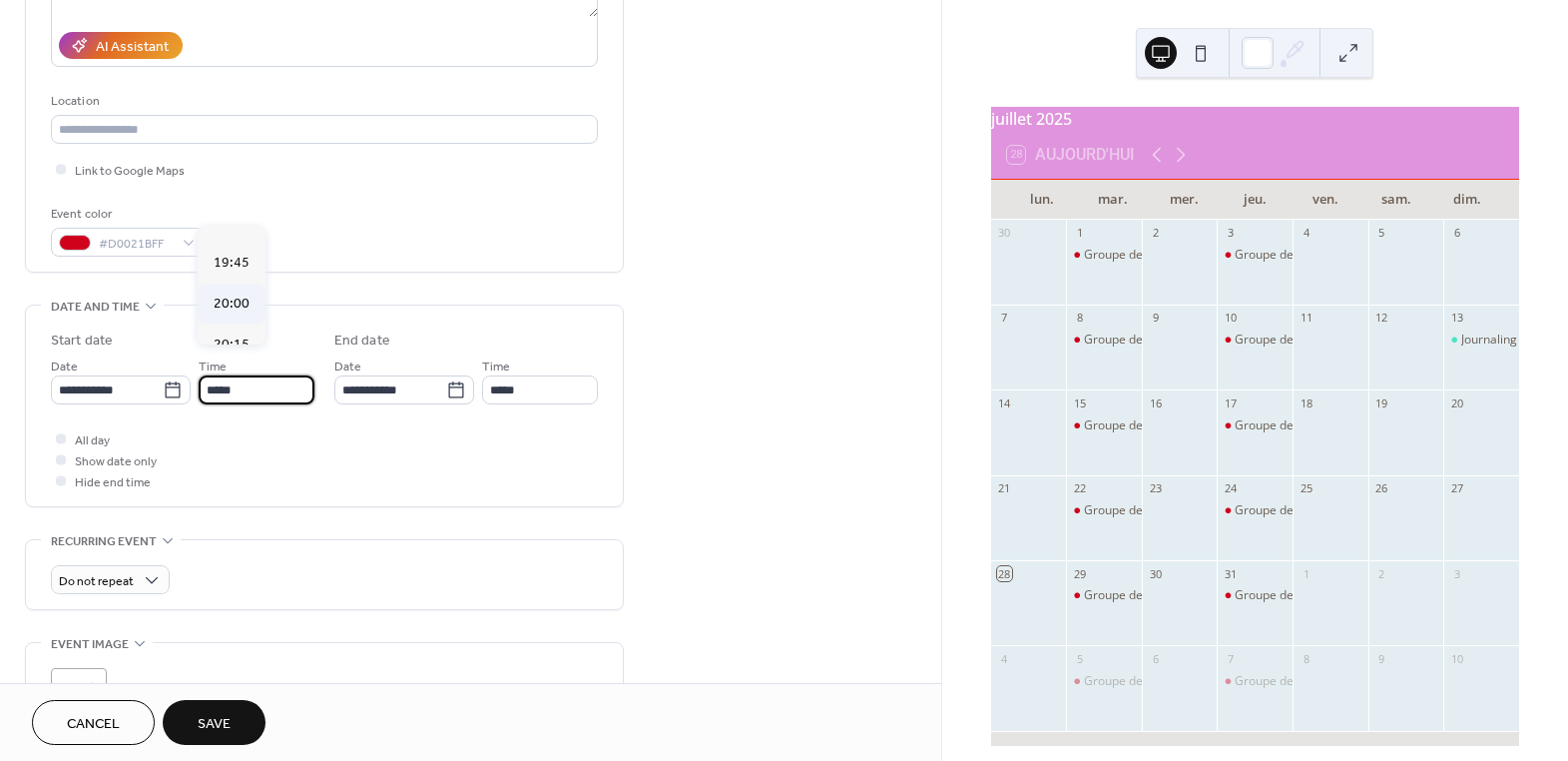 type on "*****" 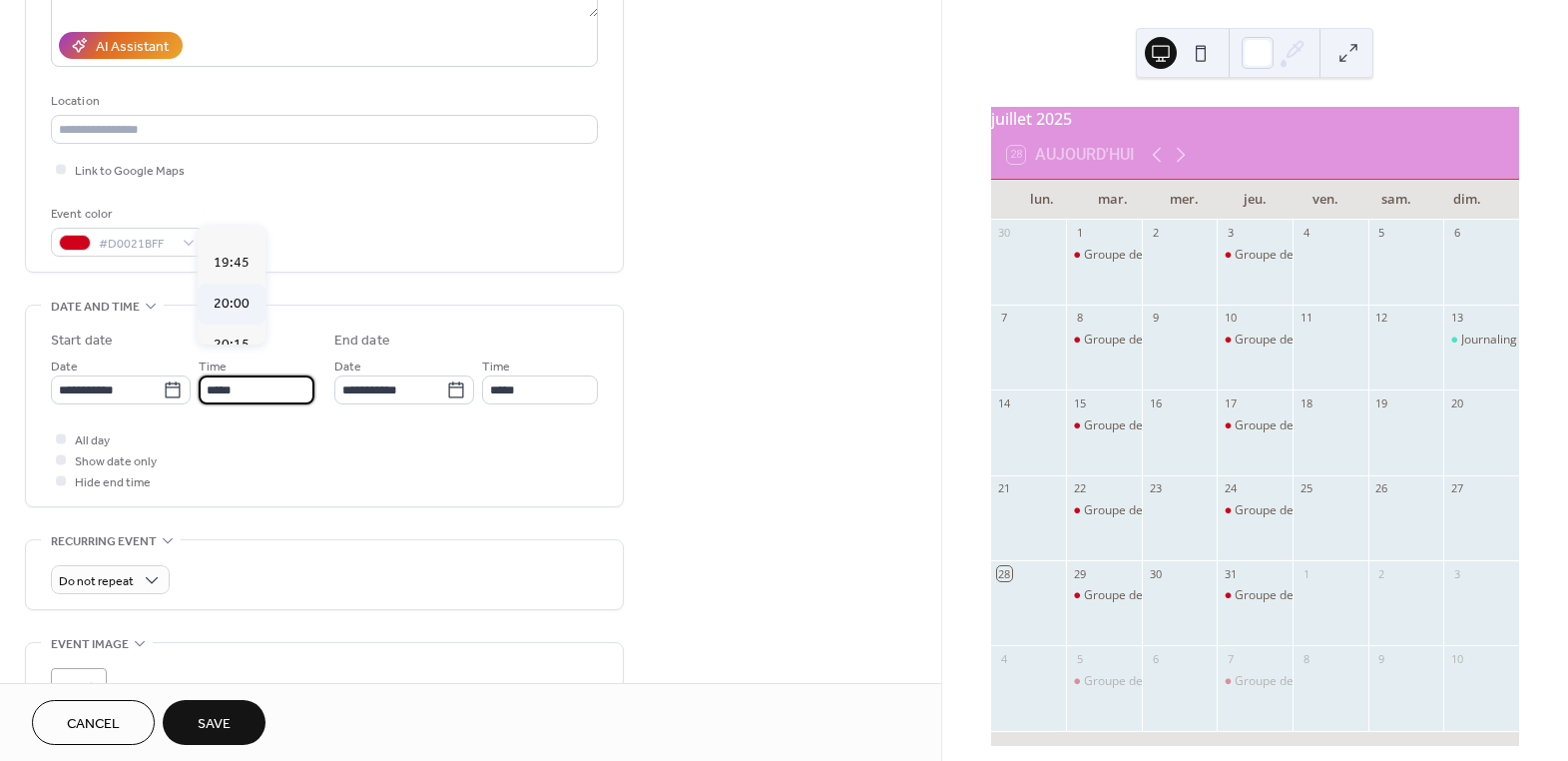 type on "*****" 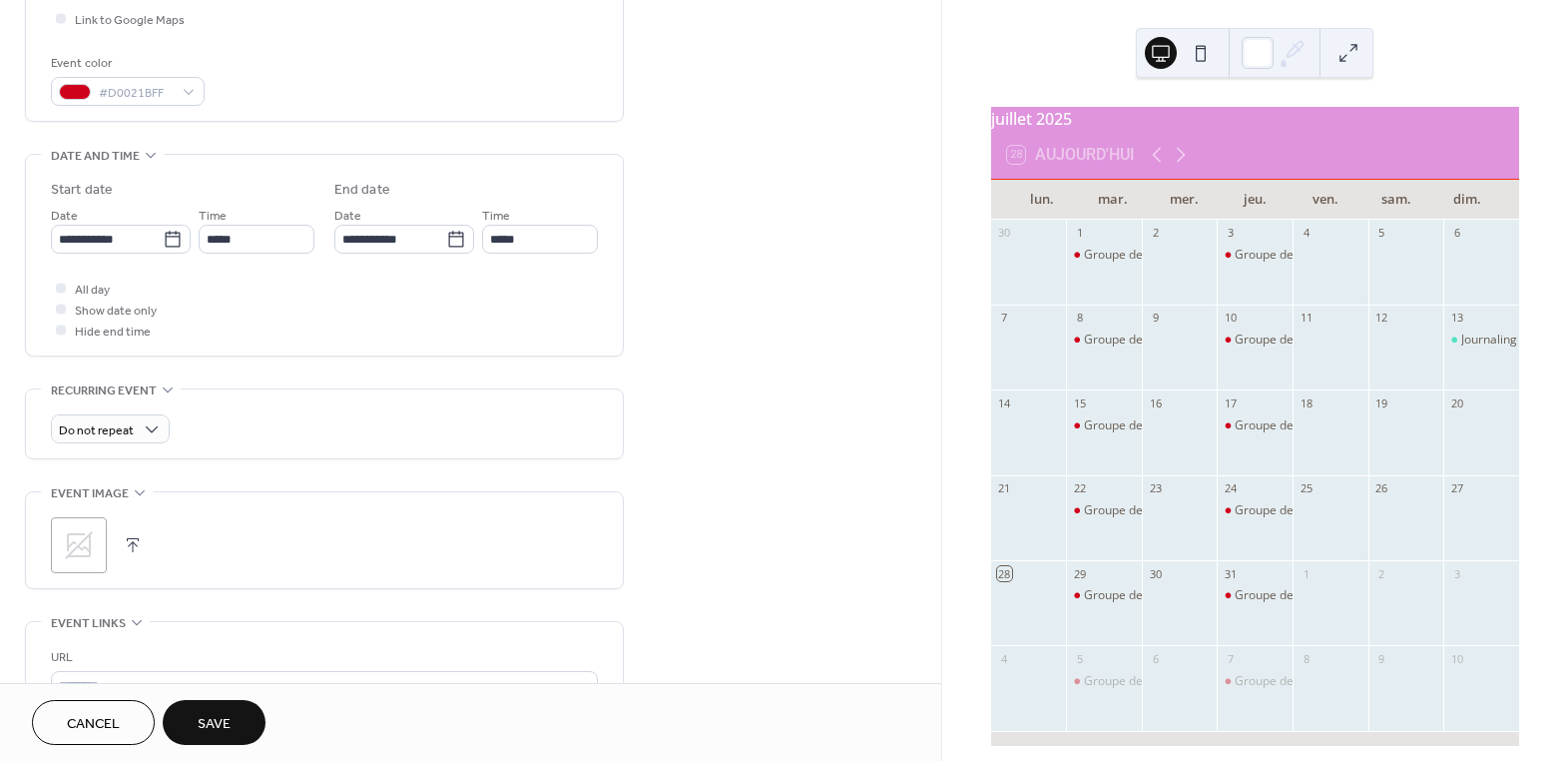 scroll, scrollTop: 527, scrollLeft: 0, axis: vertical 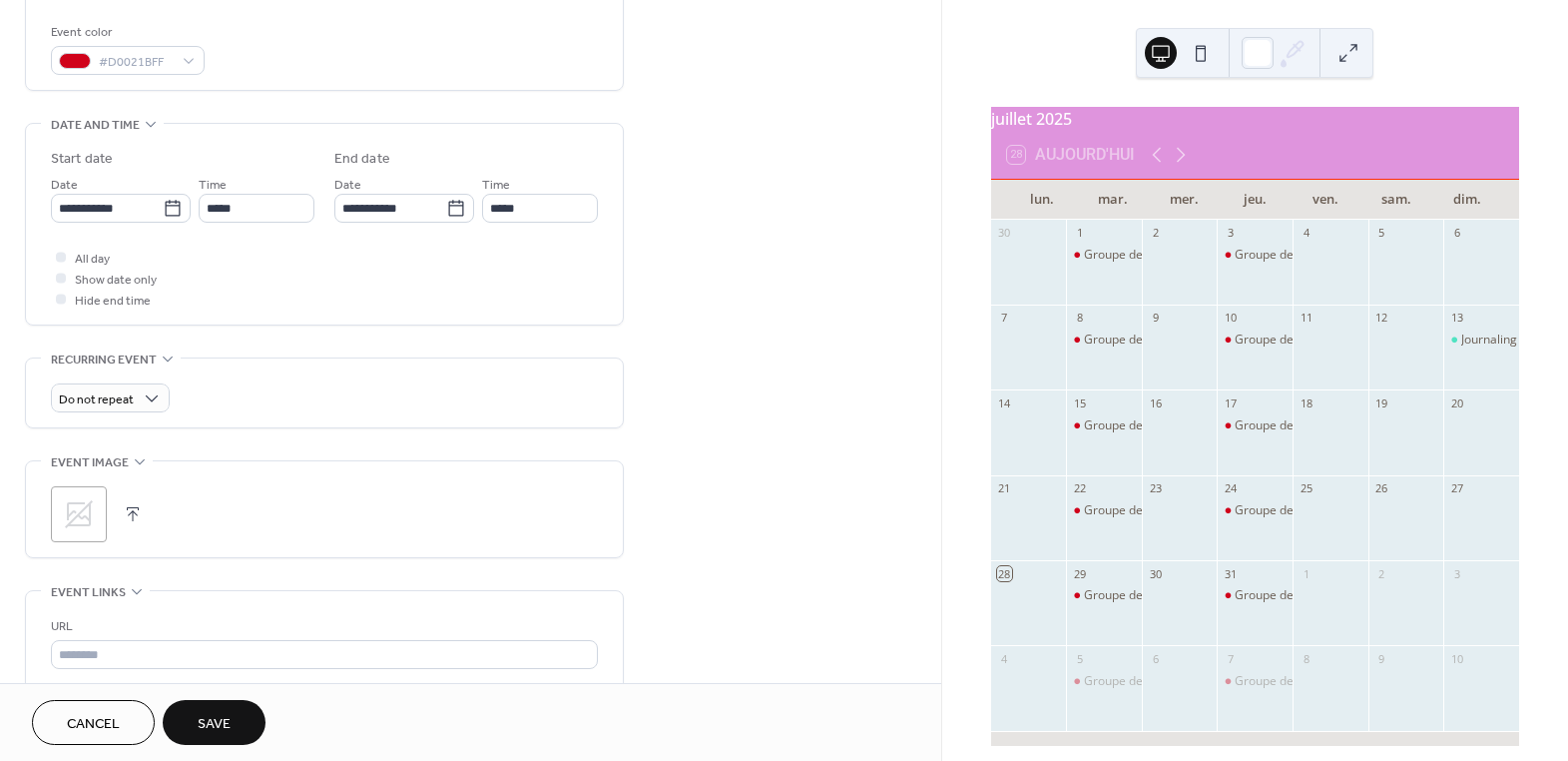 click on ";" at bounding box center (324, 514) 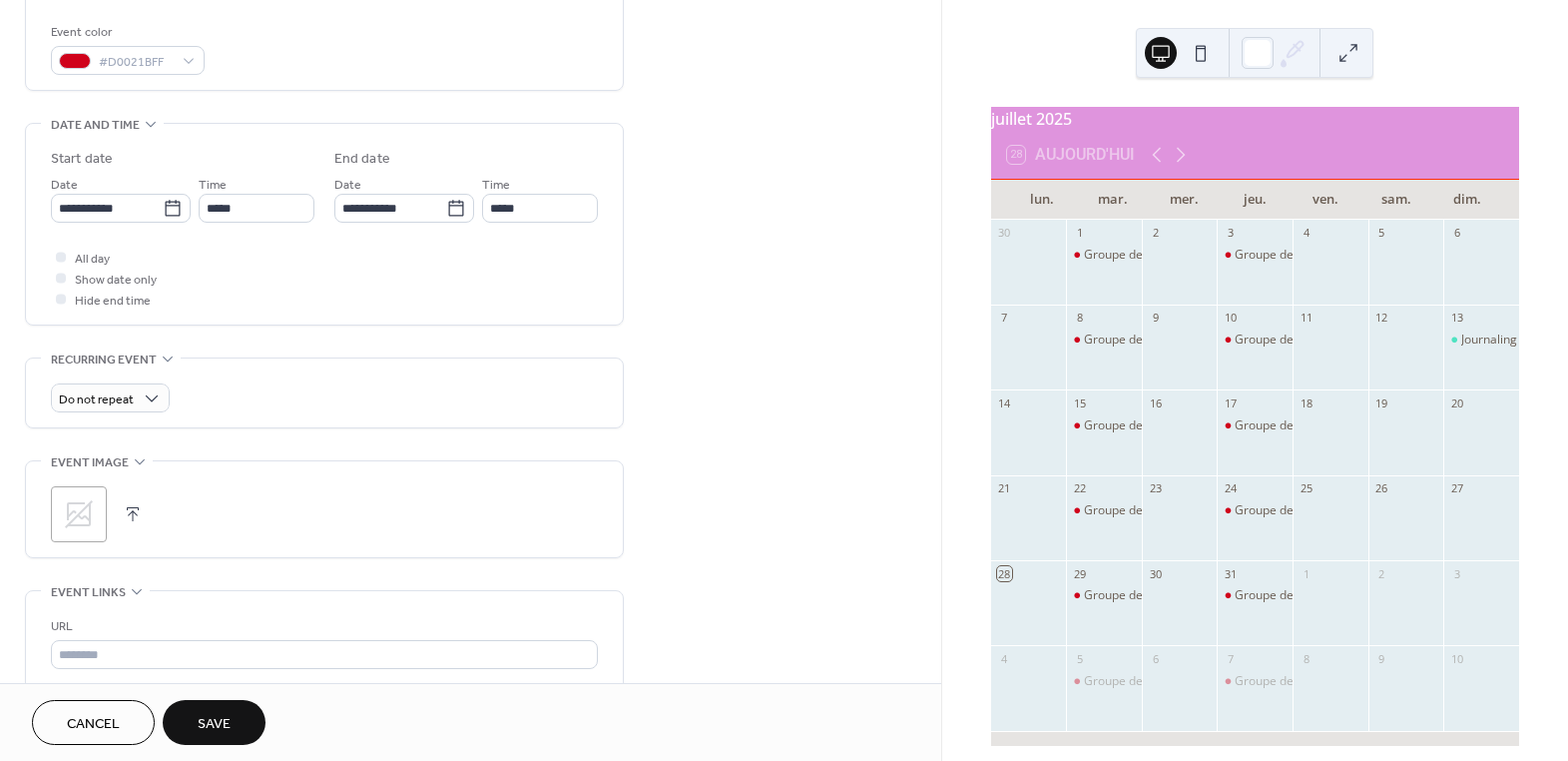 click at bounding box center (133, 514) 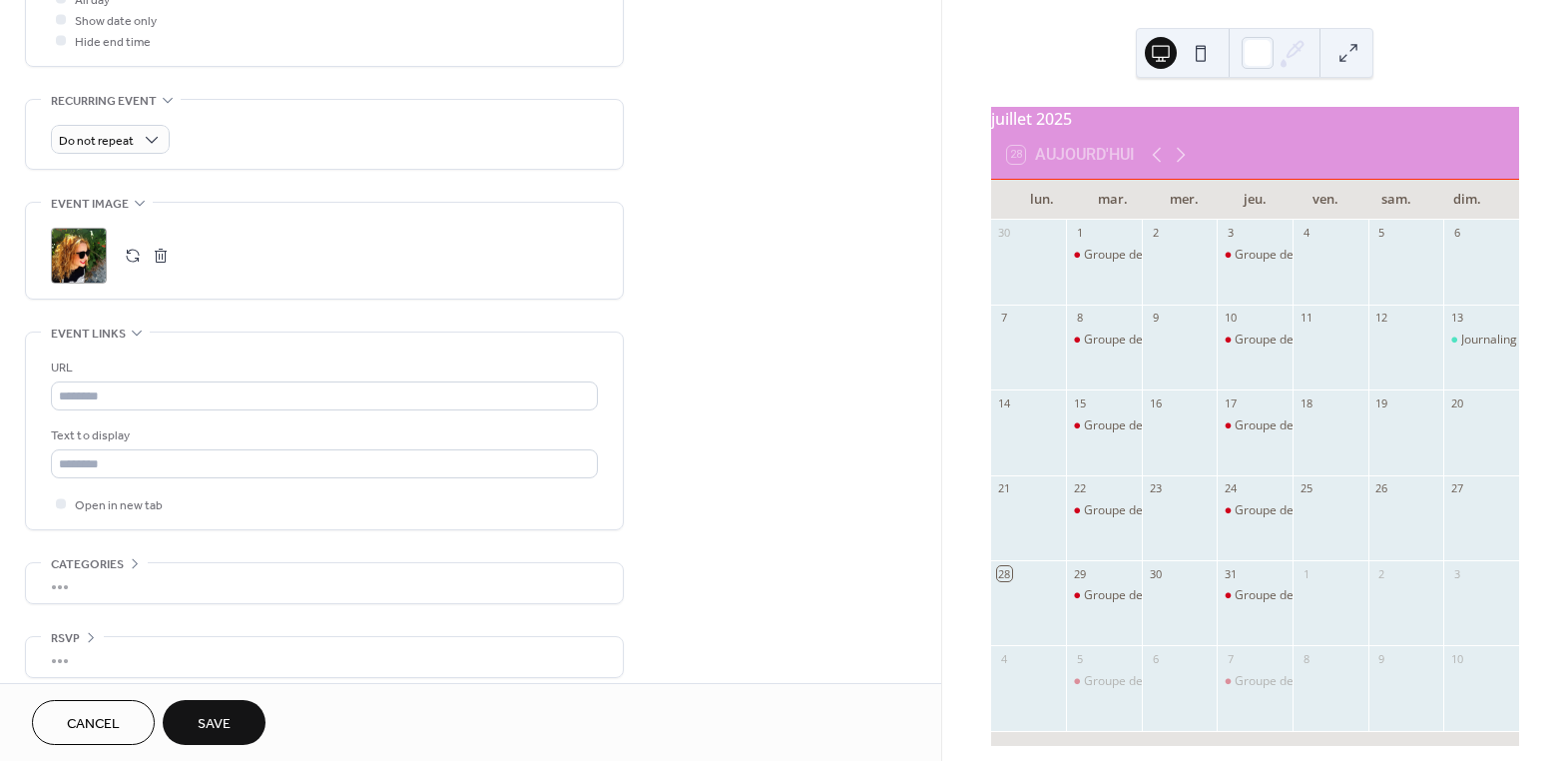 scroll, scrollTop: 799, scrollLeft: 0, axis: vertical 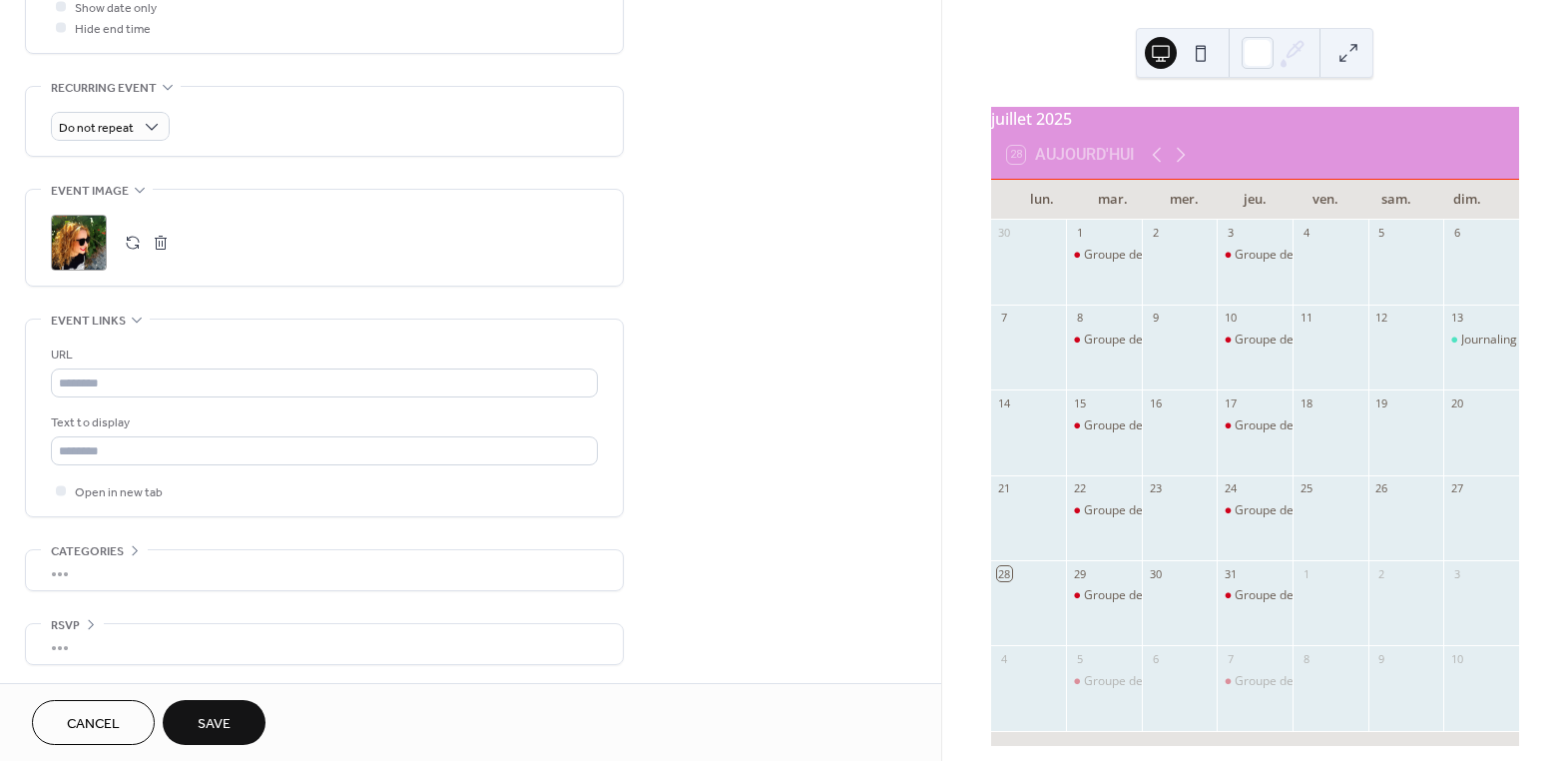 click on "Save" at bounding box center [214, 724] 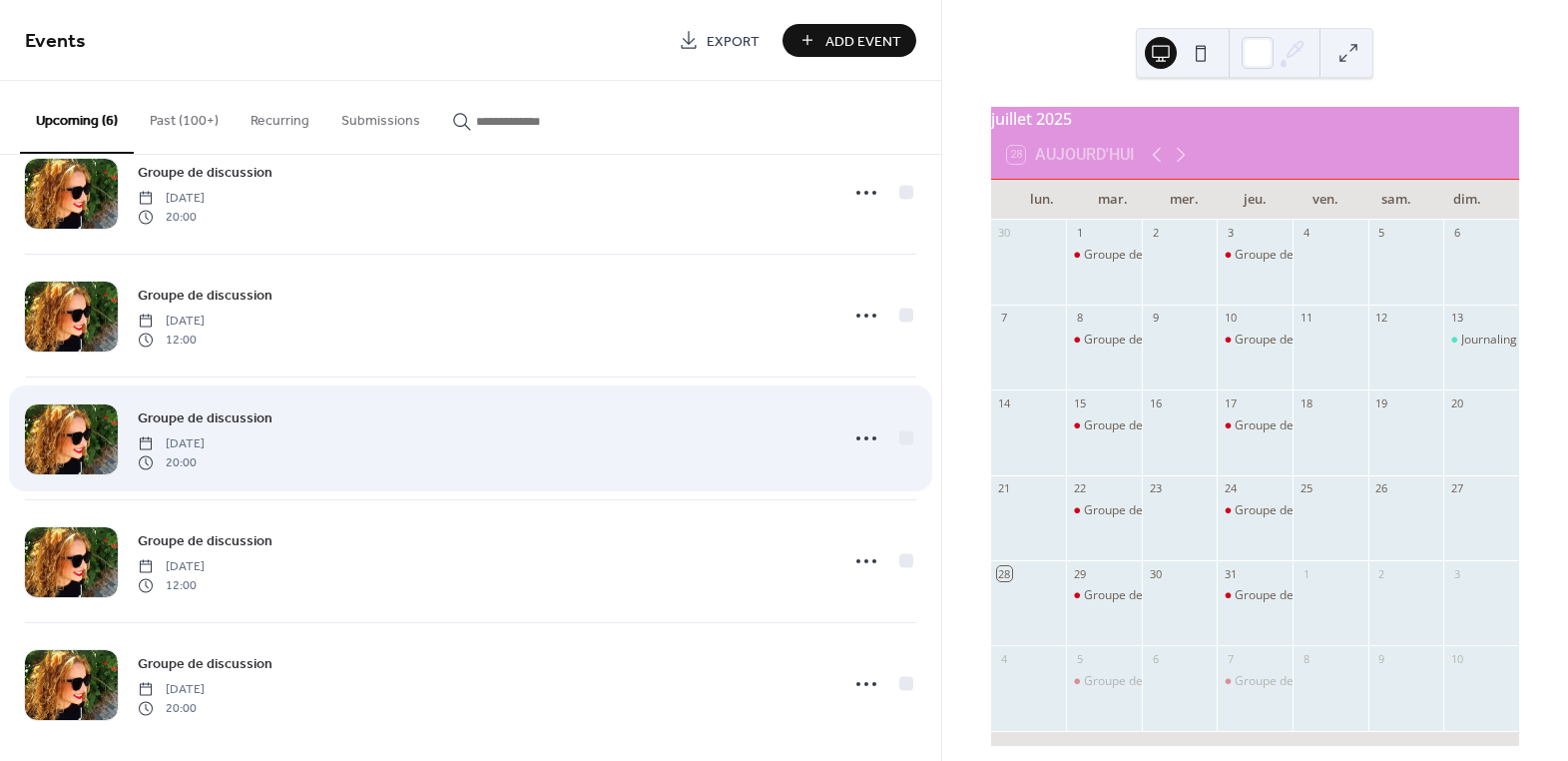 scroll, scrollTop: 189, scrollLeft: 0, axis: vertical 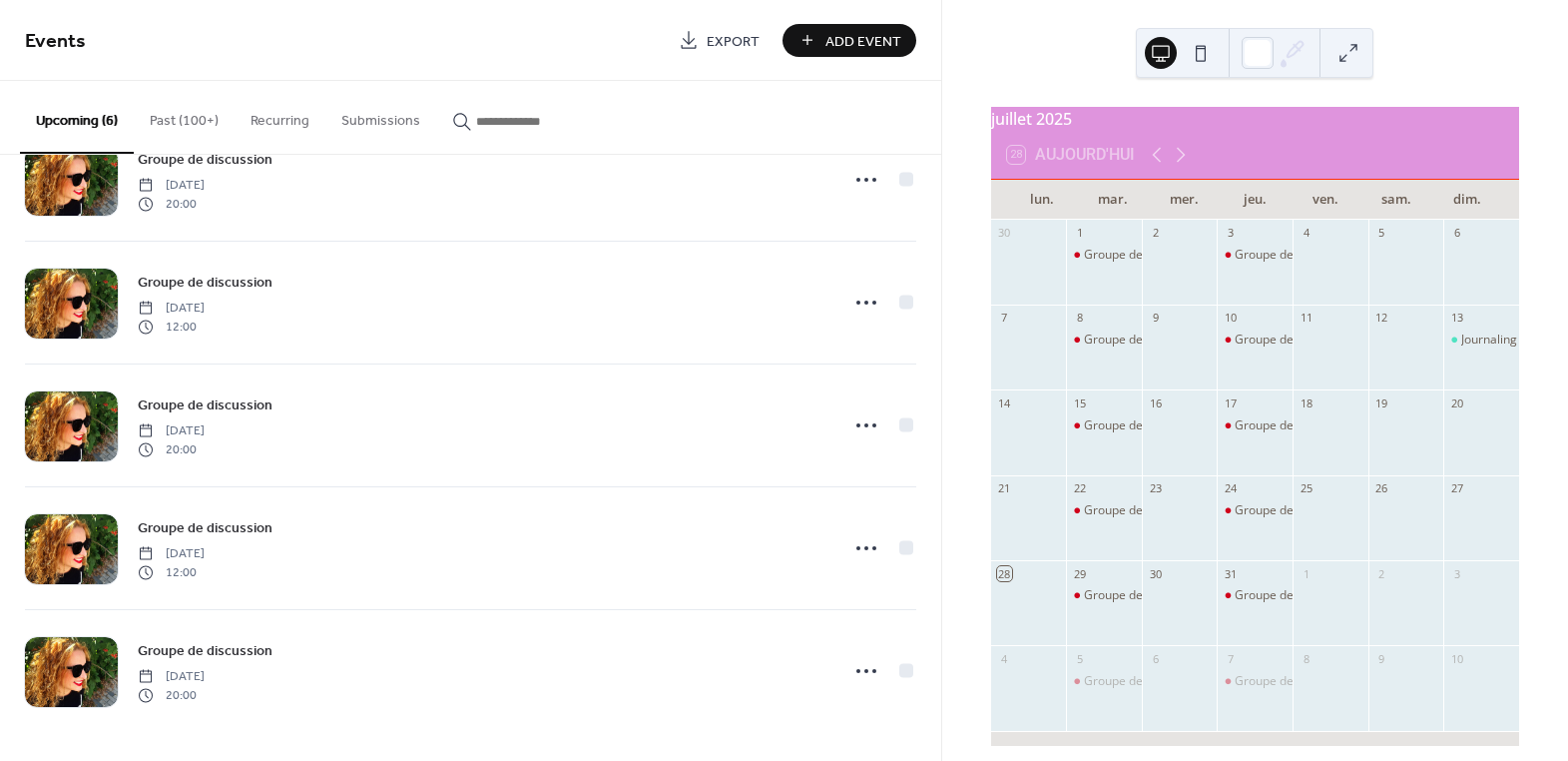 click on "Add Event" at bounding box center (863, 41) 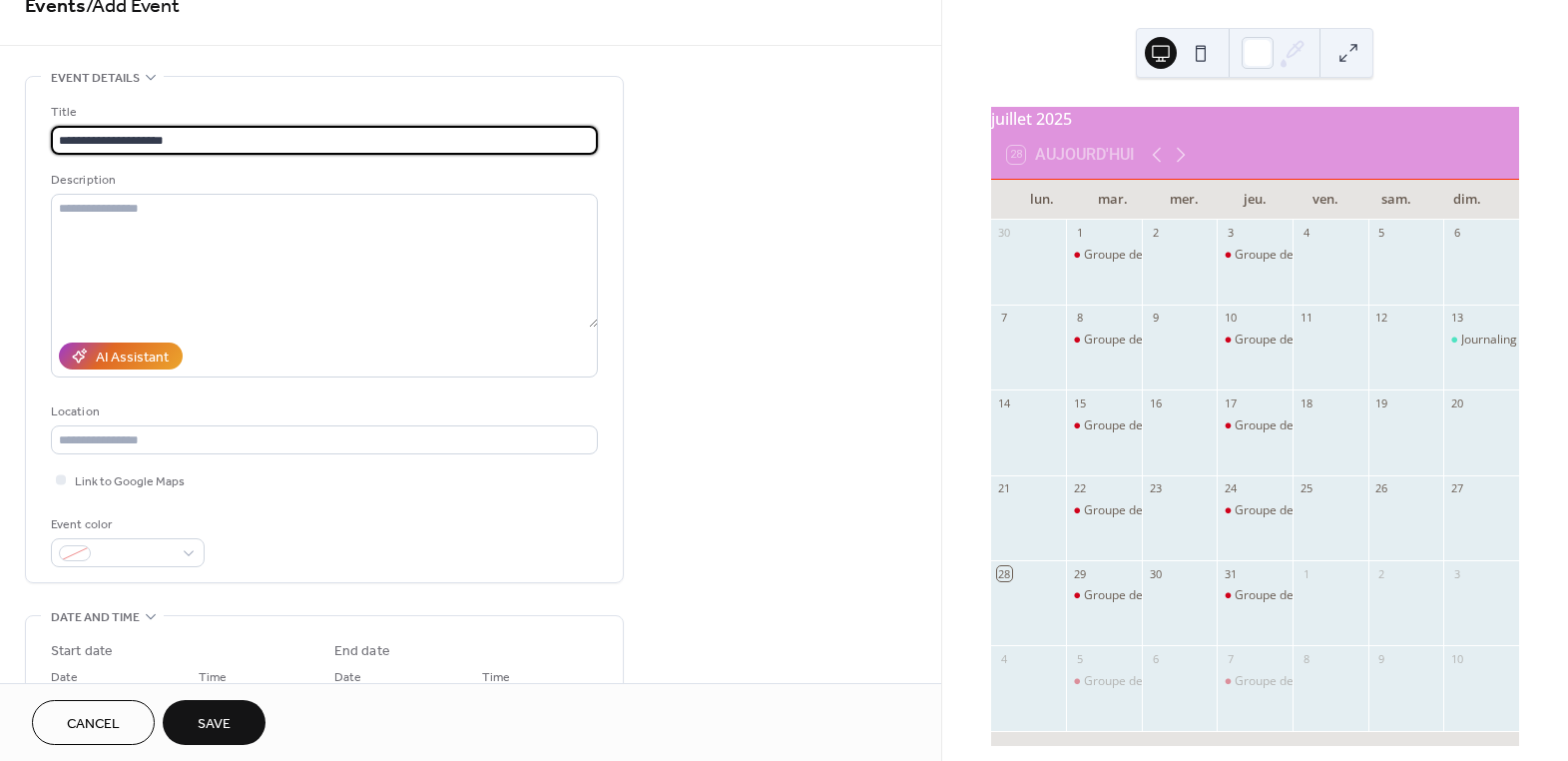 scroll, scrollTop: 90, scrollLeft: 0, axis: vertical 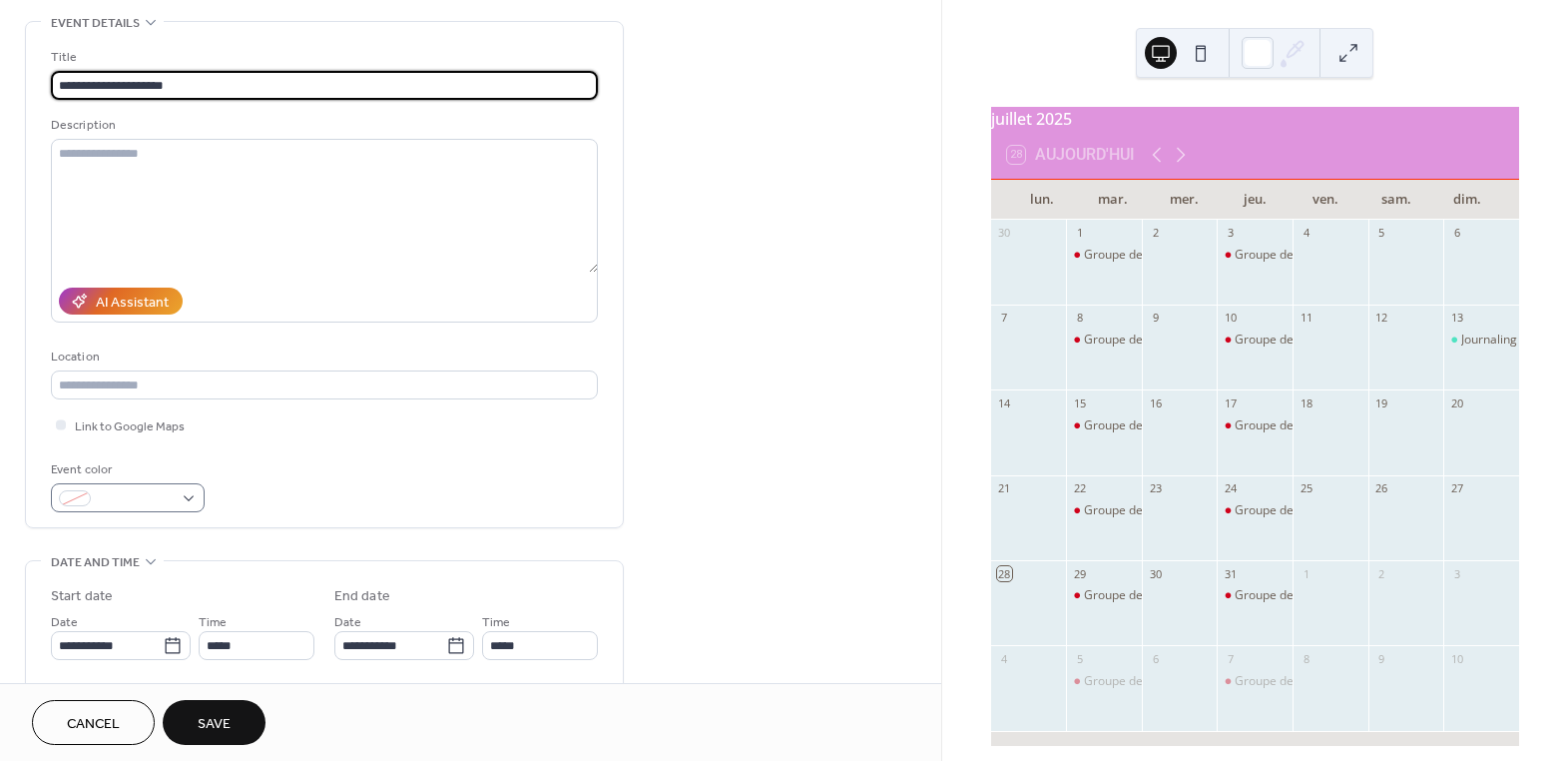 type on "**********" 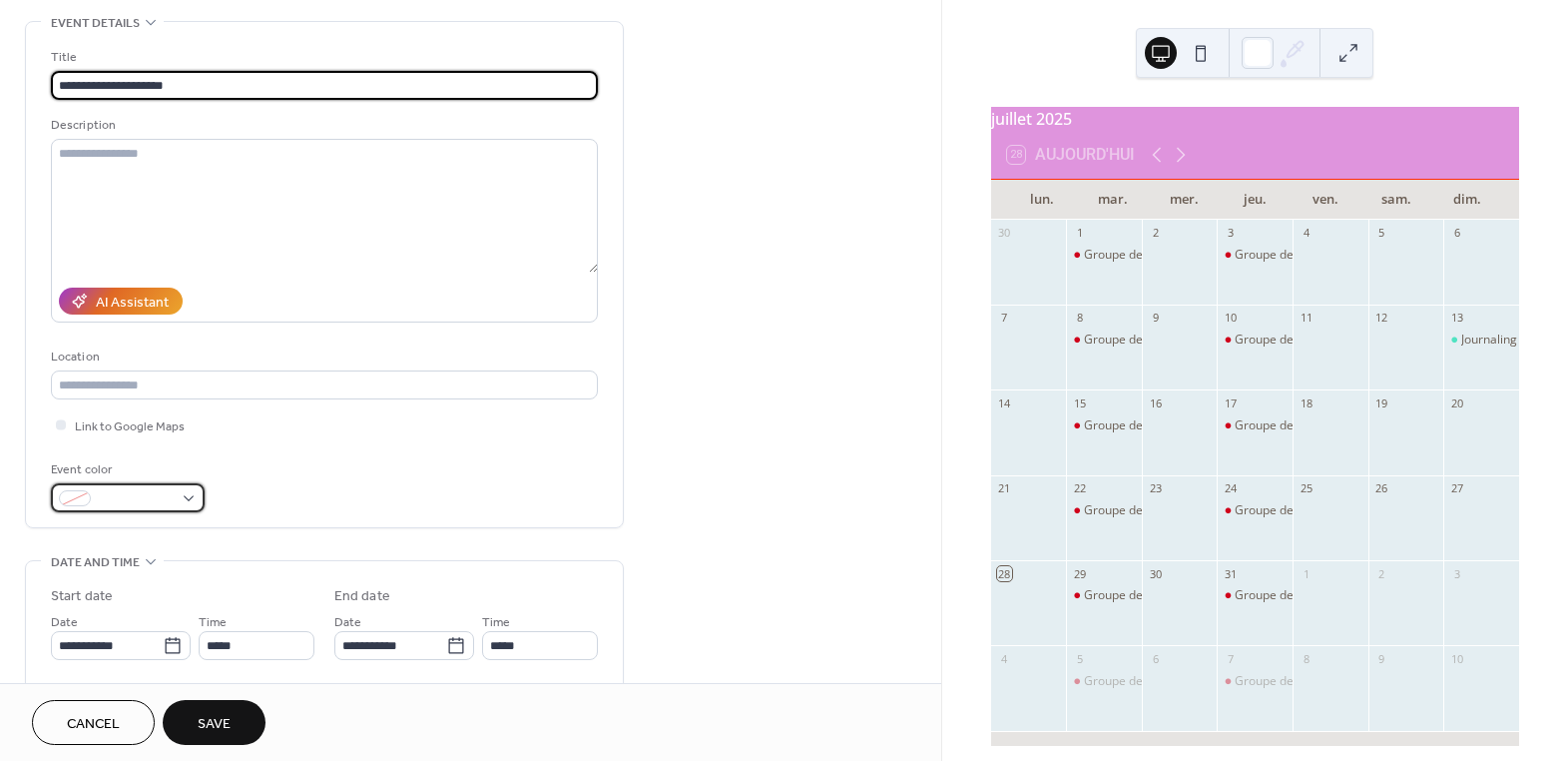 click at bounding box center [128, 497] 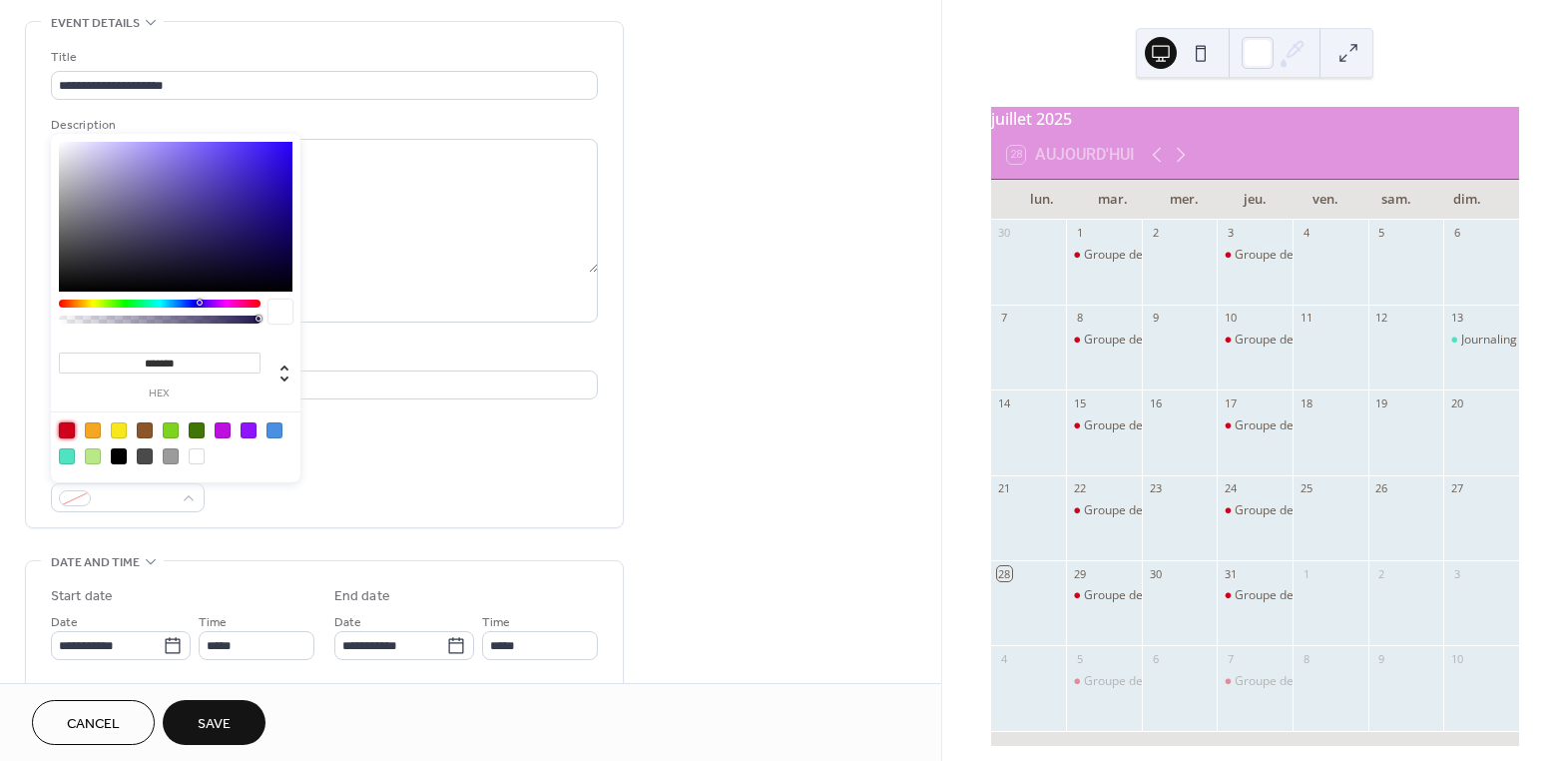 click at bounding box center (67, 430) 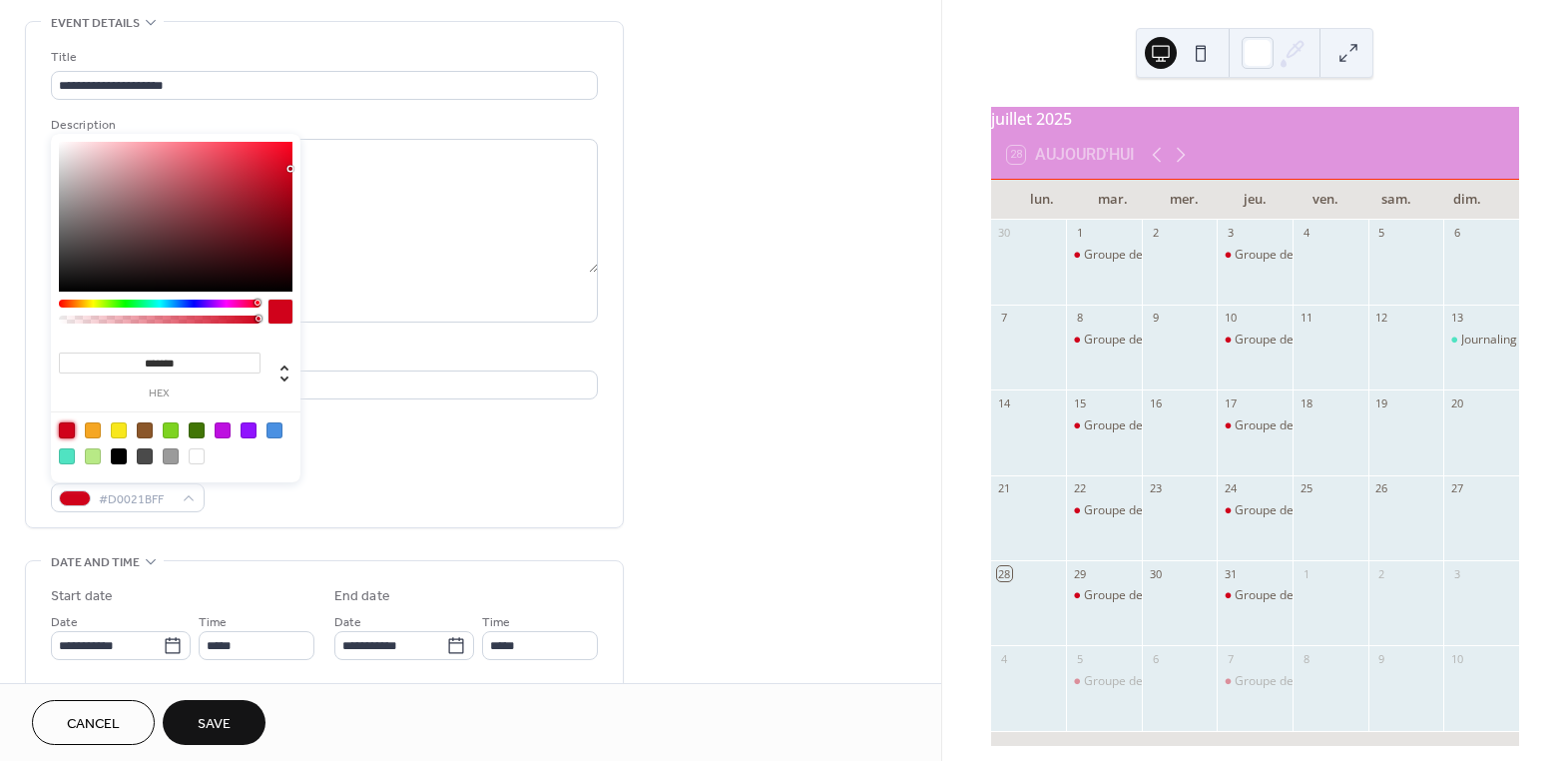 click on "Event color #D0021BFF" at bounding box center [324, 485] 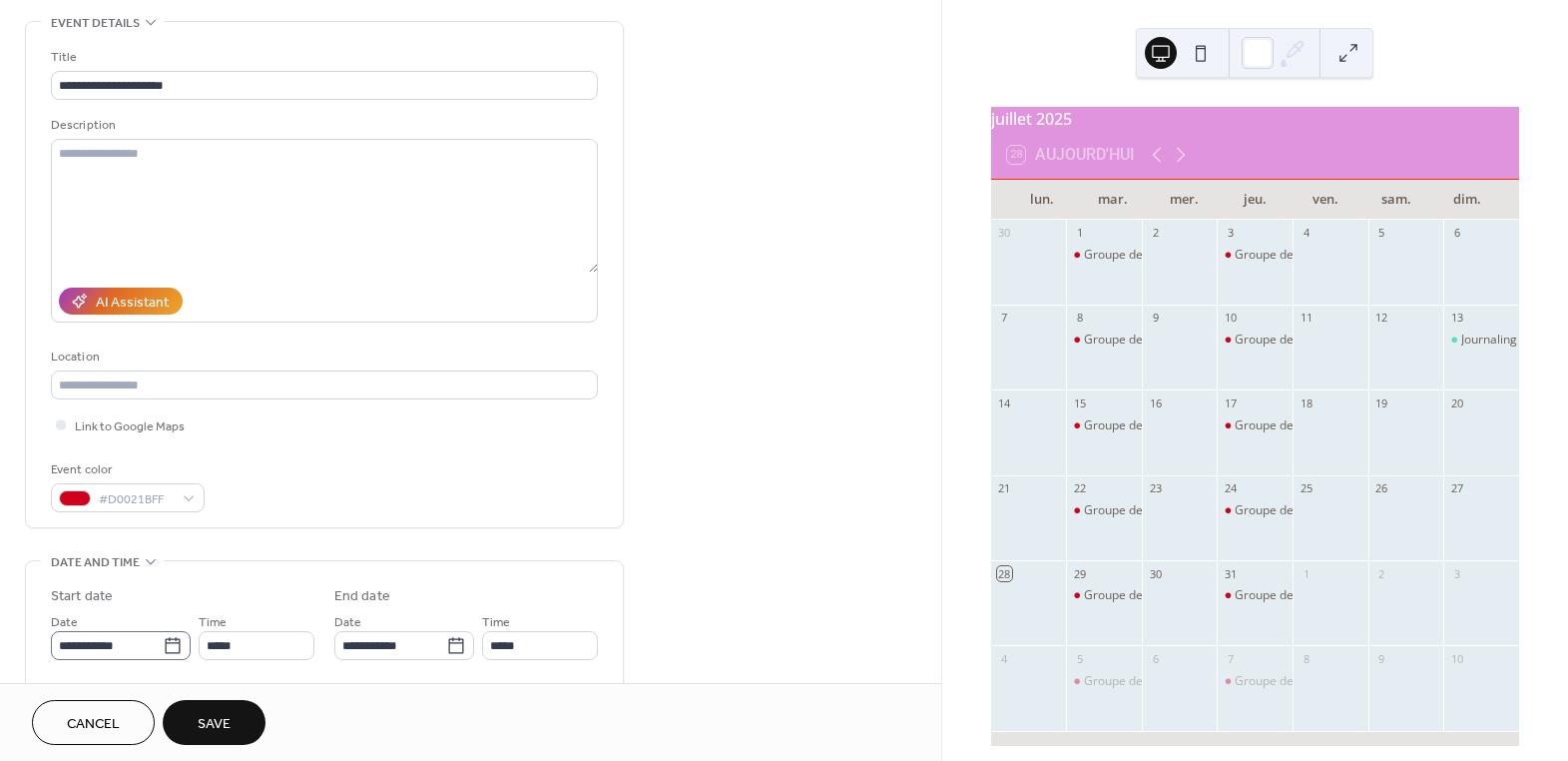 click on "**********" at bounding box center (121, 645) 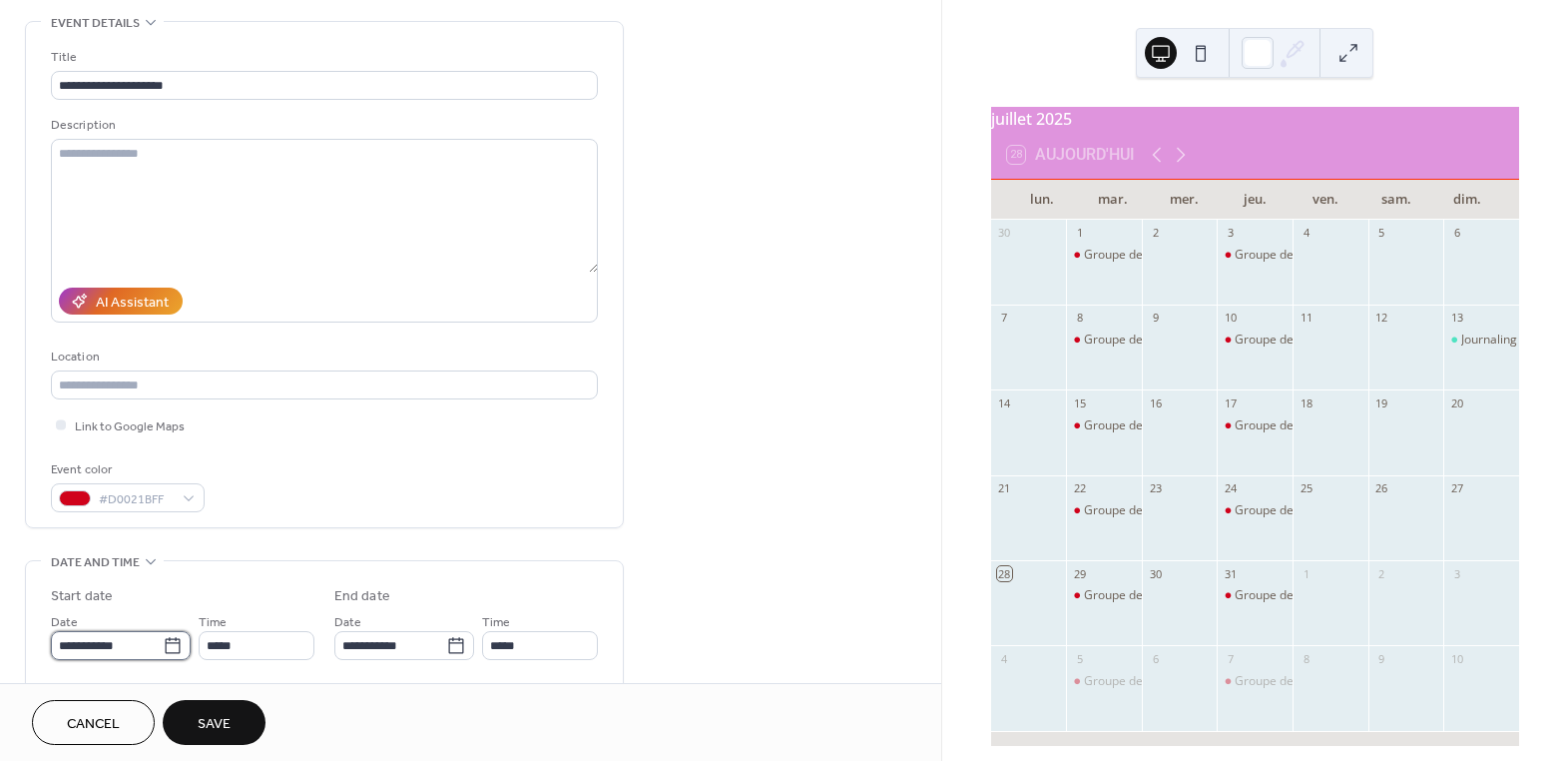 click on "**********" at bounding box center [107, 645] 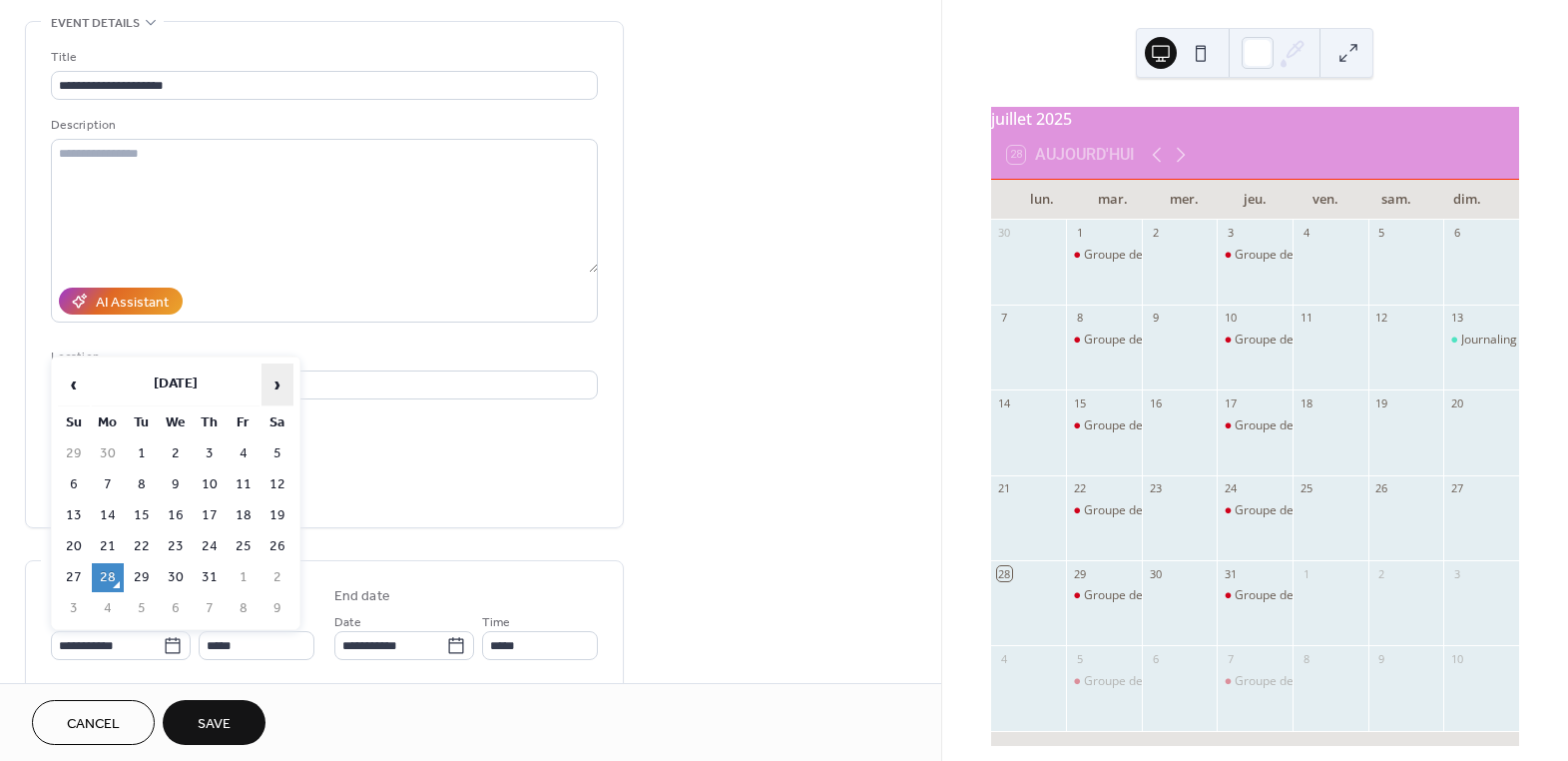click on "›" at bounding box center (277, 384) 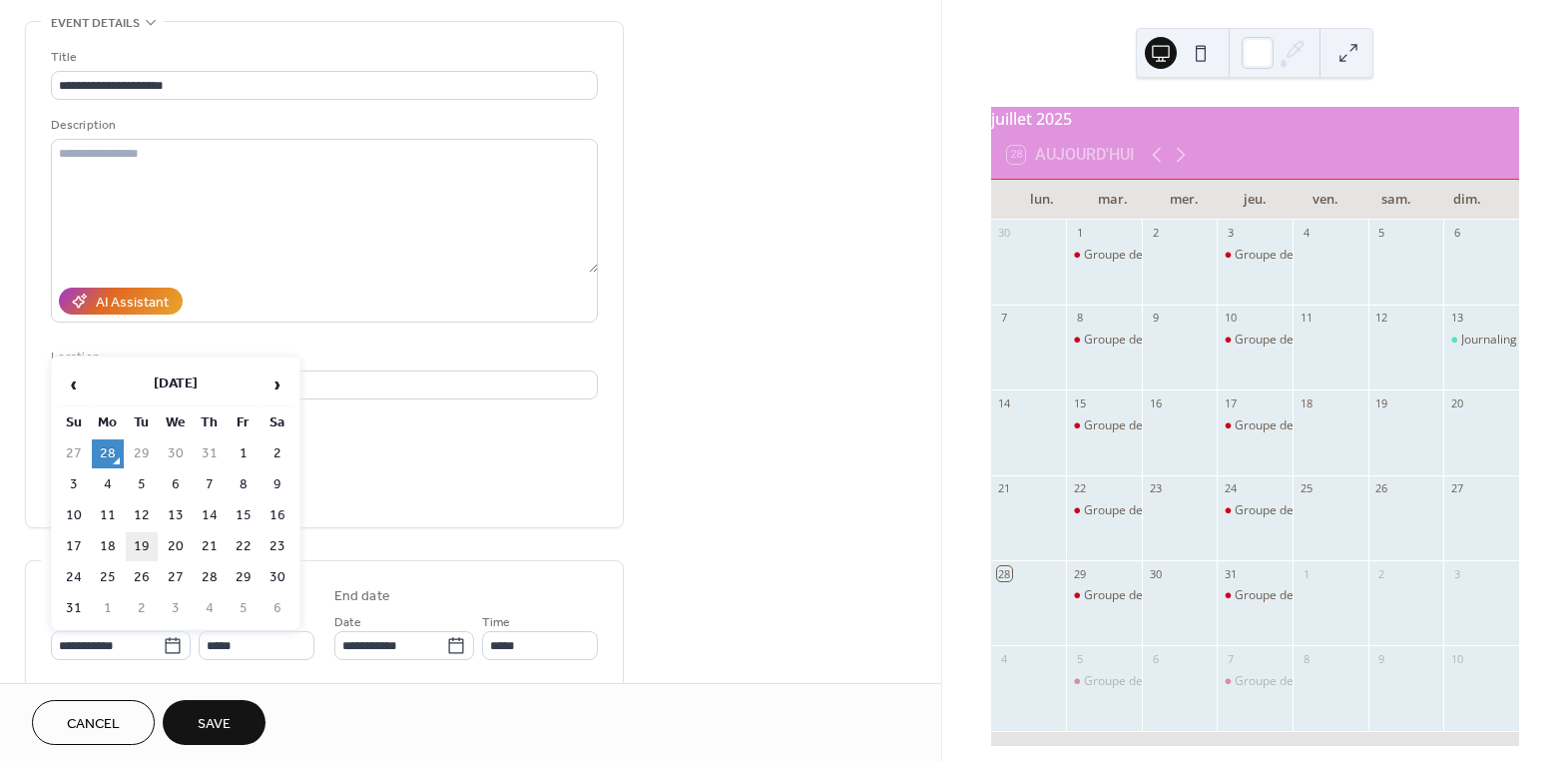 click on "19" at bounding box center (142, 546) 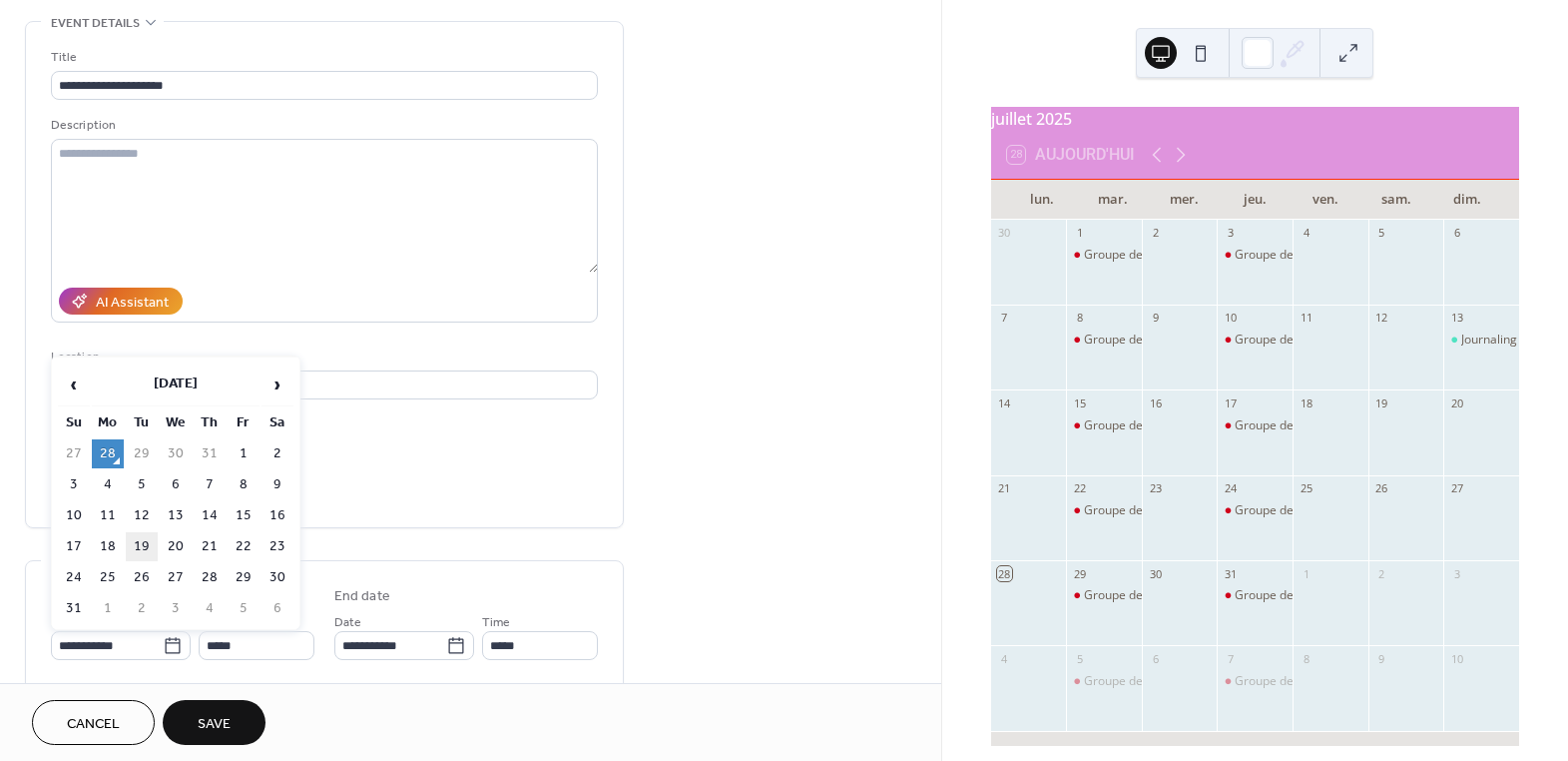 type on "**********" 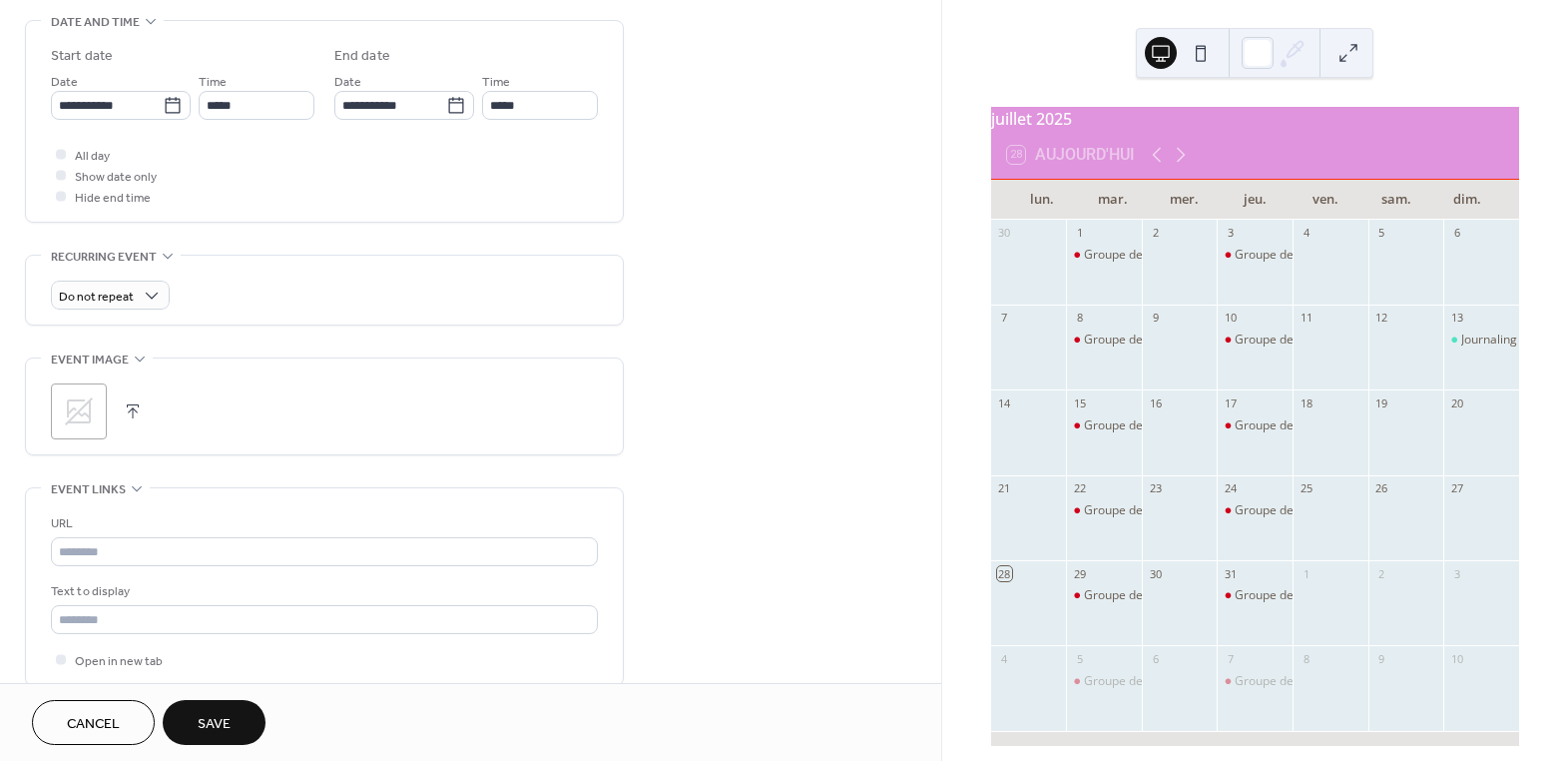 scroll, scrollTop: 635, scrollLeft: 0, axis: vertical 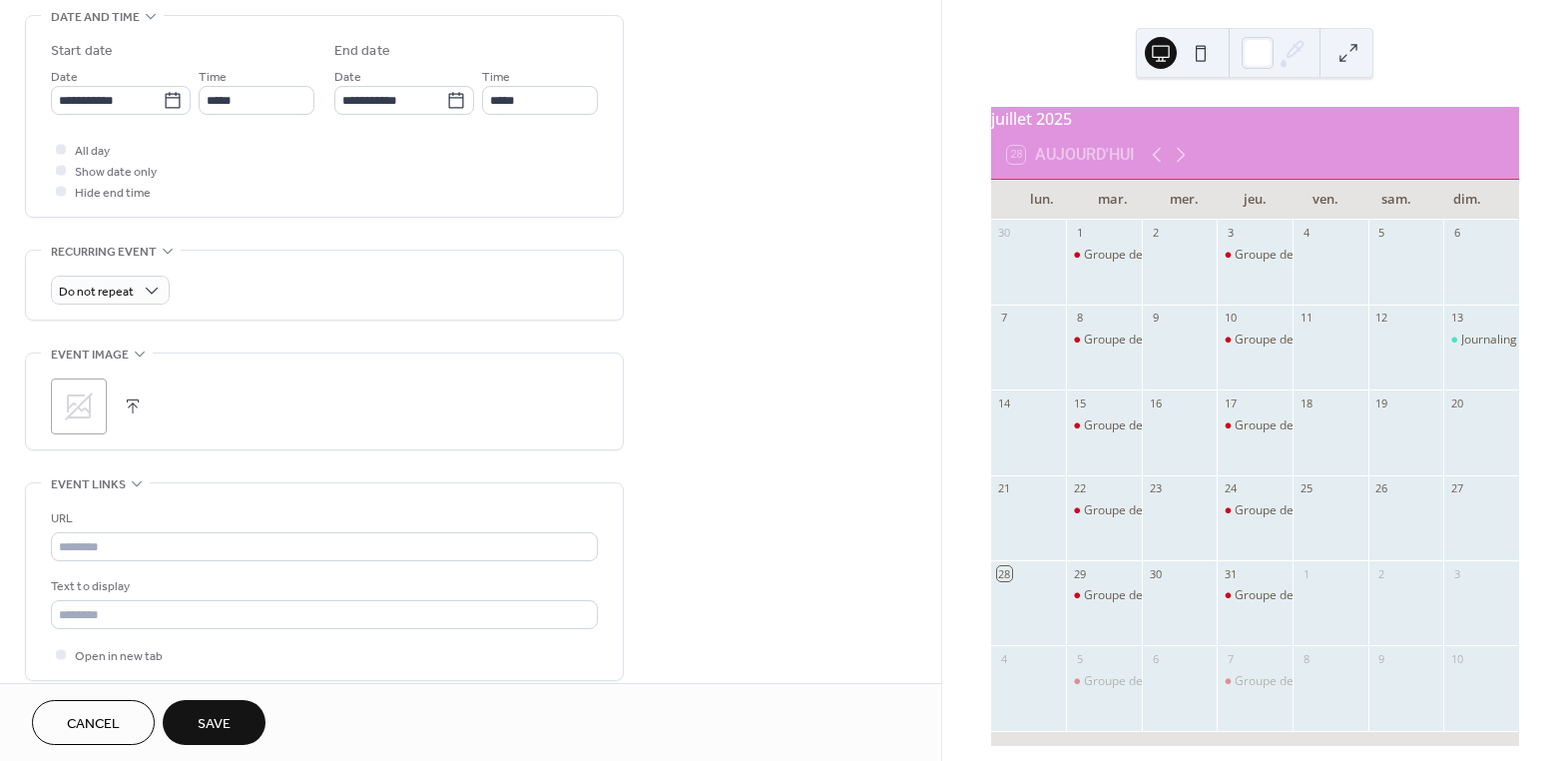 click at bounding box center [133, 406] 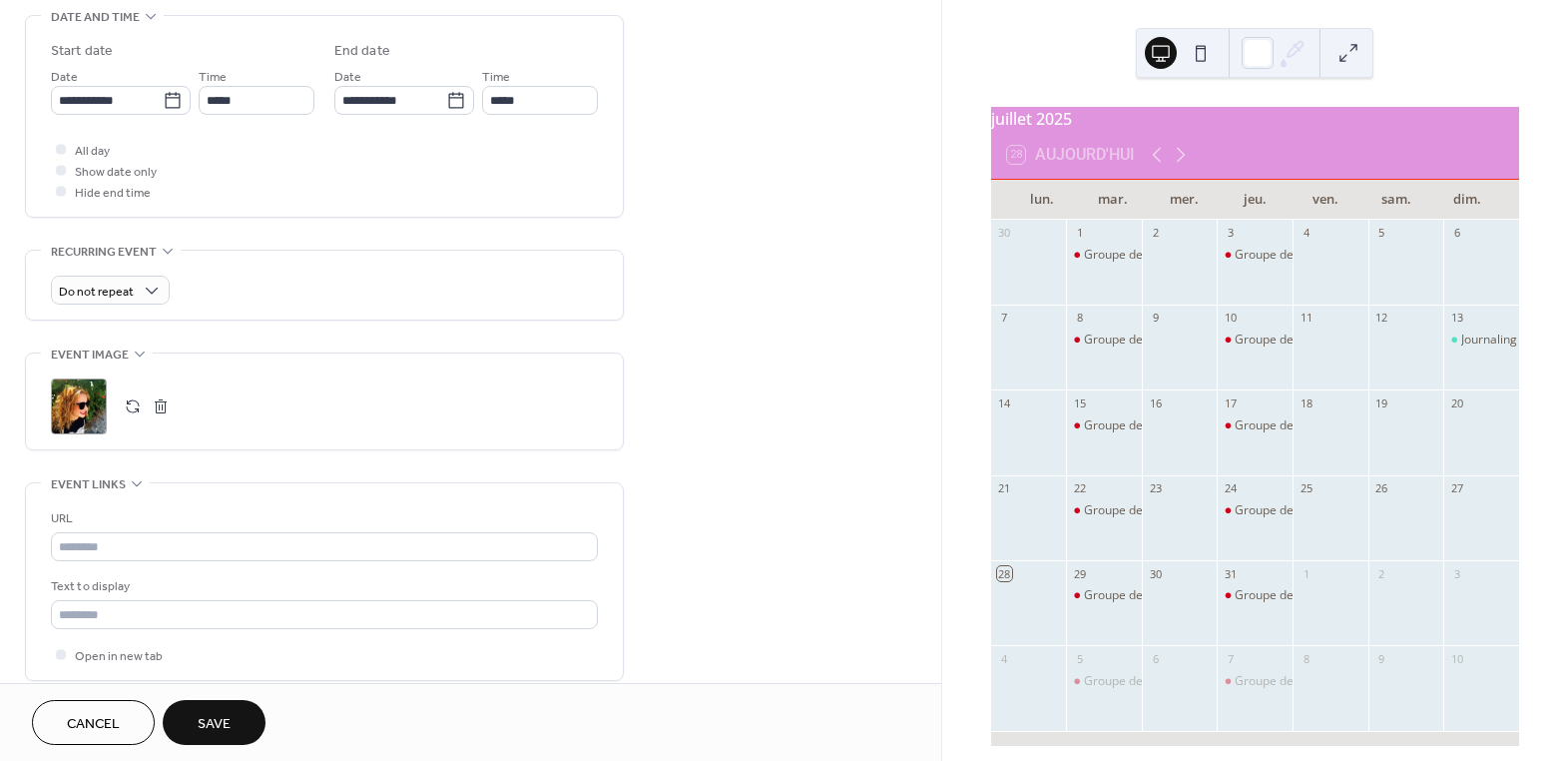 click on "Save" at bounding box center [214, 724] 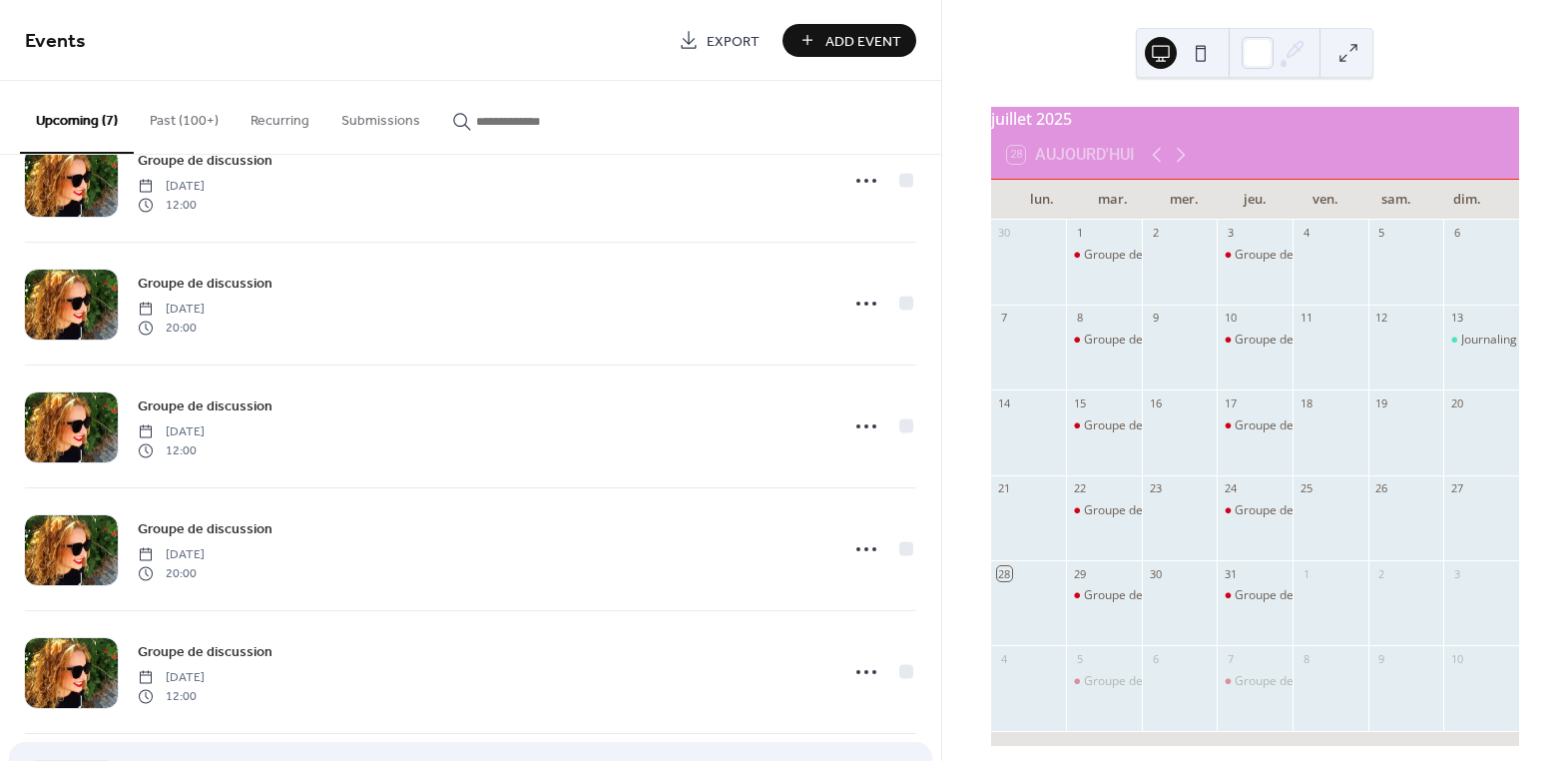 scroll, scrollTop: 311, scrollLeft: 0, axis: vertical 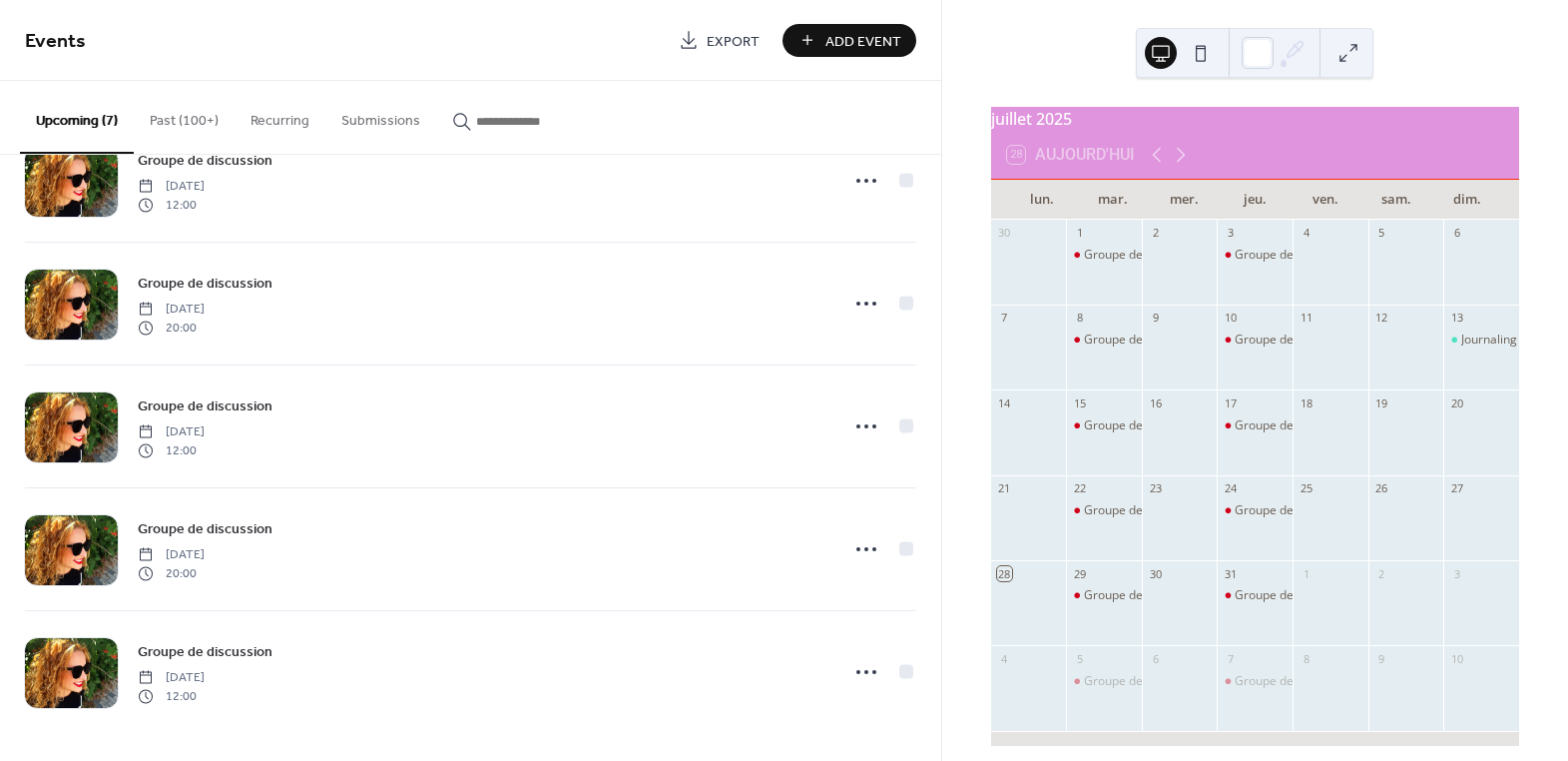 click on "Add Event" at bounding box center [863, 41] 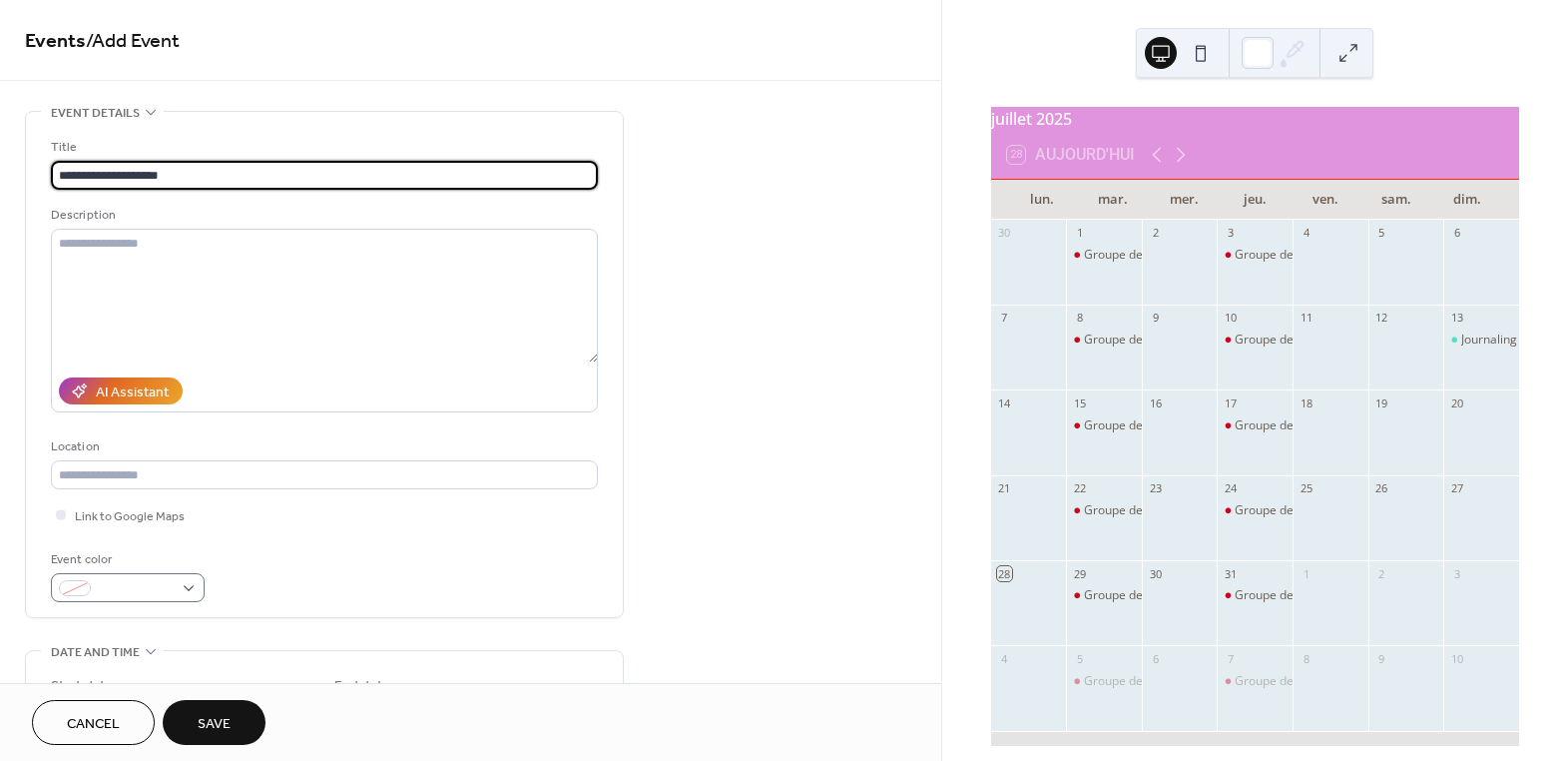 type on "**********" 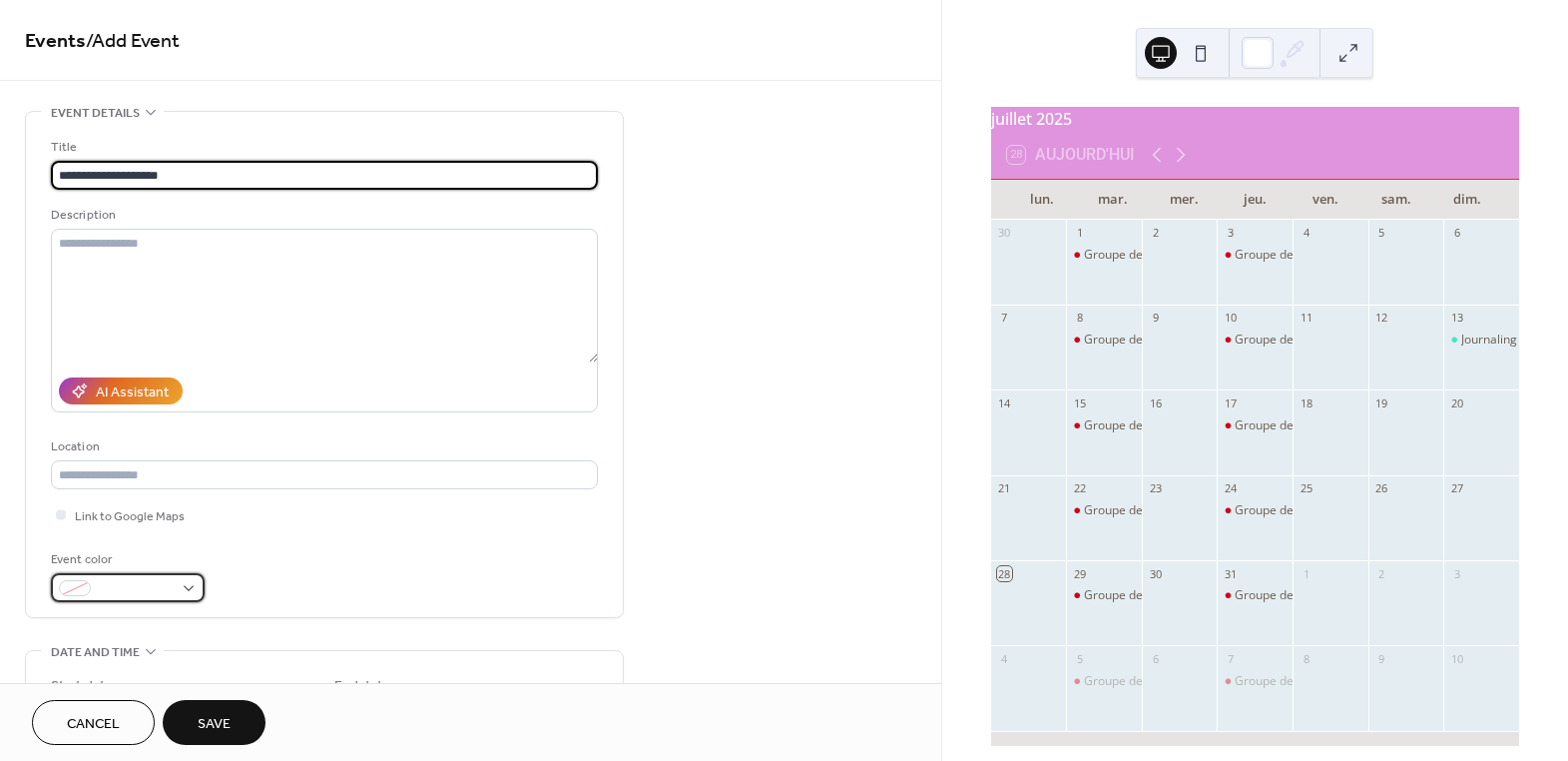 click at bounding box center [128, 587] 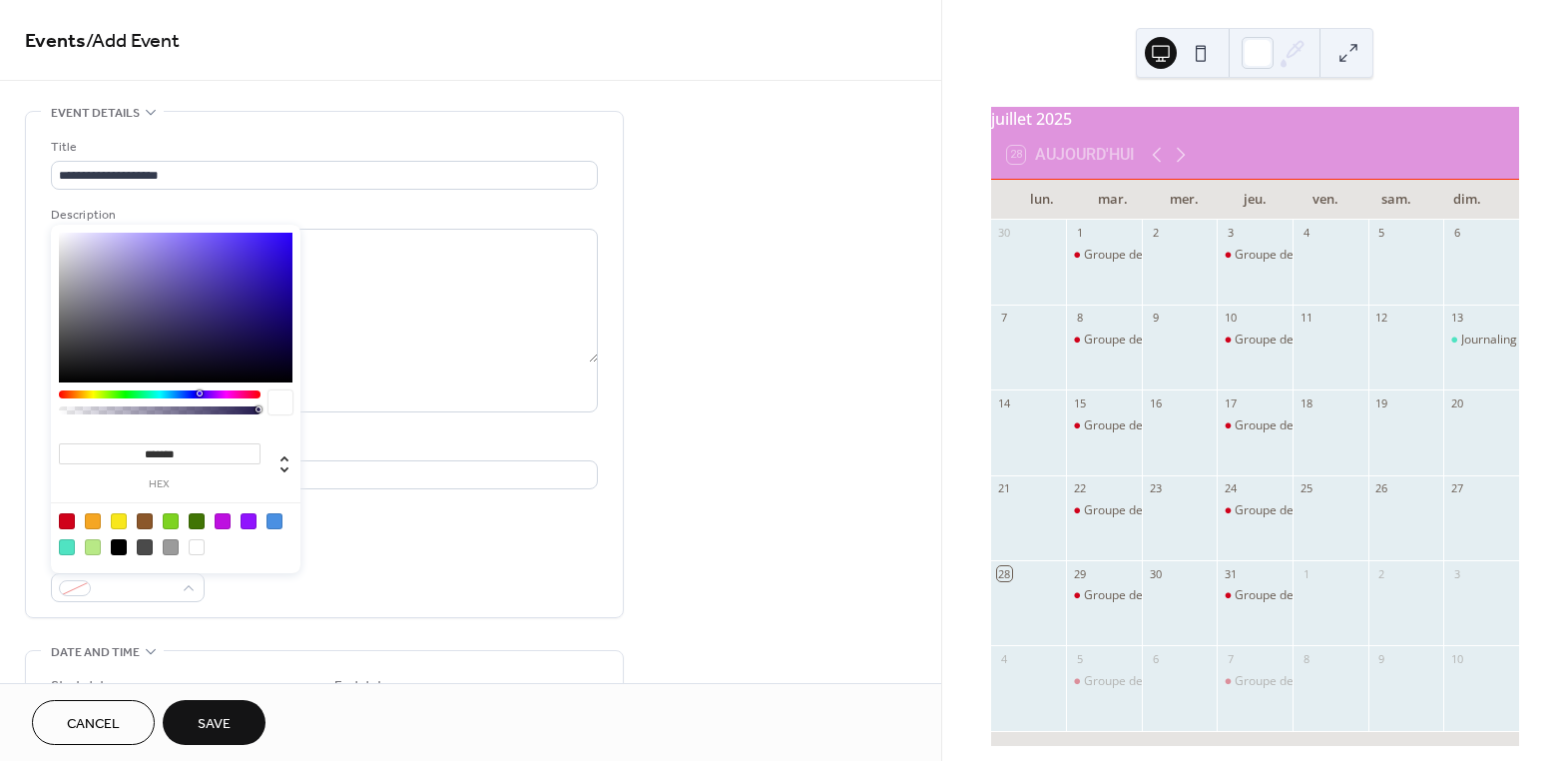 click at bounding box center [67, 521] 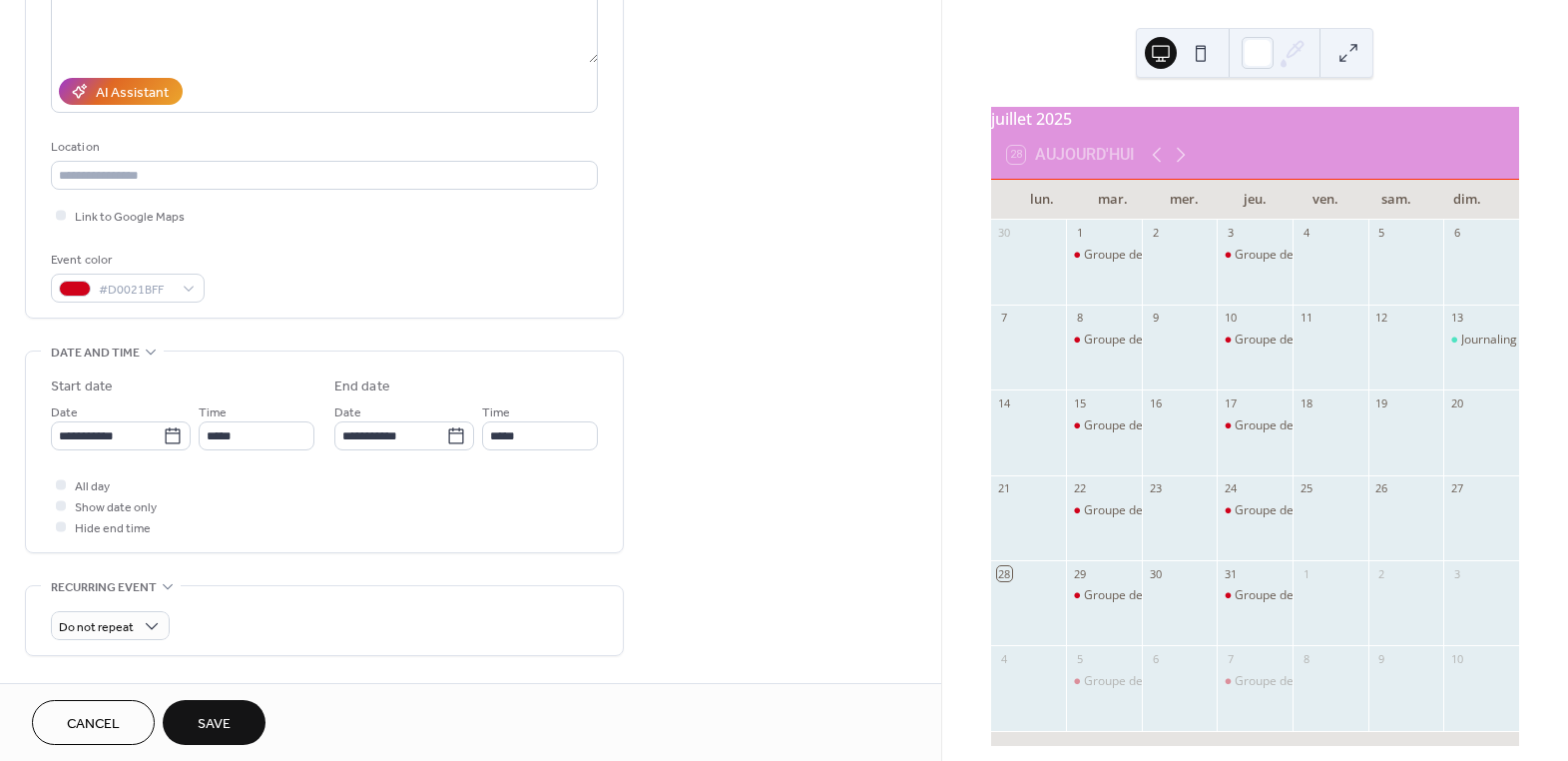 scroll, scrollTop: 453, scrollLeft: 0, axis: vertical 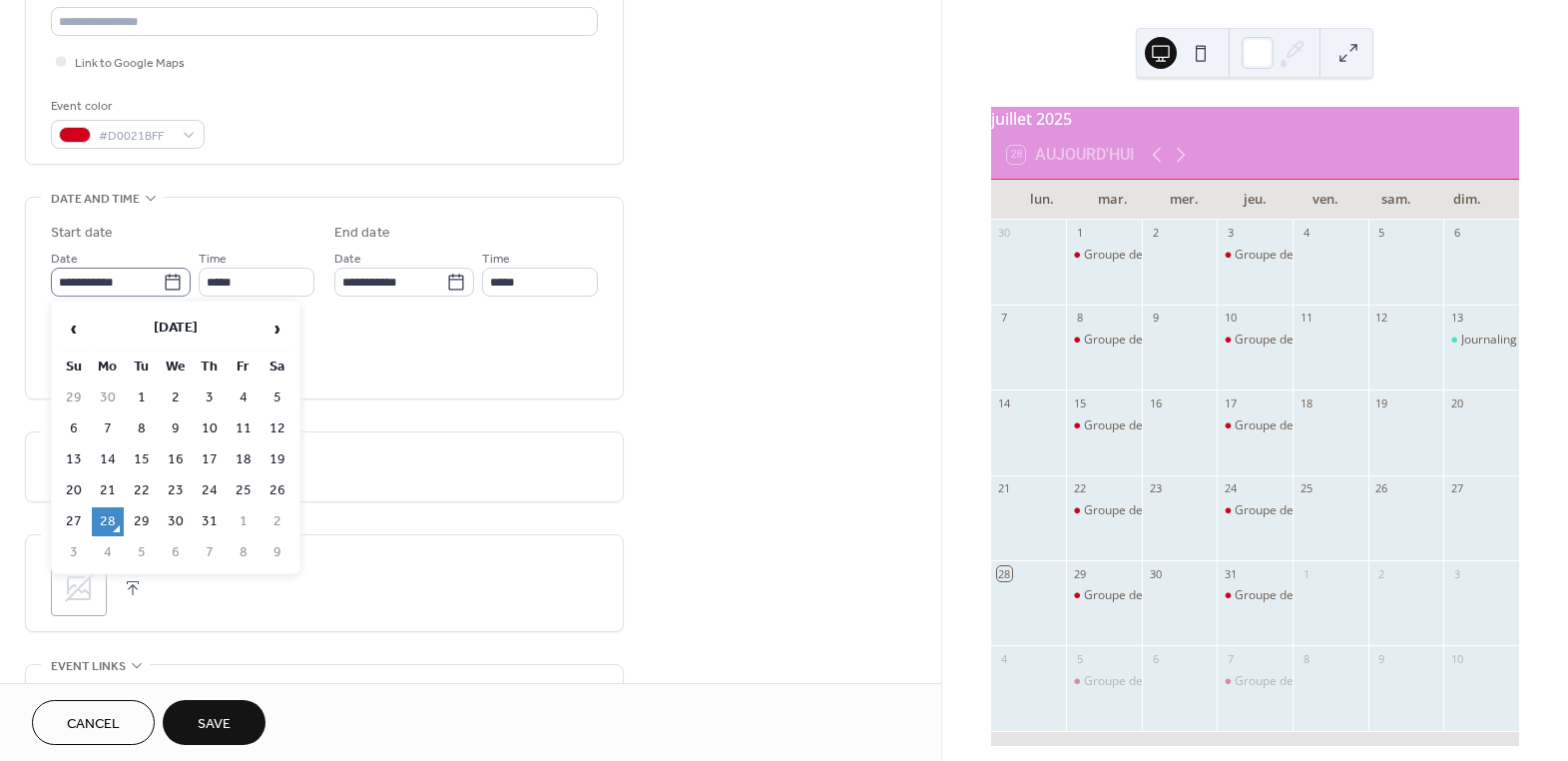 click on "**********" at bounding box center (121, 282) 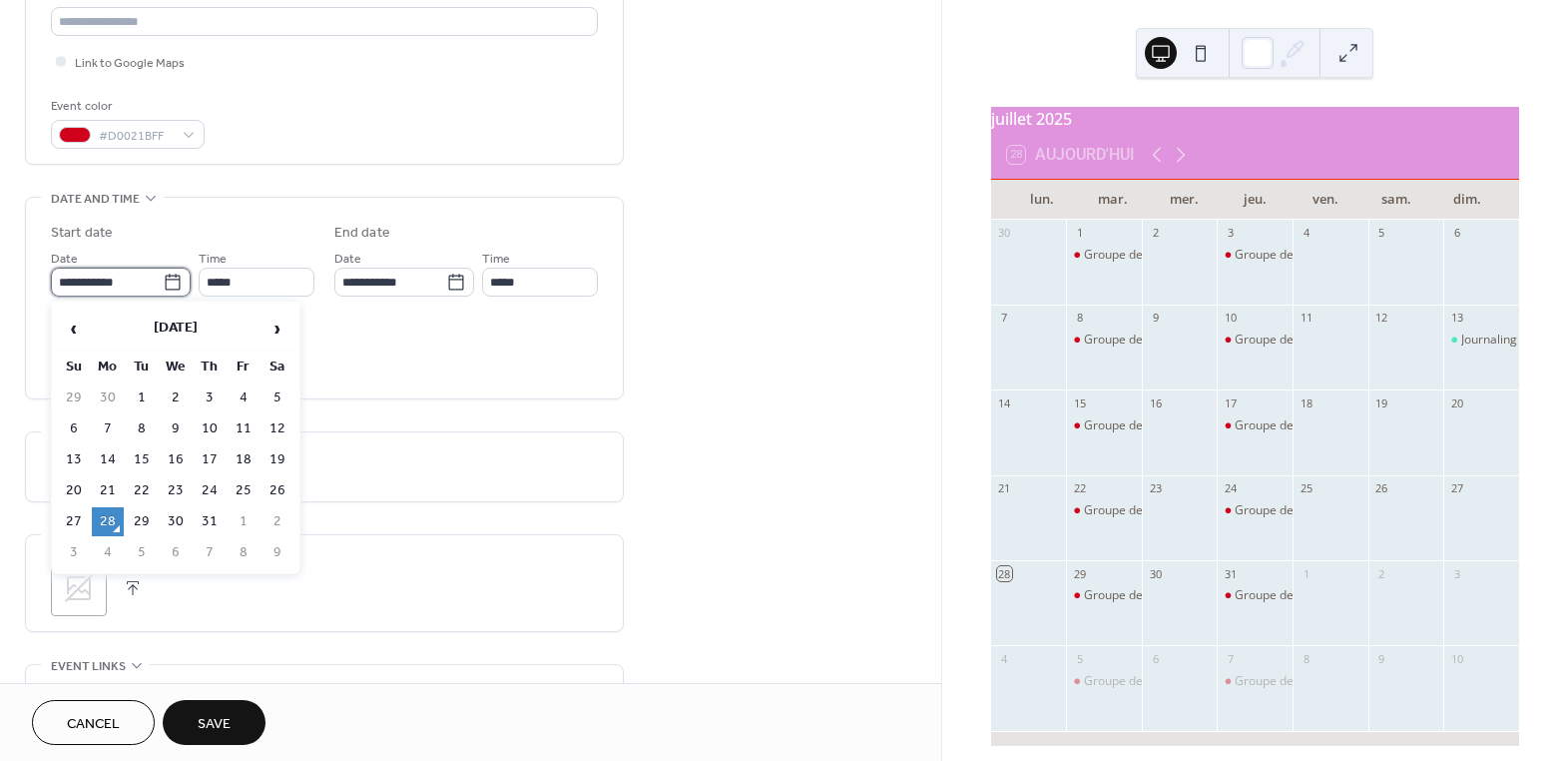 click on "**********" at bounding box center [107, 282] 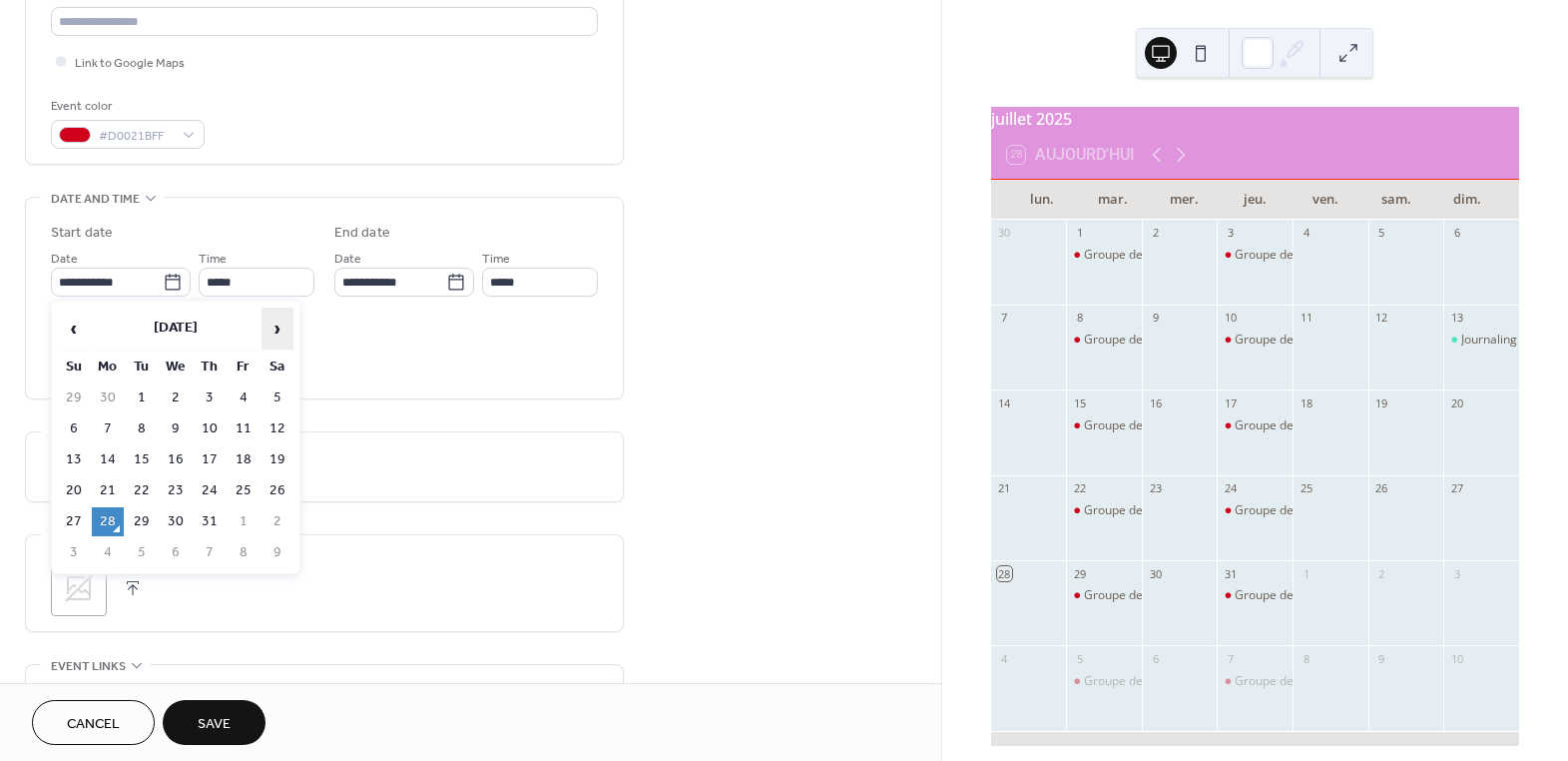 click on "›" at bounding box center [277, 329] 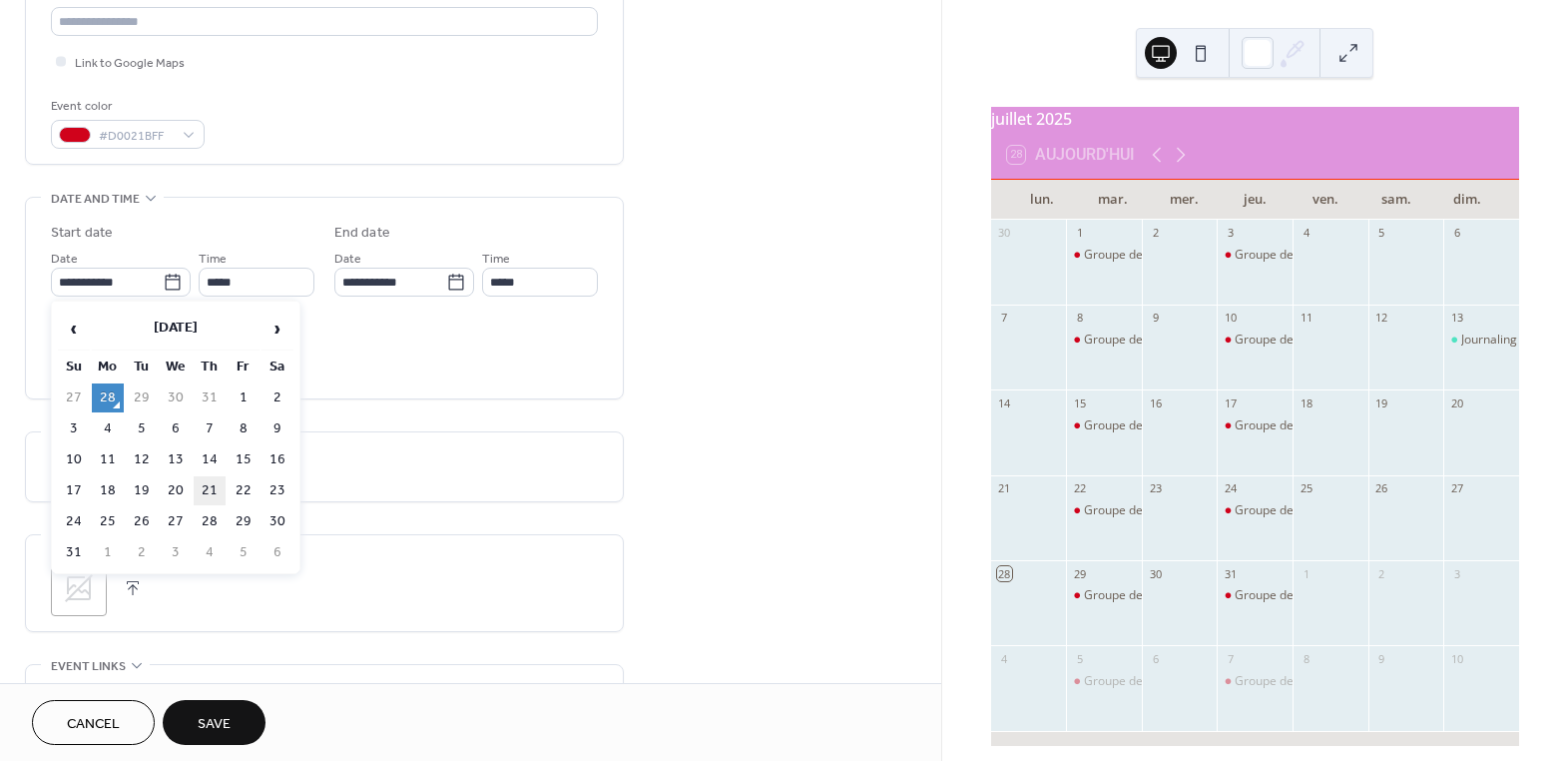 click on "21" at bounding box center (210, 490) 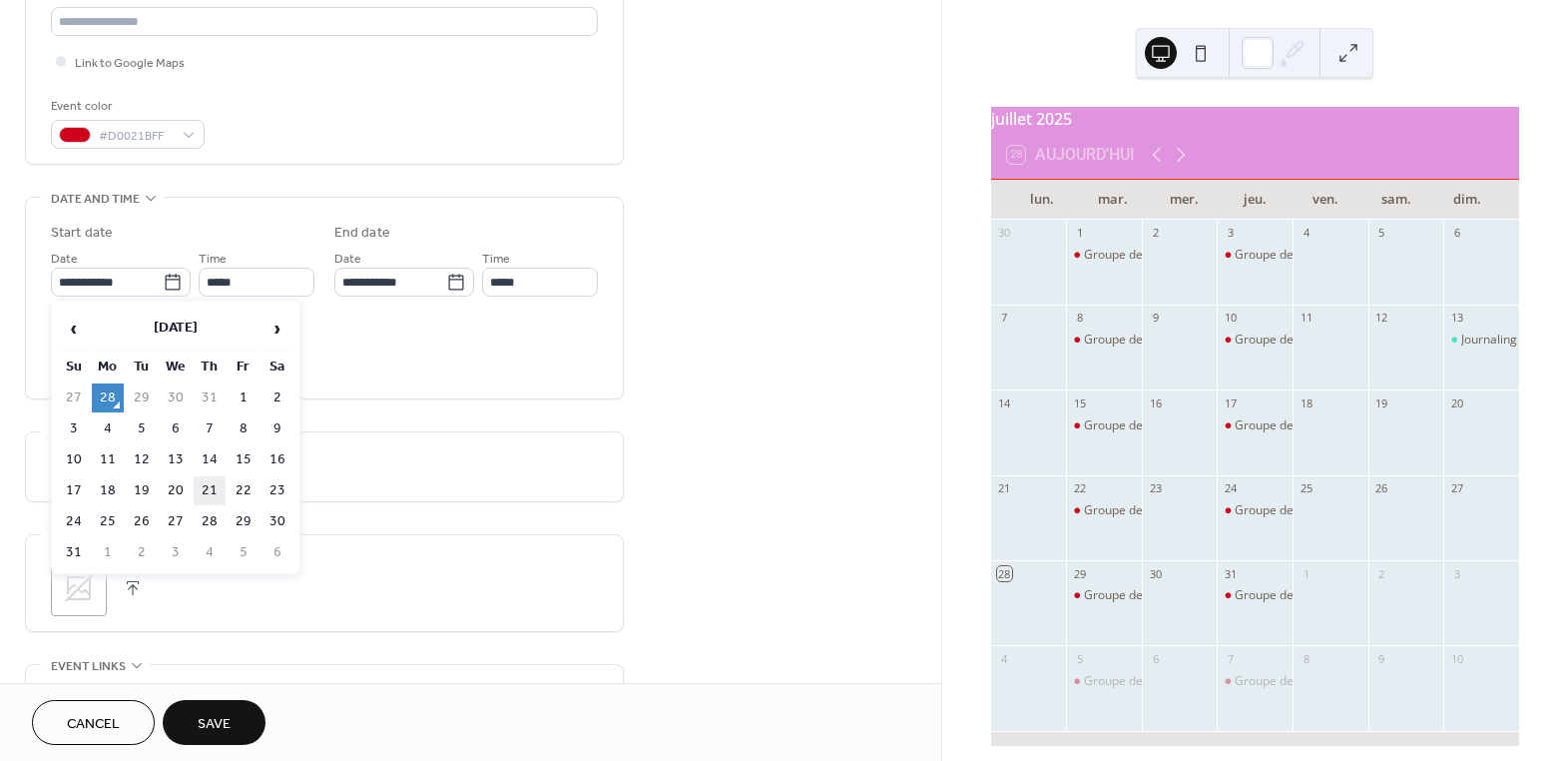 type on "**********" 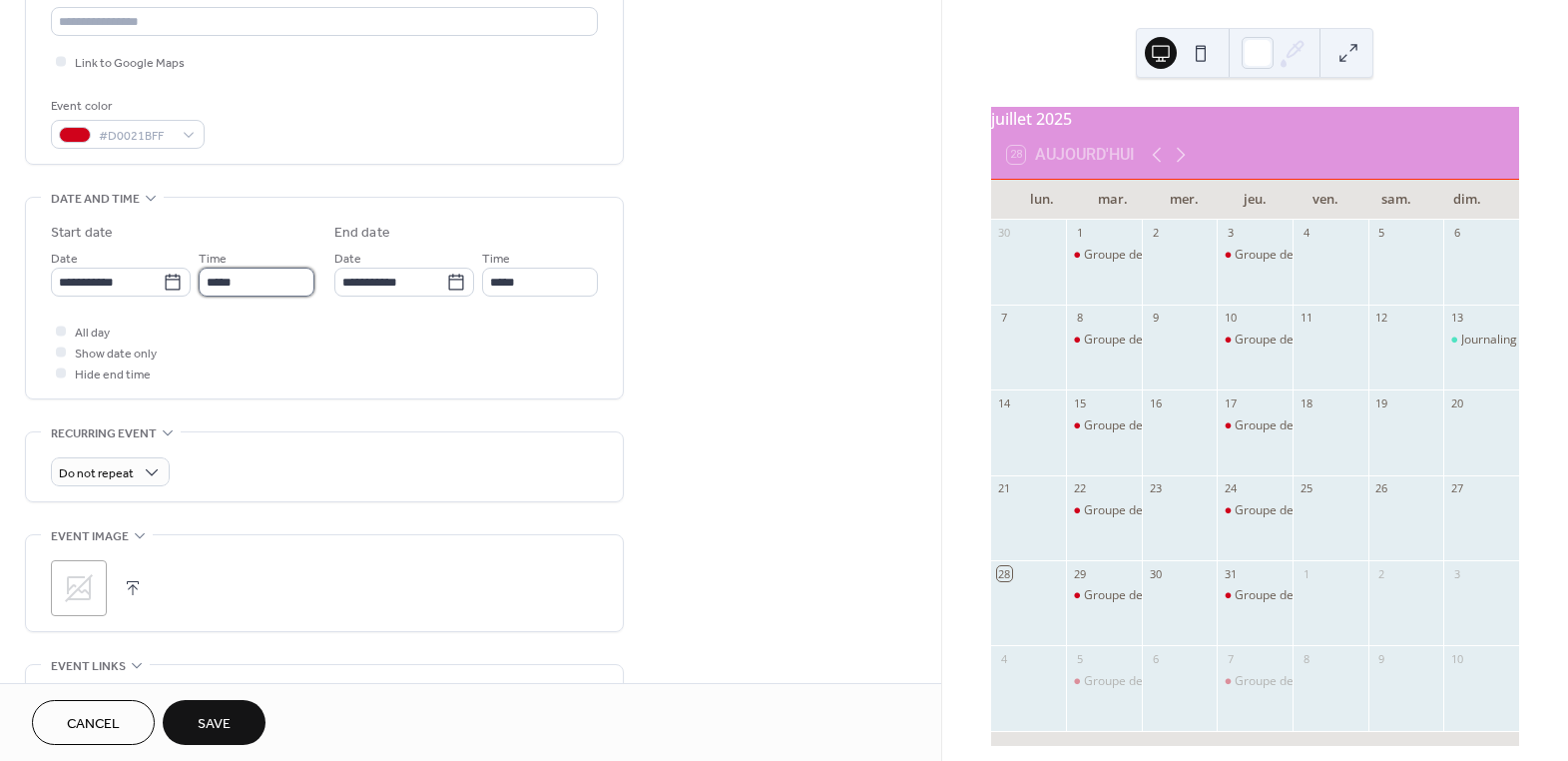 click on "*****" at bounding box center (257, 282) 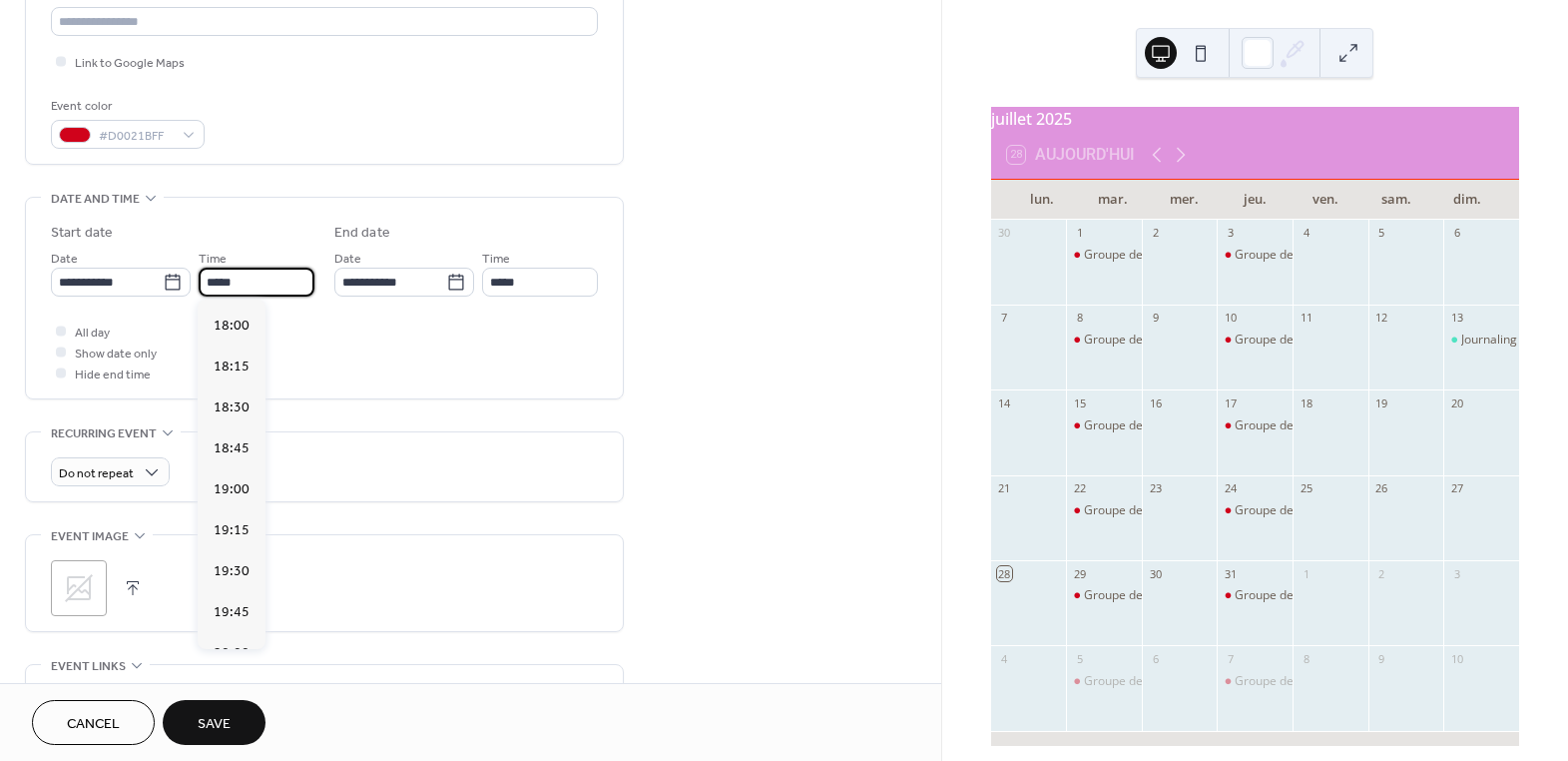 scroll, scrollTop: 2946, scrollLeft: 0, axis: vertical 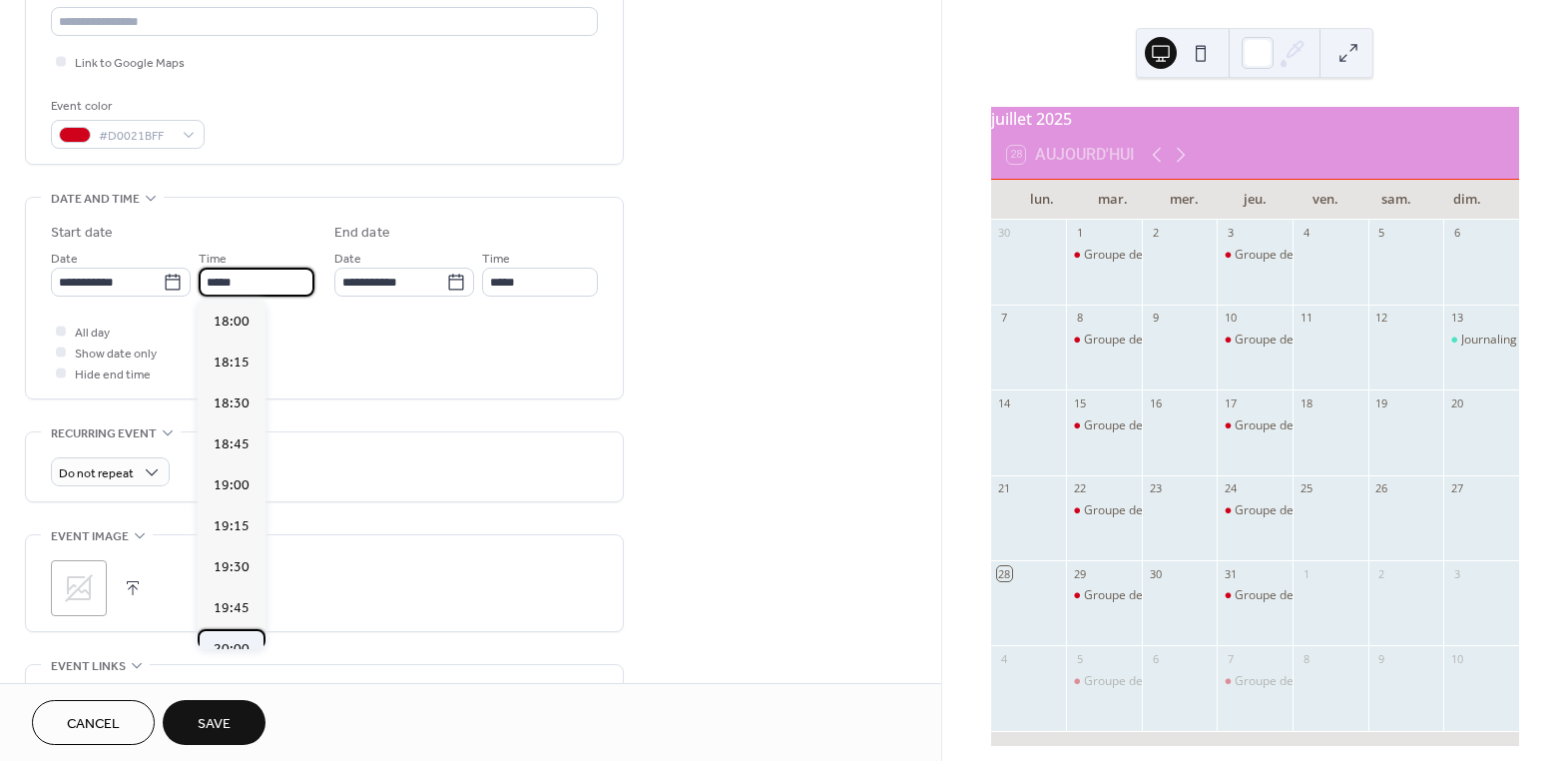 click on "20:00" at bounding box center [232, 648] 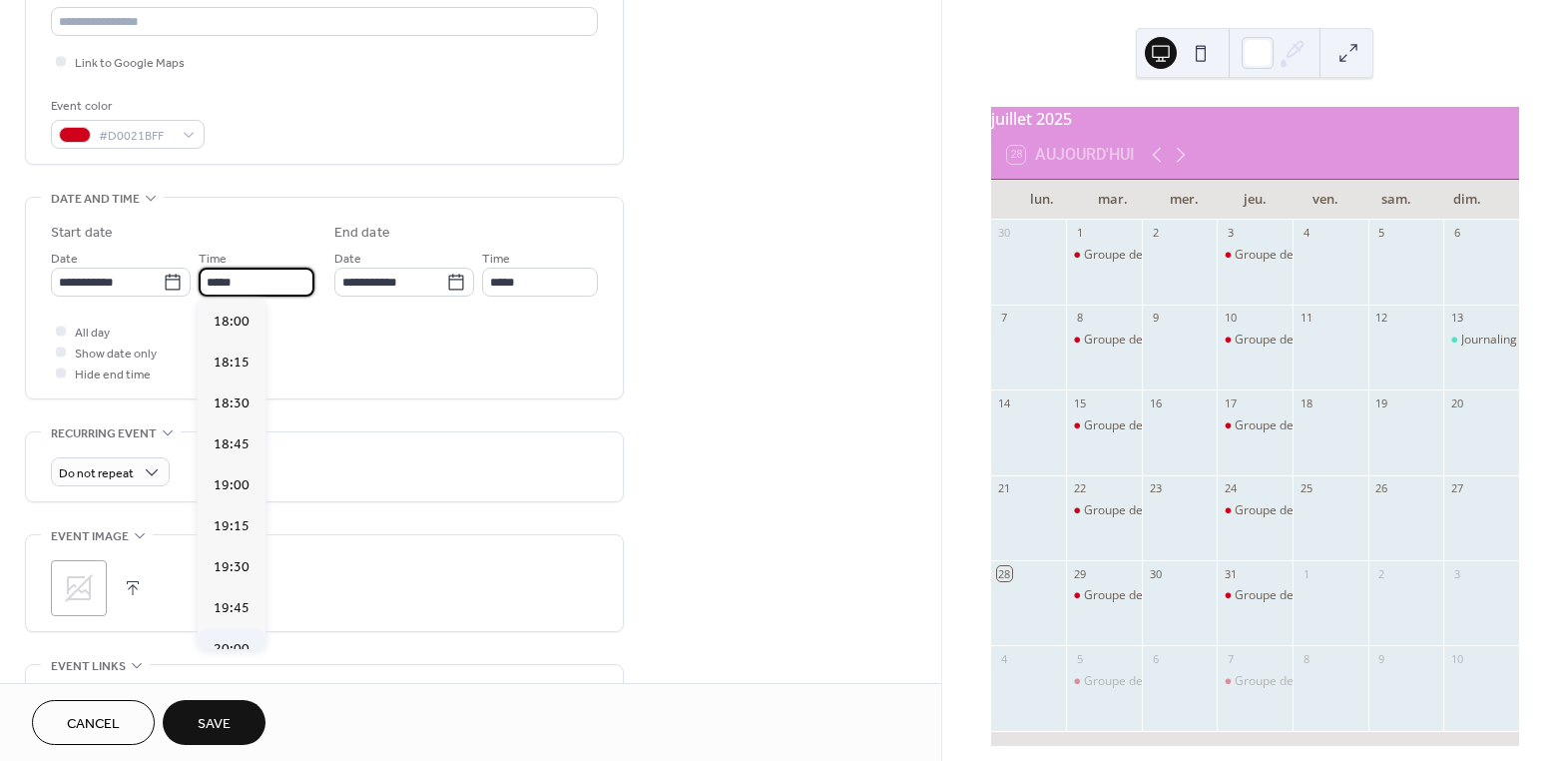 type on "*****" 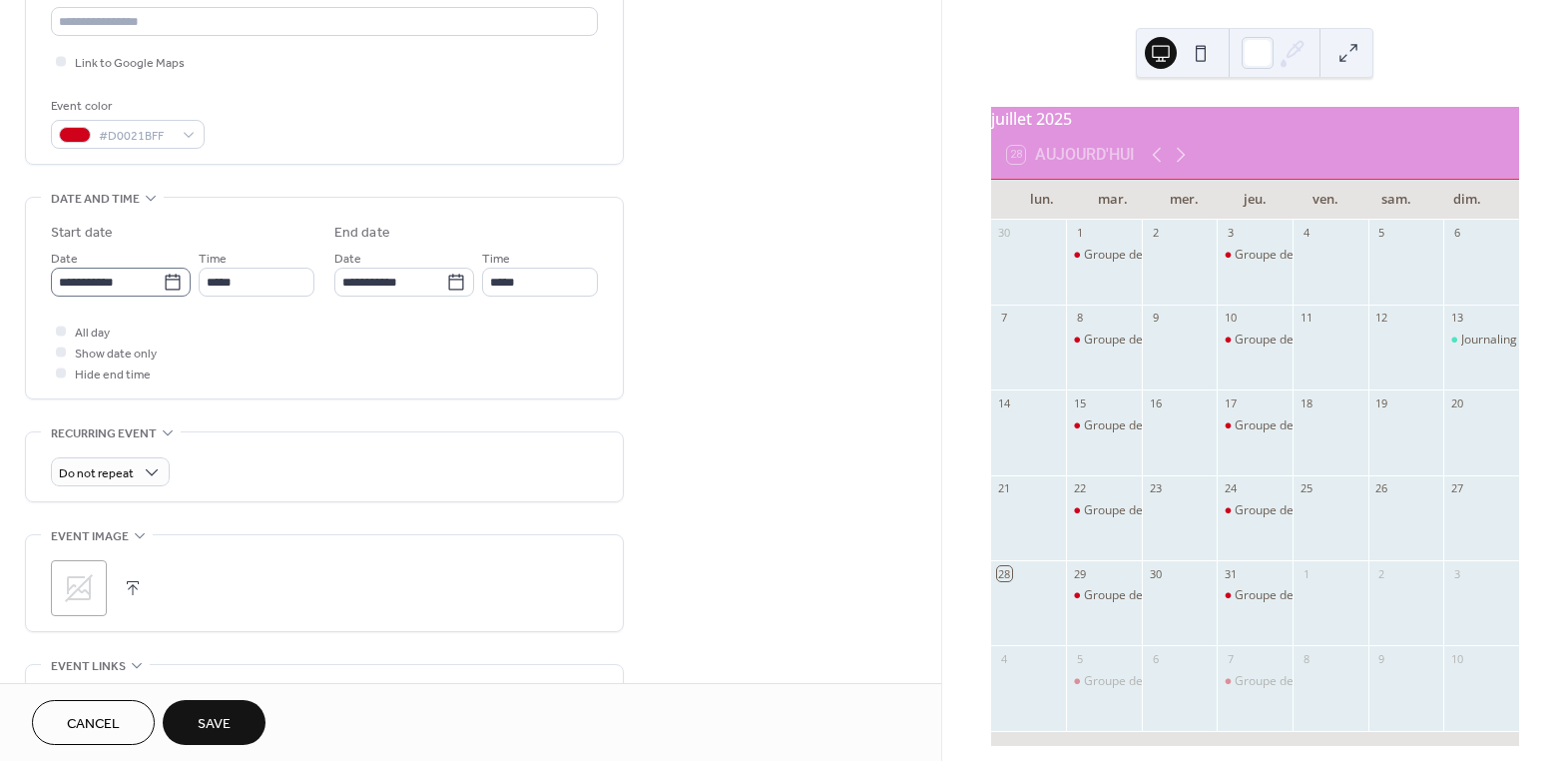click 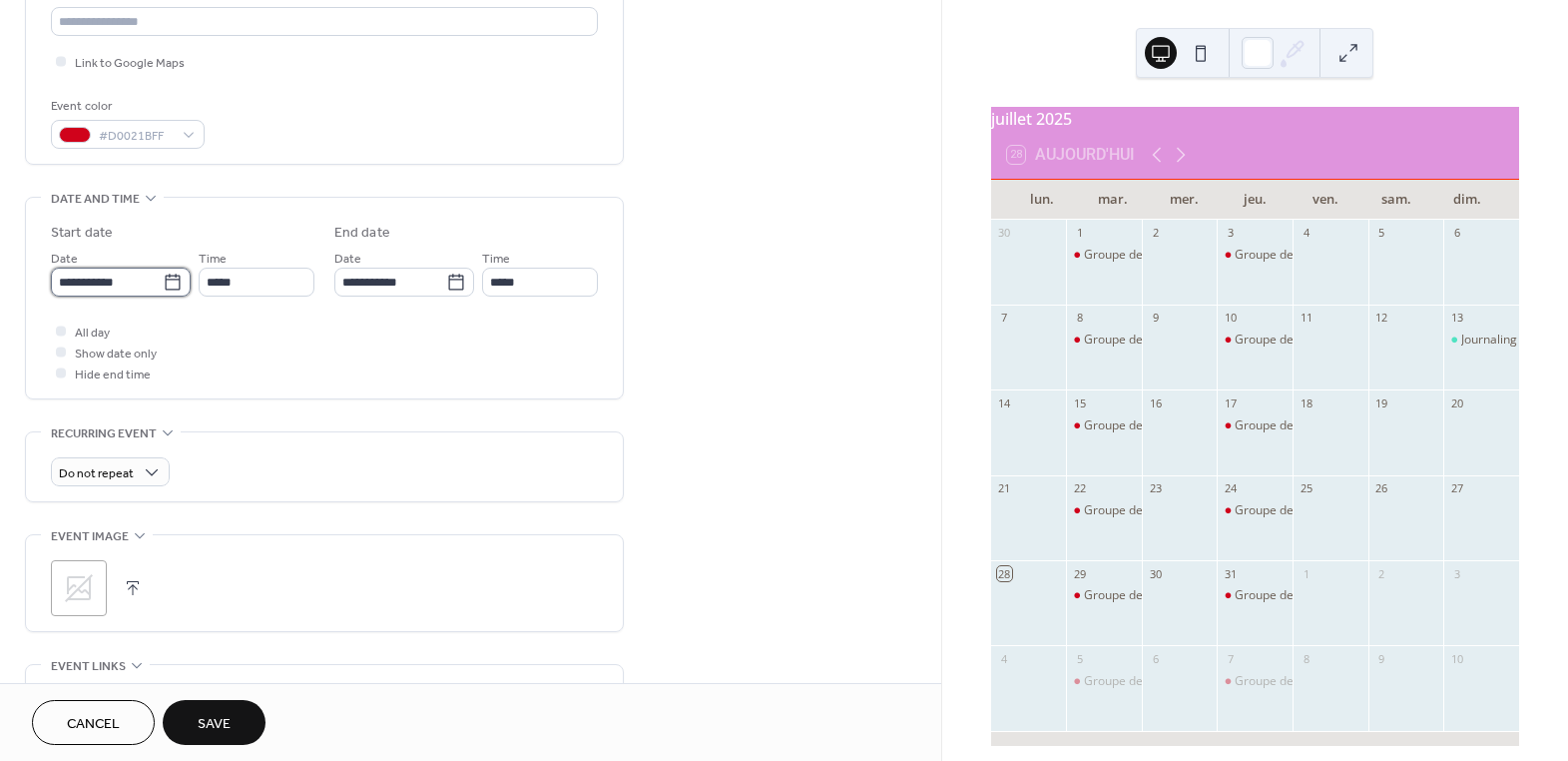 click on "**********" at bounding box center (107, 282) 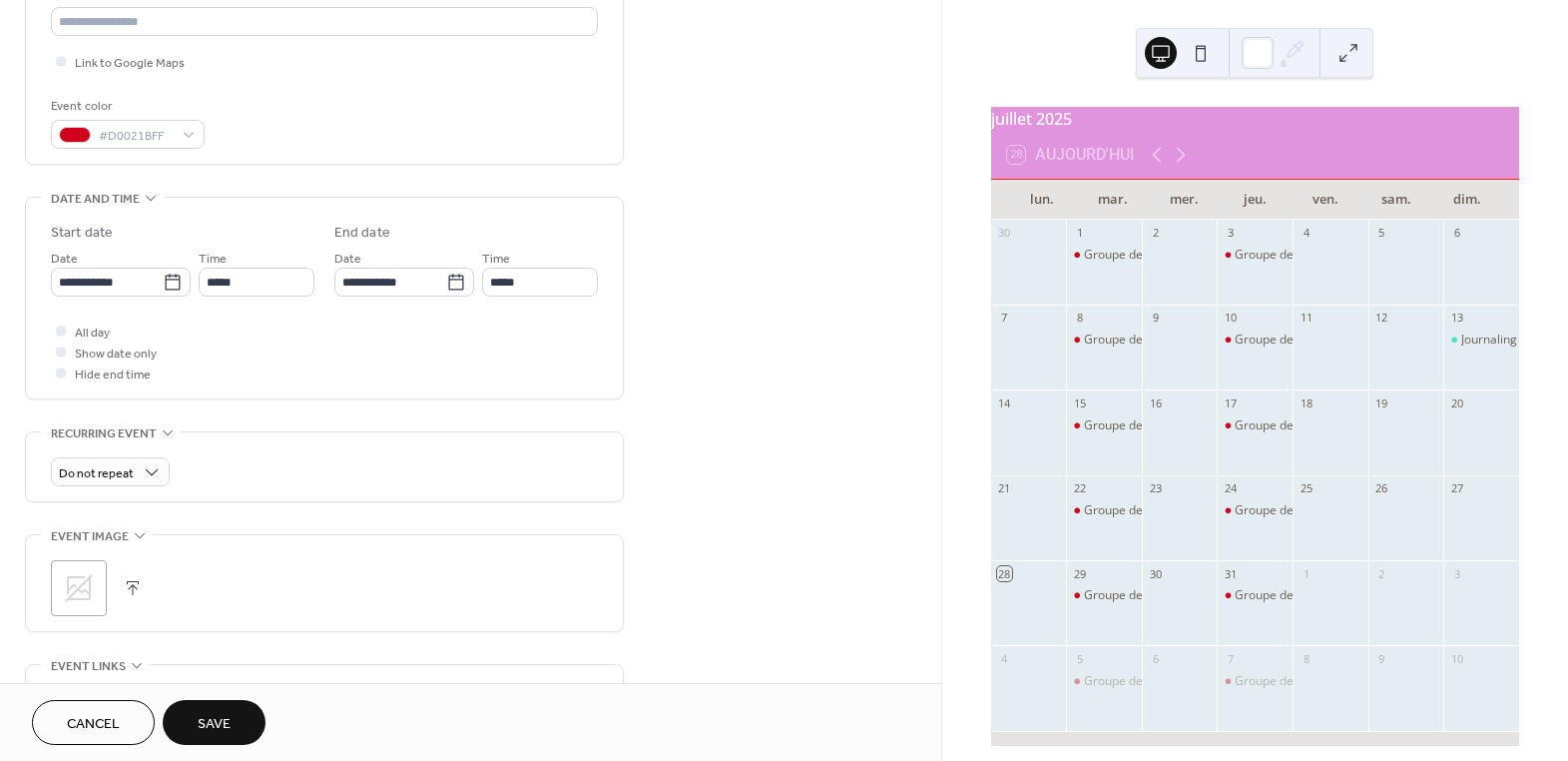 click on "Do not repeat" at bounding box center [324, 471] 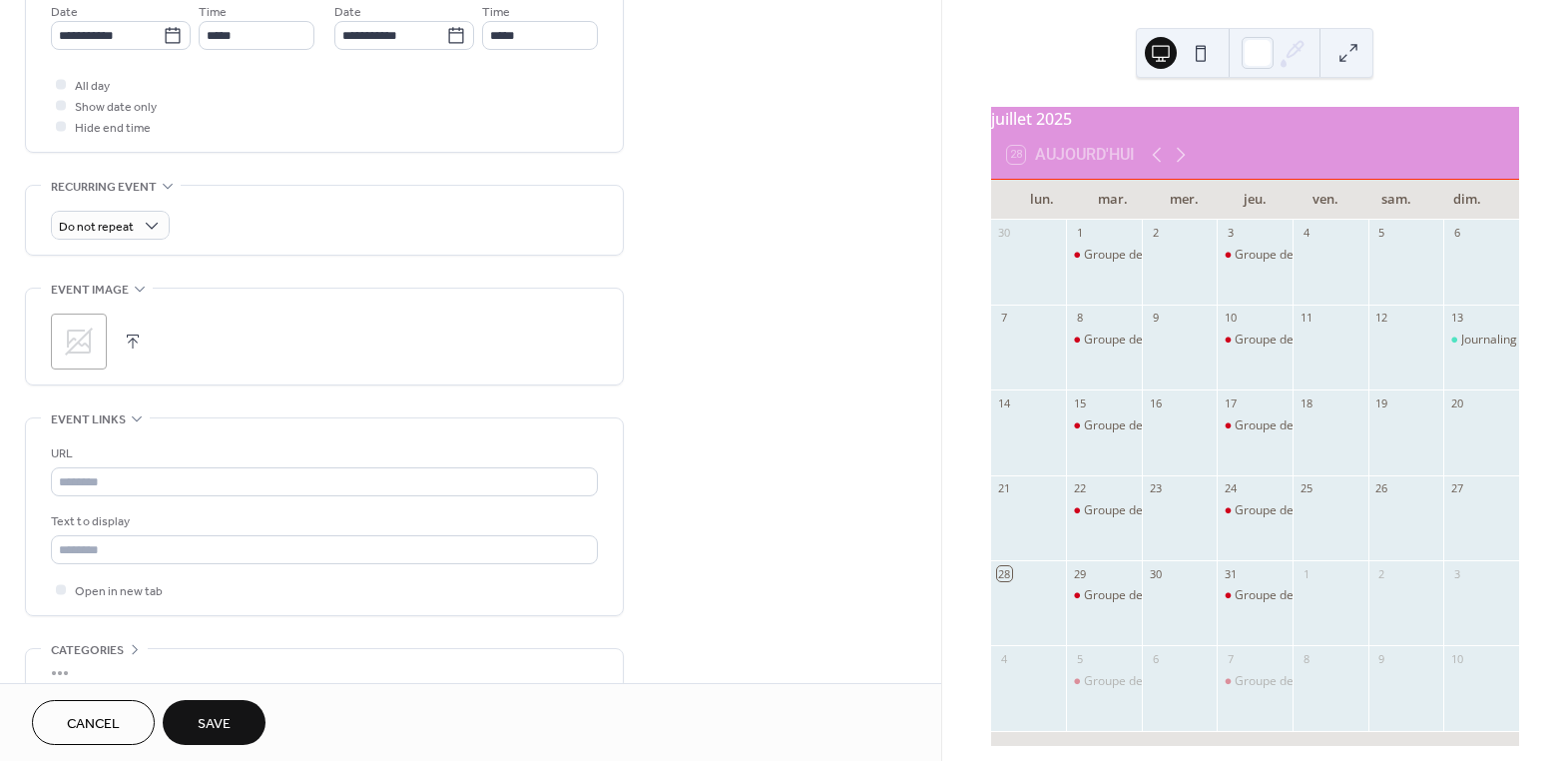 scroll, scrollTop: 799, scrollLeft: 0, axis: vertical 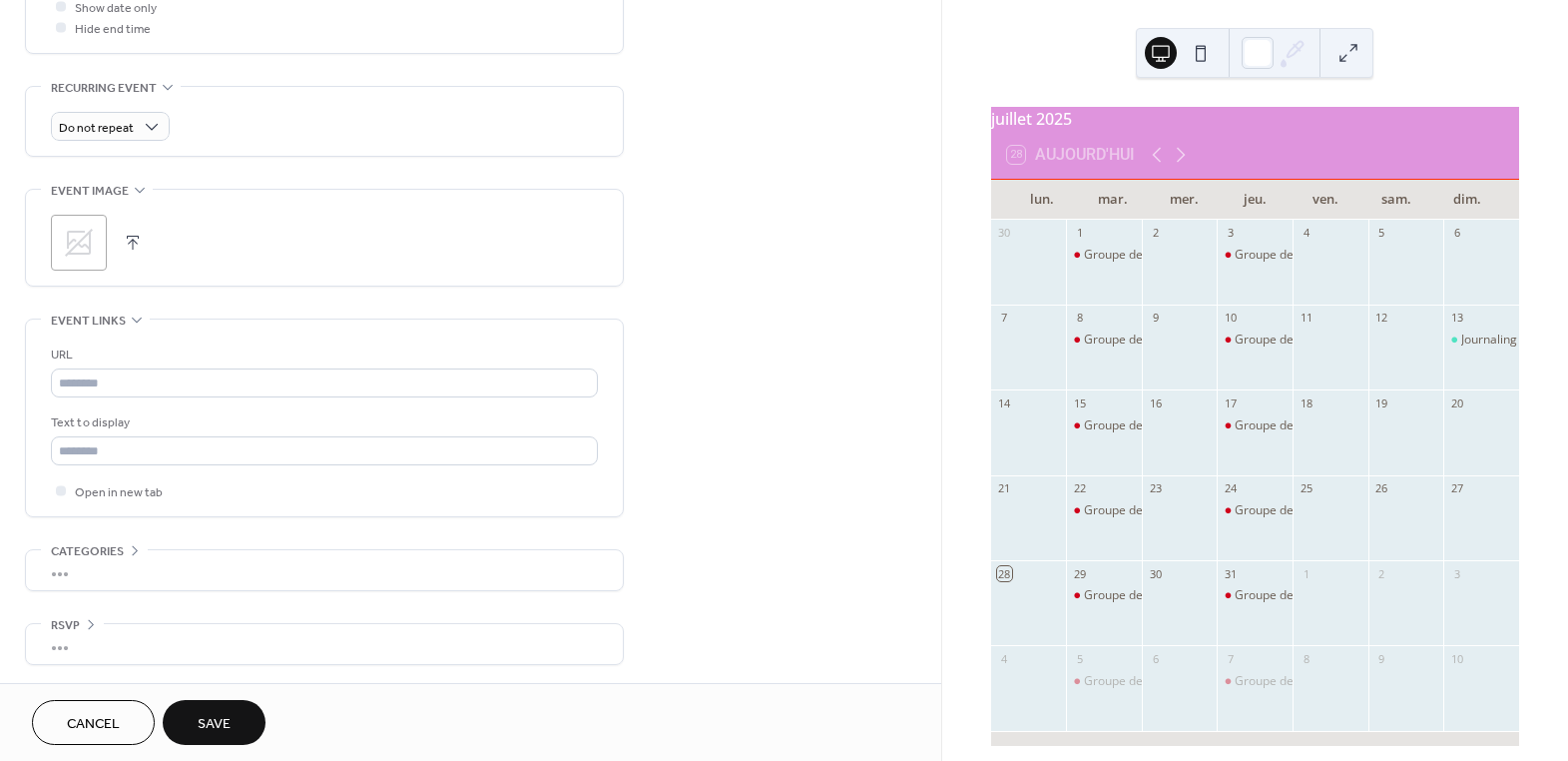click at bounding box center [133, 243] 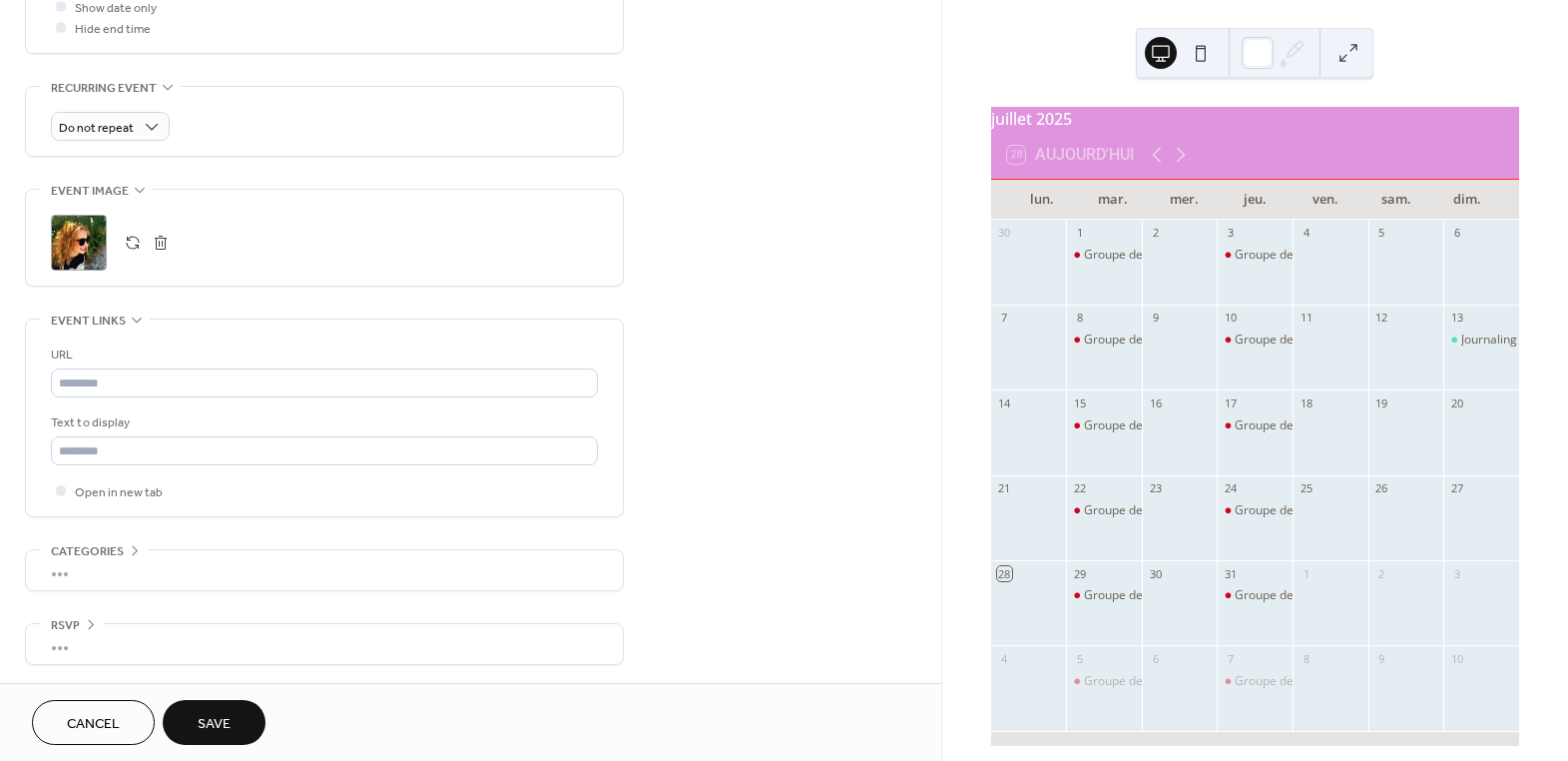 click on "Save" at bounding box center [214, 724] 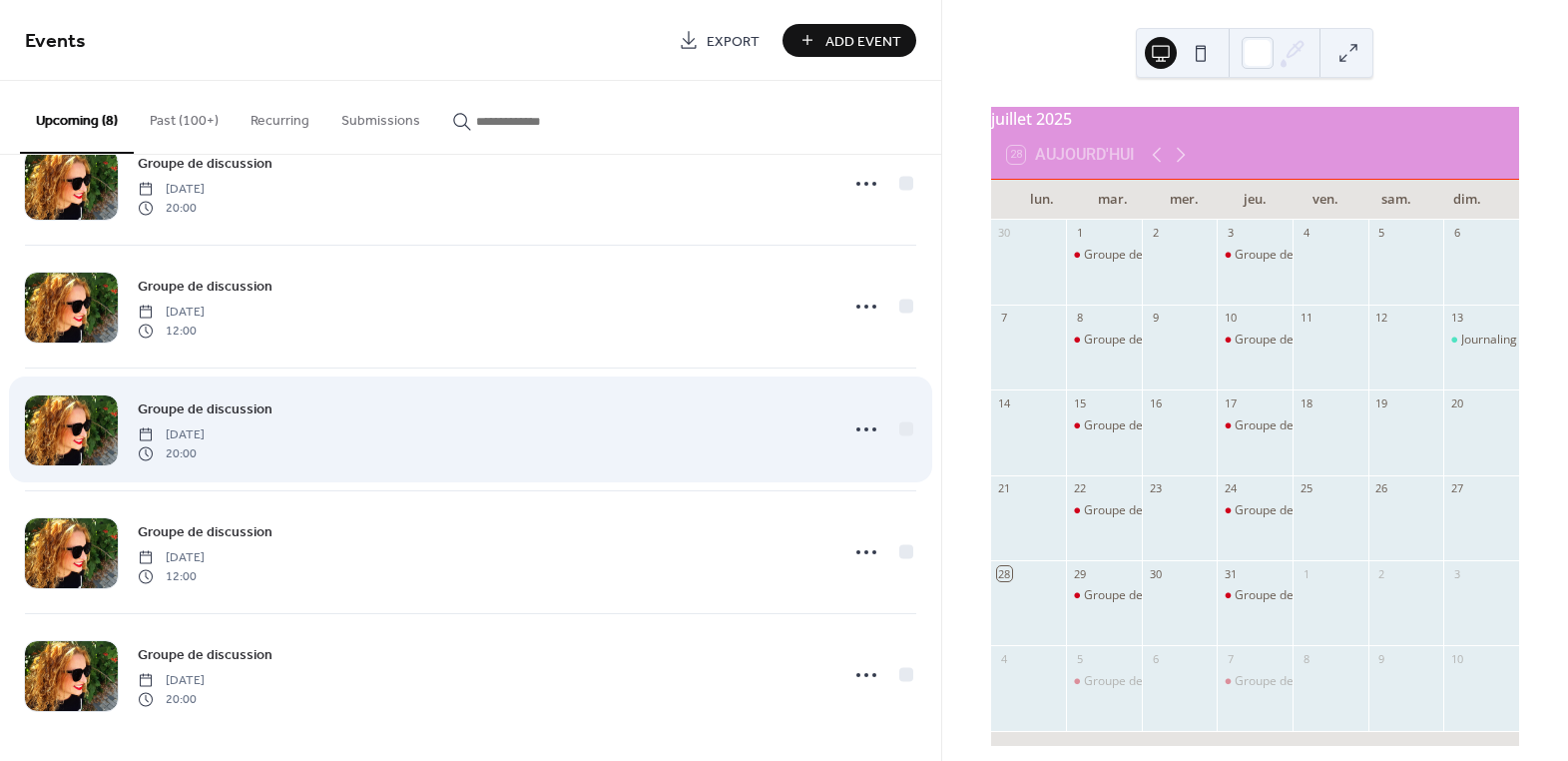 scroll, scrollTop: 434, scrollLeft: 0, axis: vertical 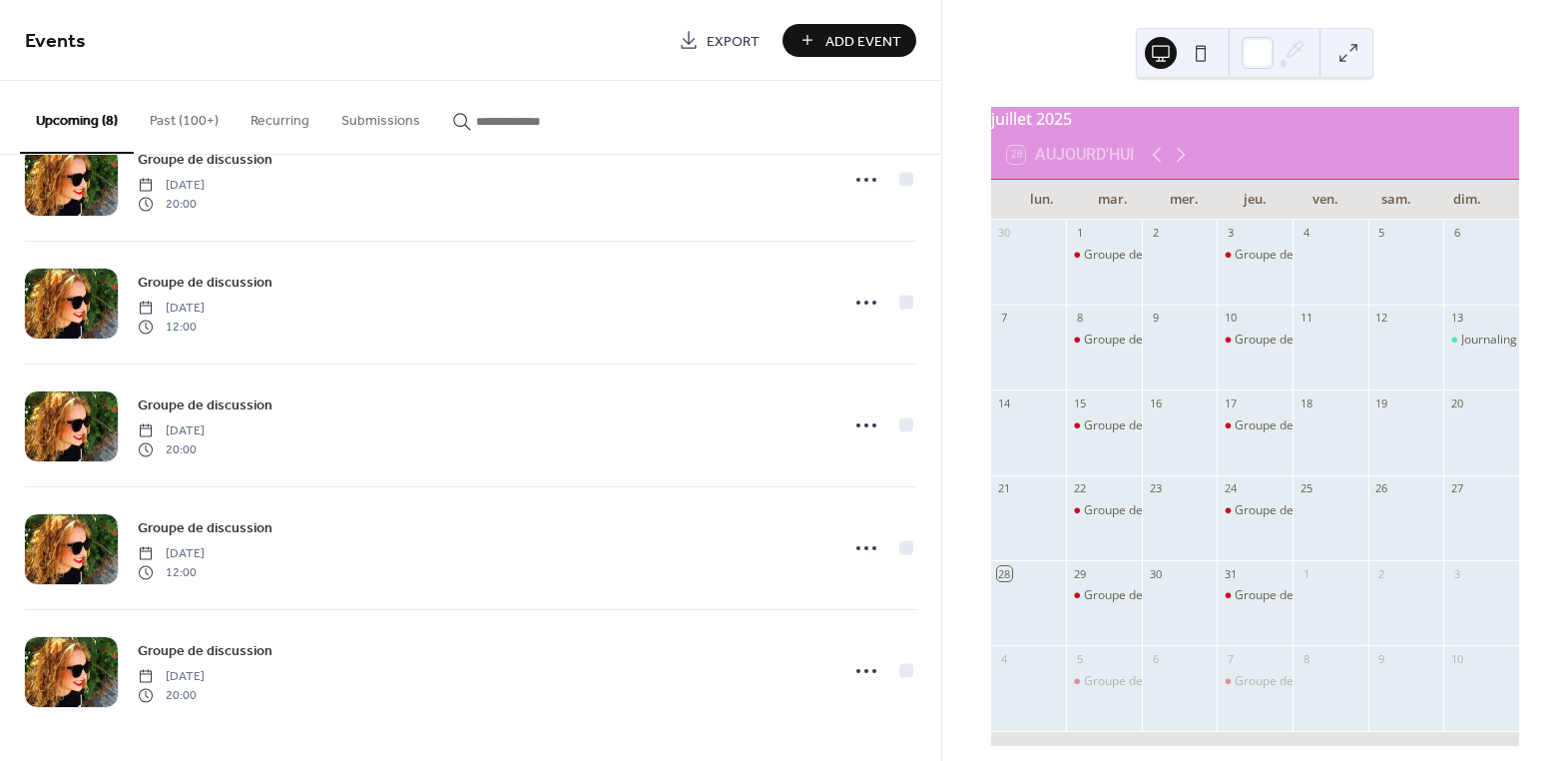 click on "Add Event" at bounding box center [863, 41] 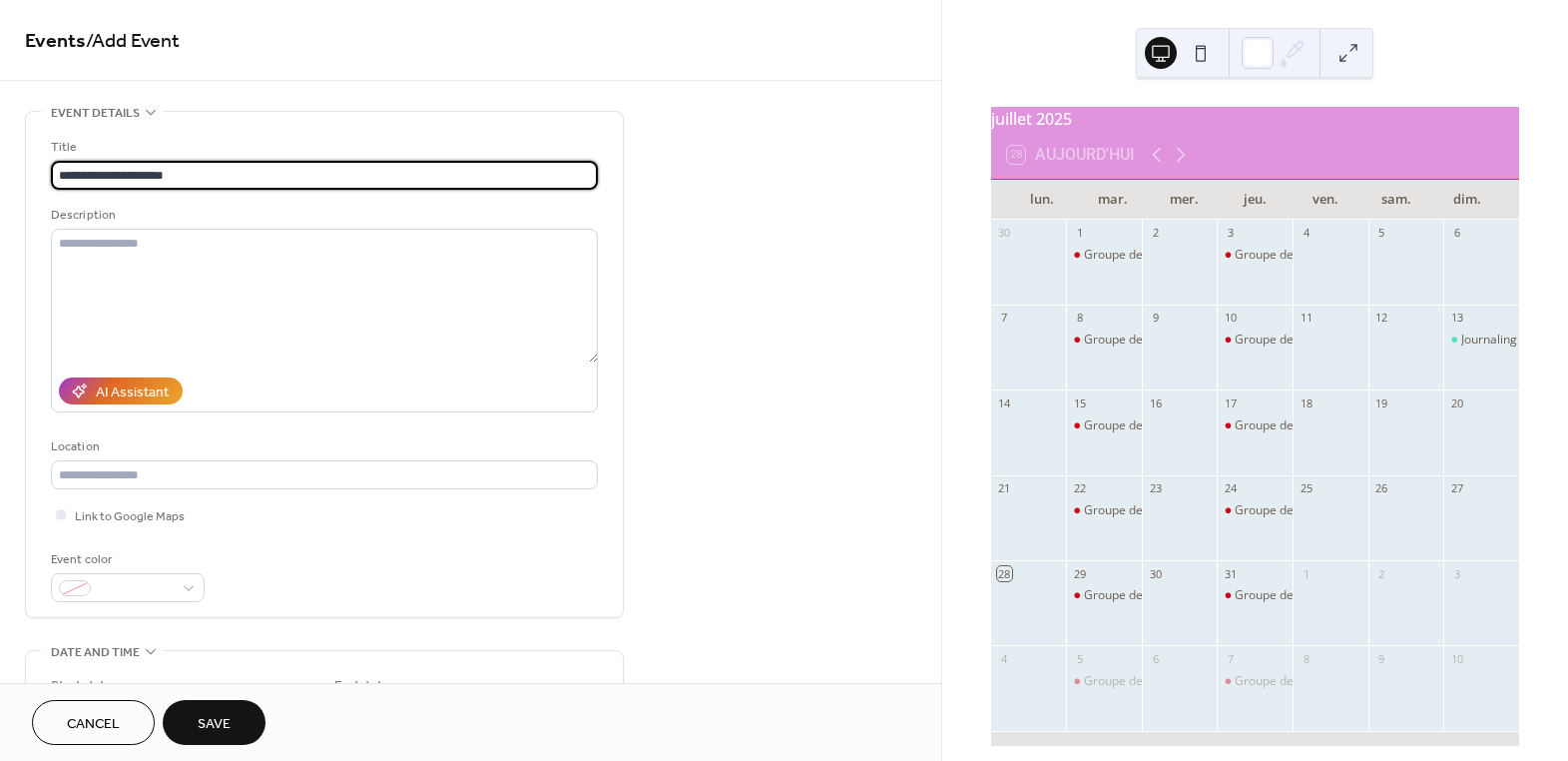 scroll, scrollTop: 0, scrollLeft: 0, axis: both 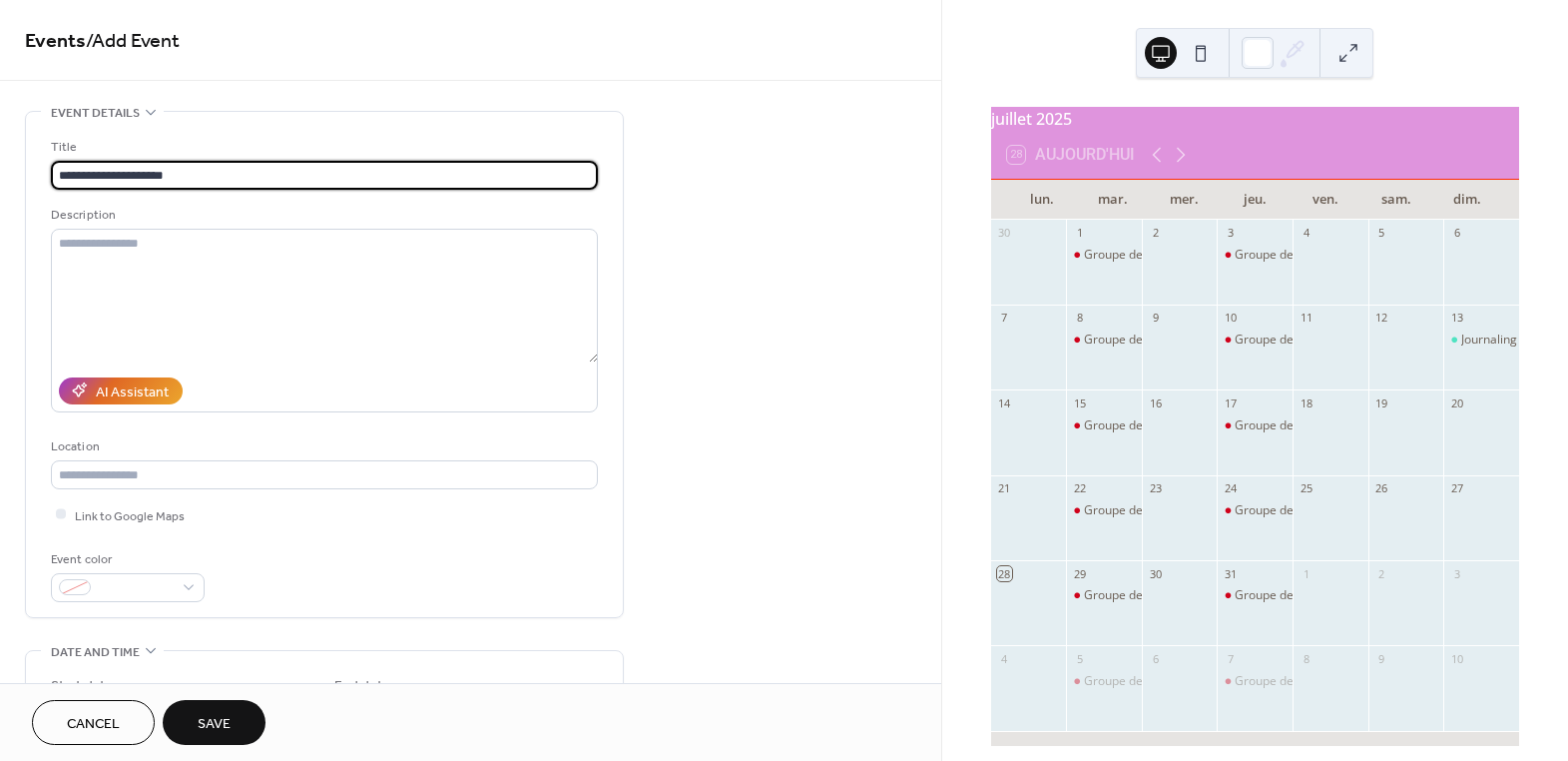 drag, startPoint x: 169, startPoint y: 185, endPoint x: 29, endPoint y: 215, distance: 143.1782 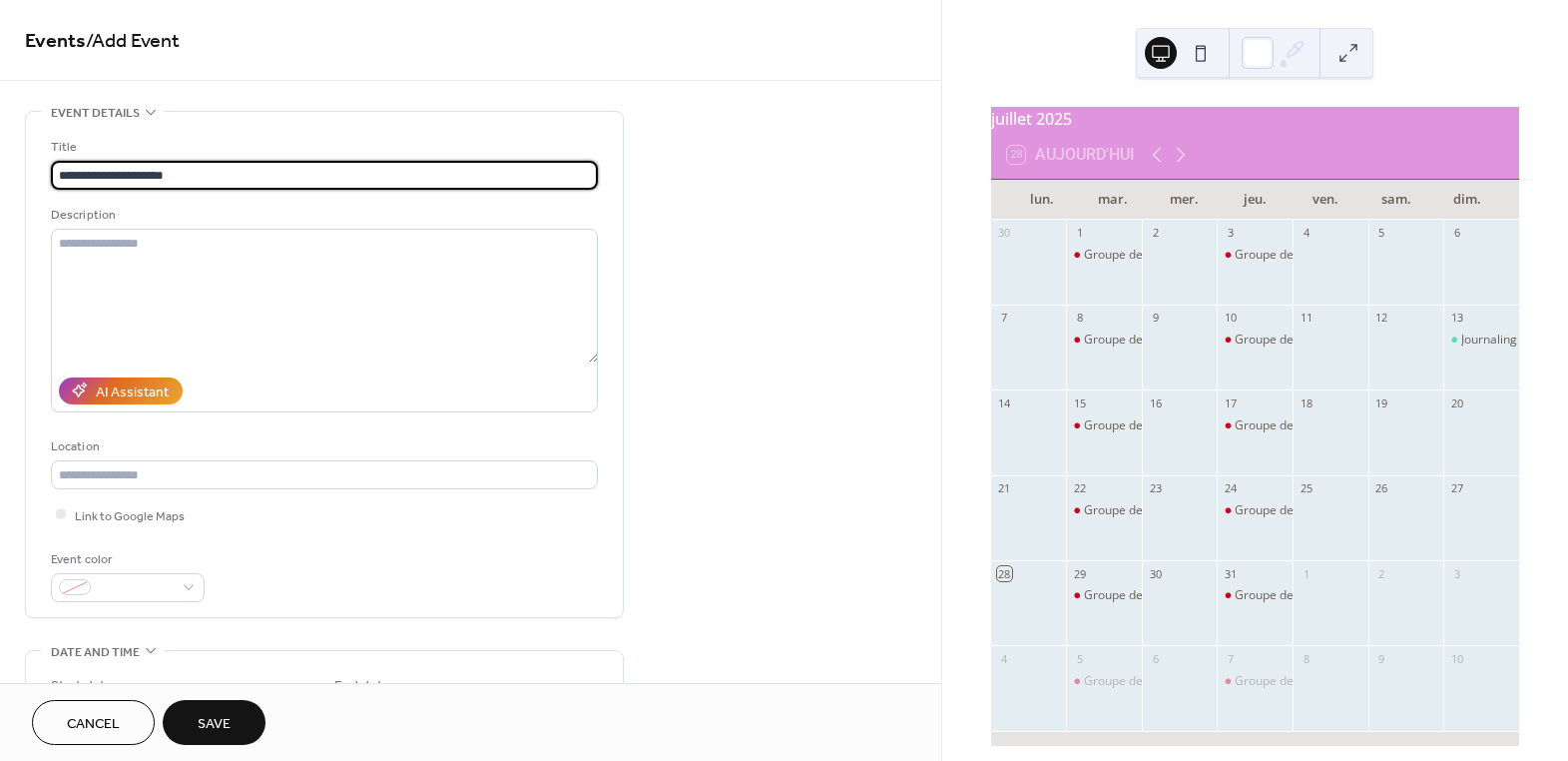 click on "**********" at bounding box center (324, 365) 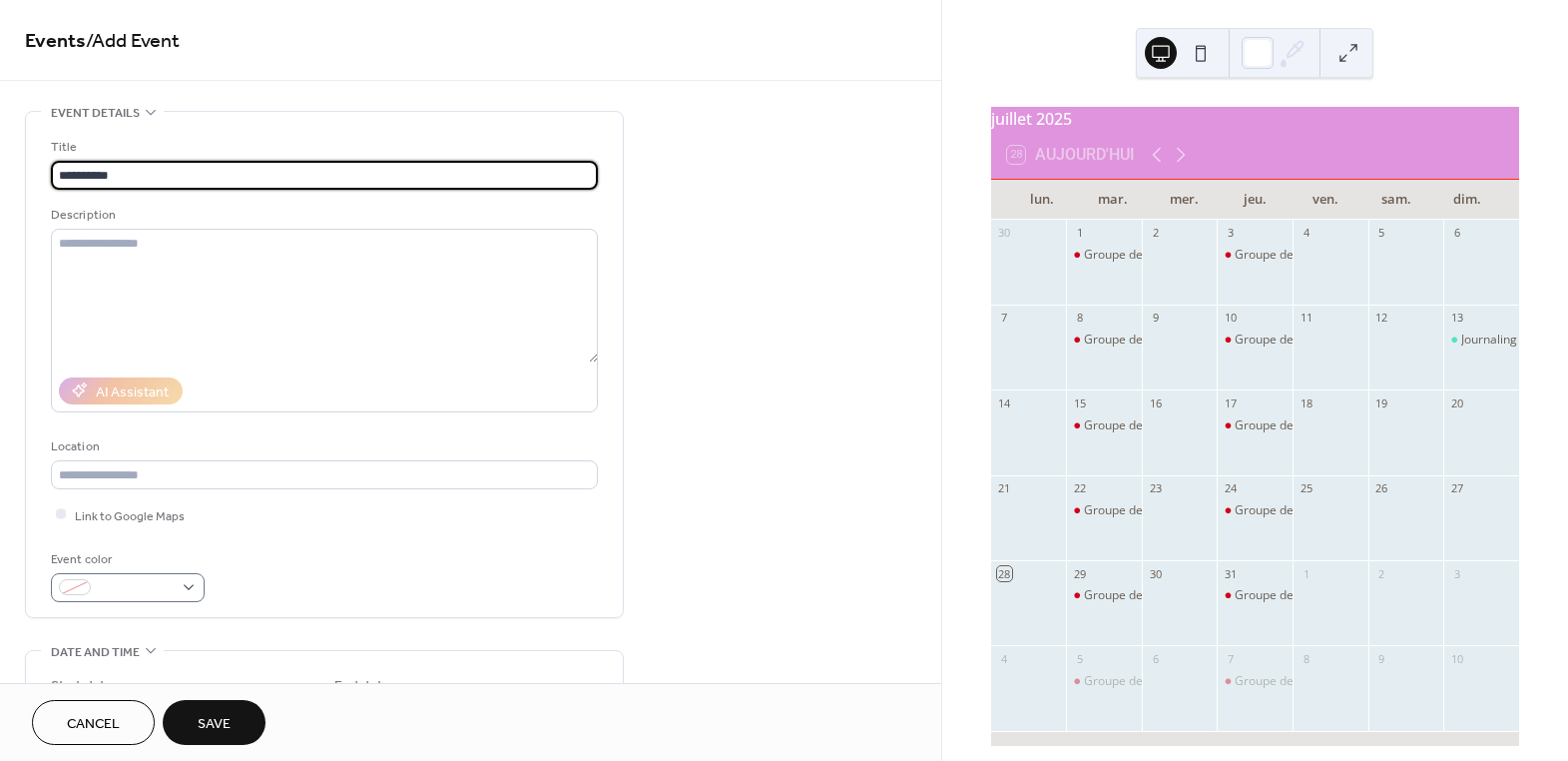 type on "**********" 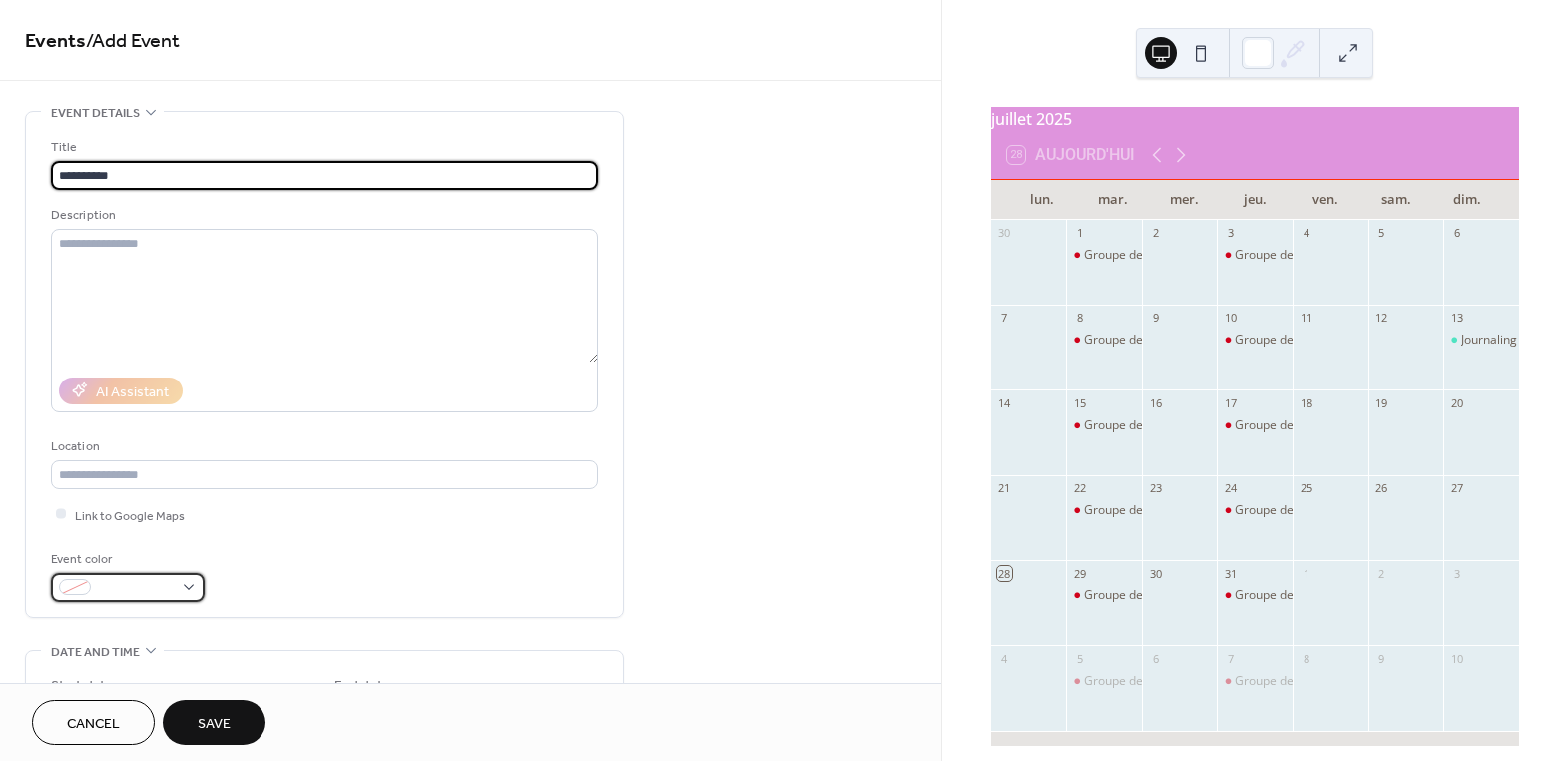 scroll, scrollTop: 0, scrollLeft: 0, axis: both 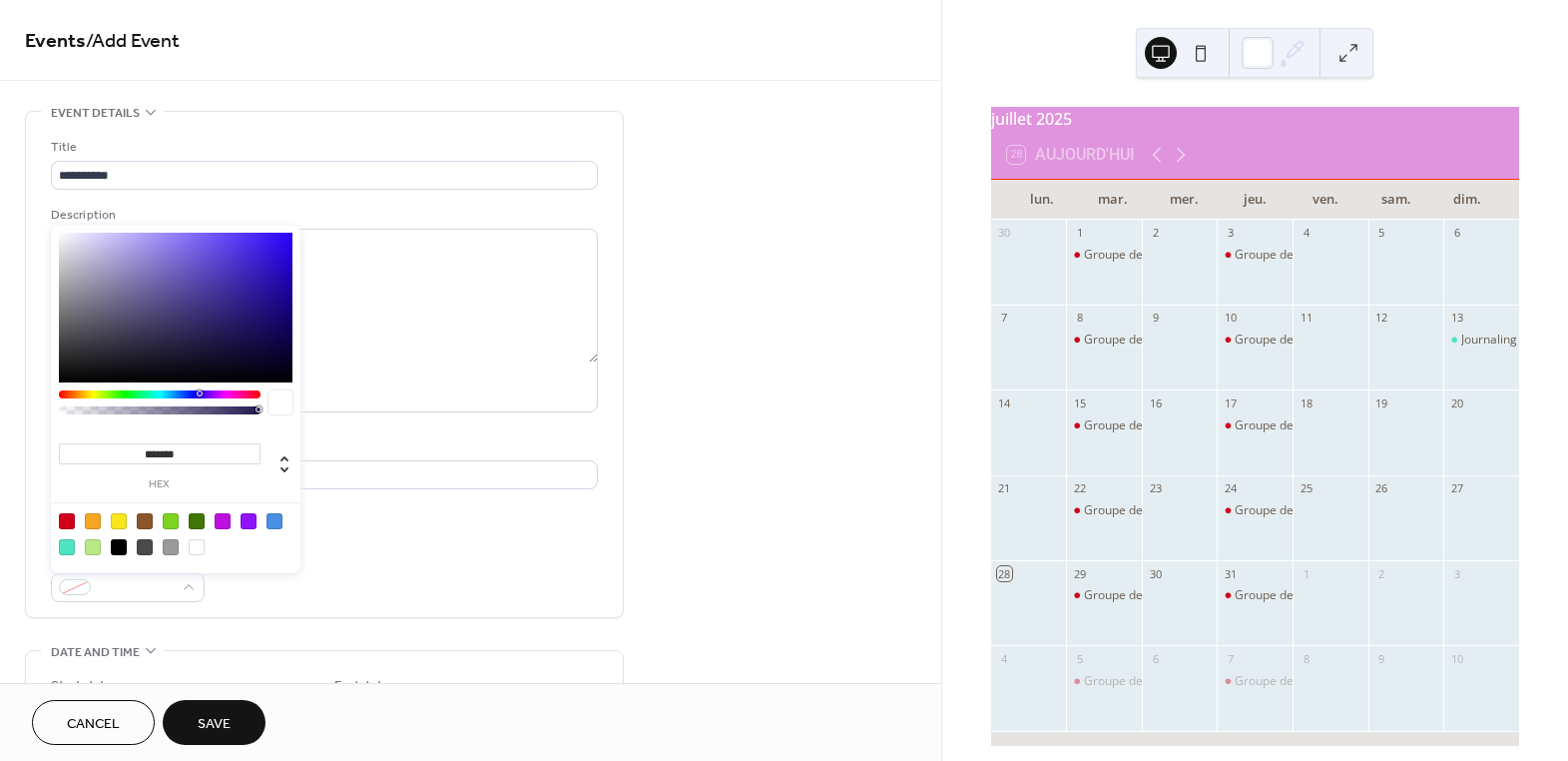 click at bounding box center (67, 547) 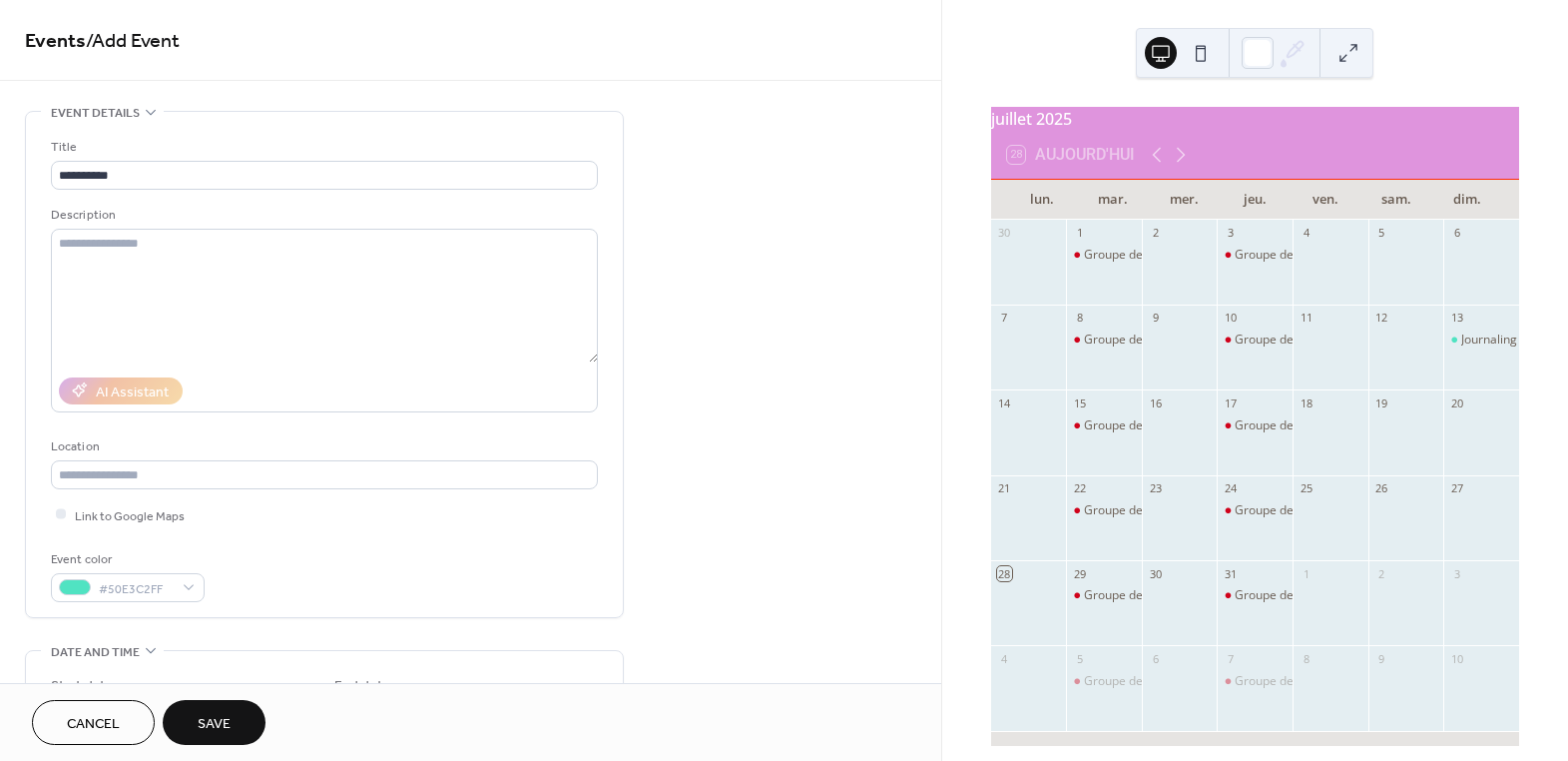 click on "Event color #50E3C2FF" at bounding box center (324, 575) 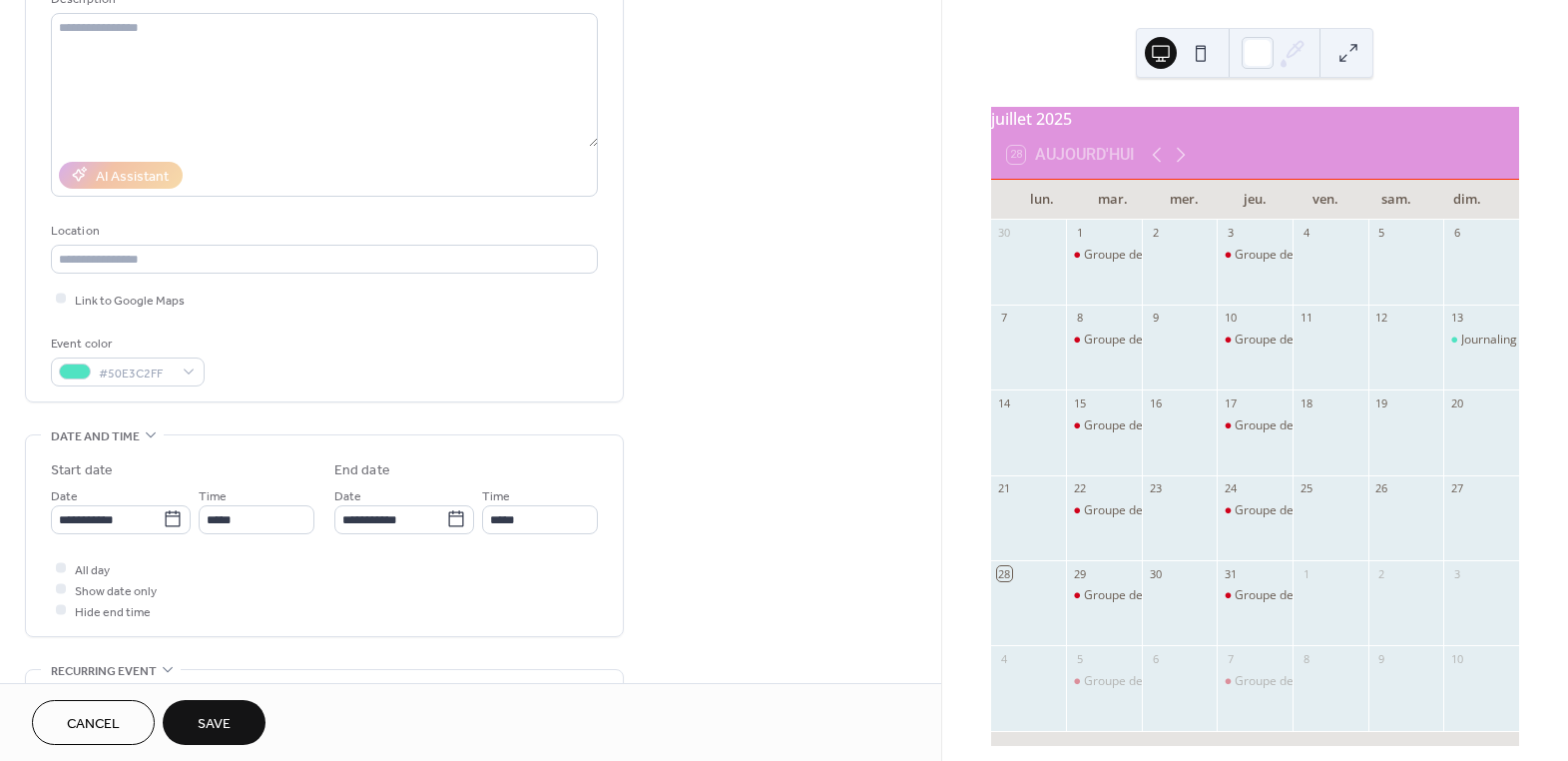 scroll, scrollTop: 272, scrollLeft: 0, axis: vertical 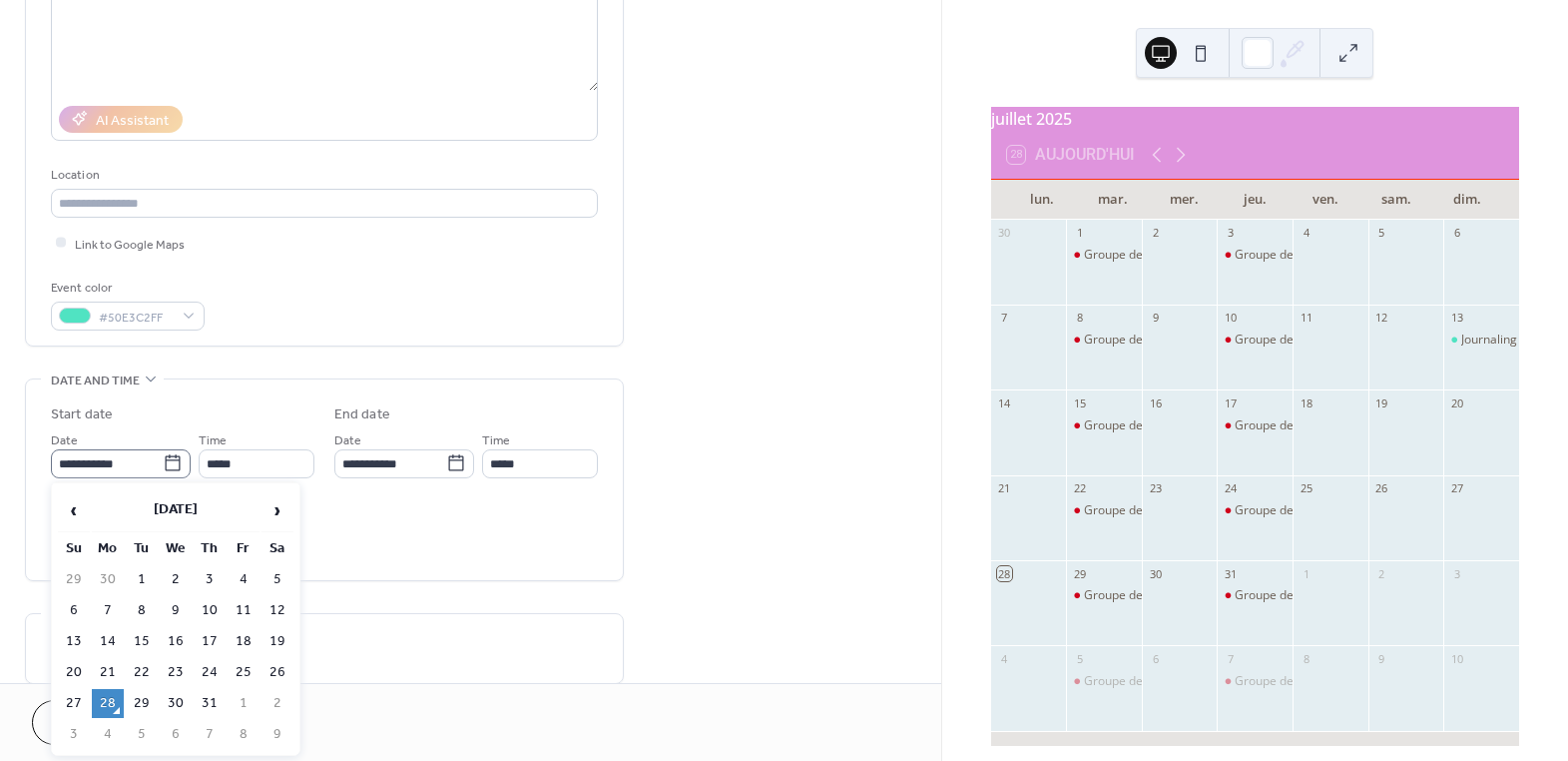 click 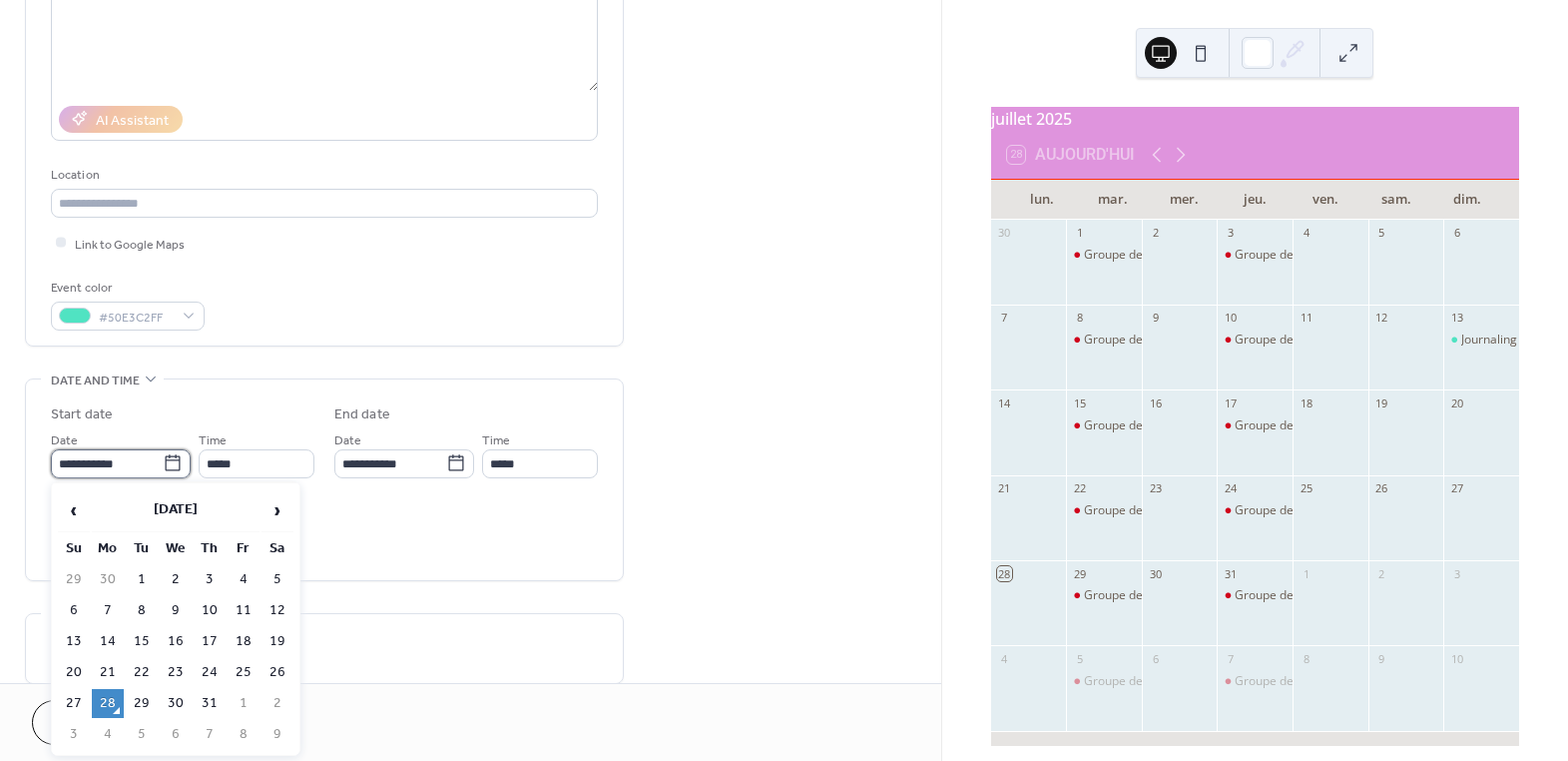 click on "**********" at bounding box center [107, 463] 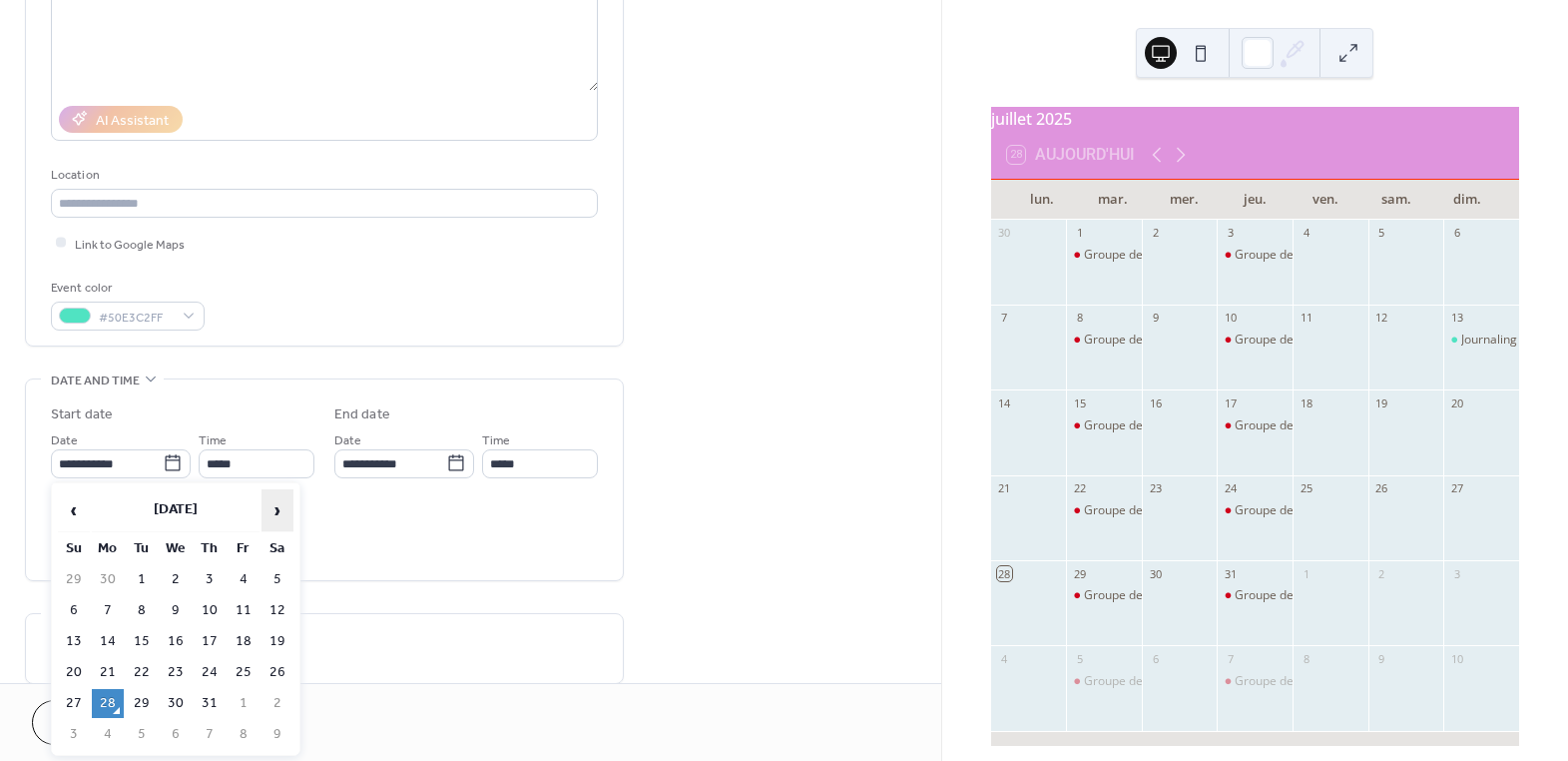 click on "›" at bounding box center [277, 510] 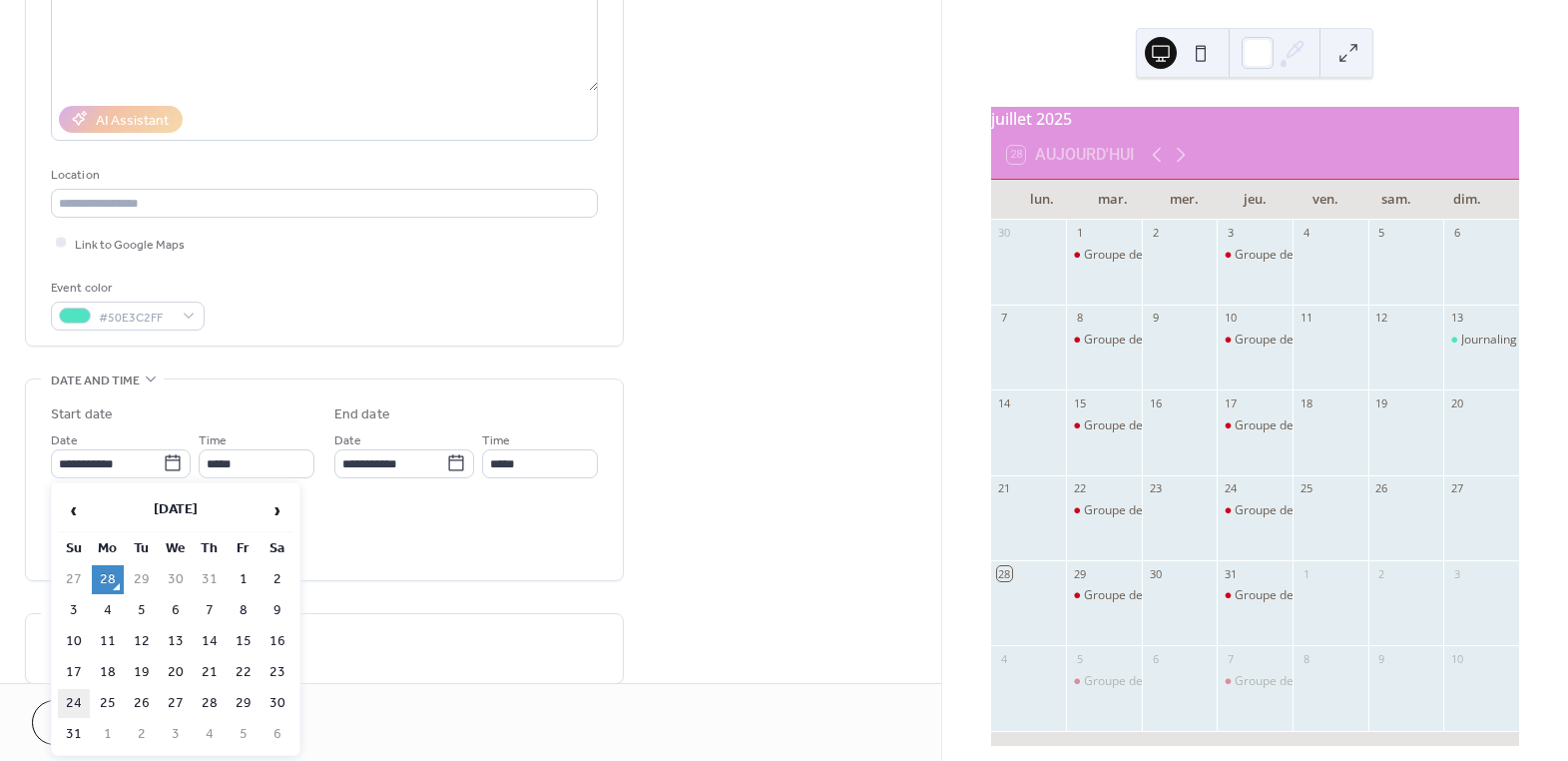 click on "24" at bounding box center [74, 703] 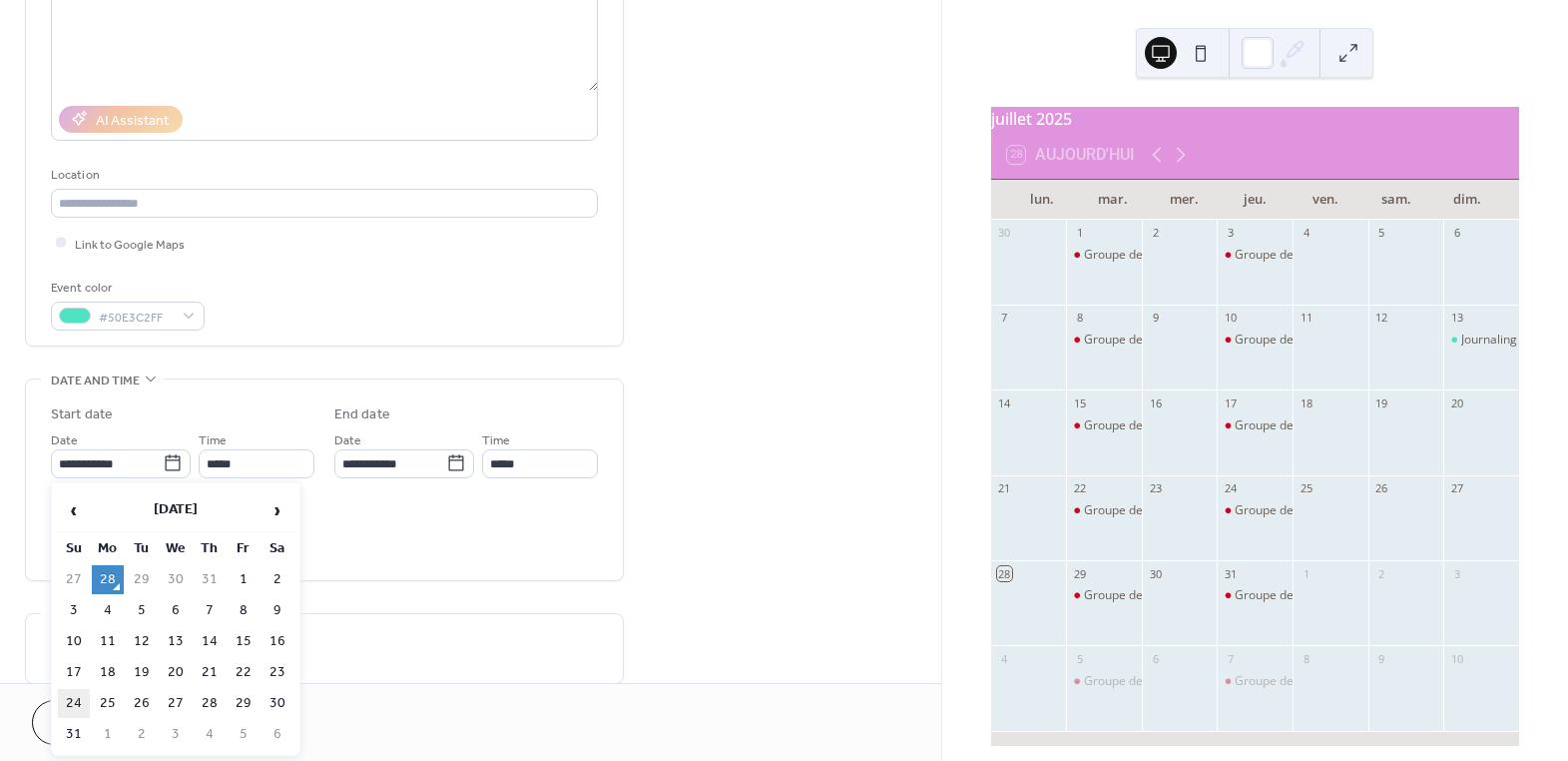 type on "**********" 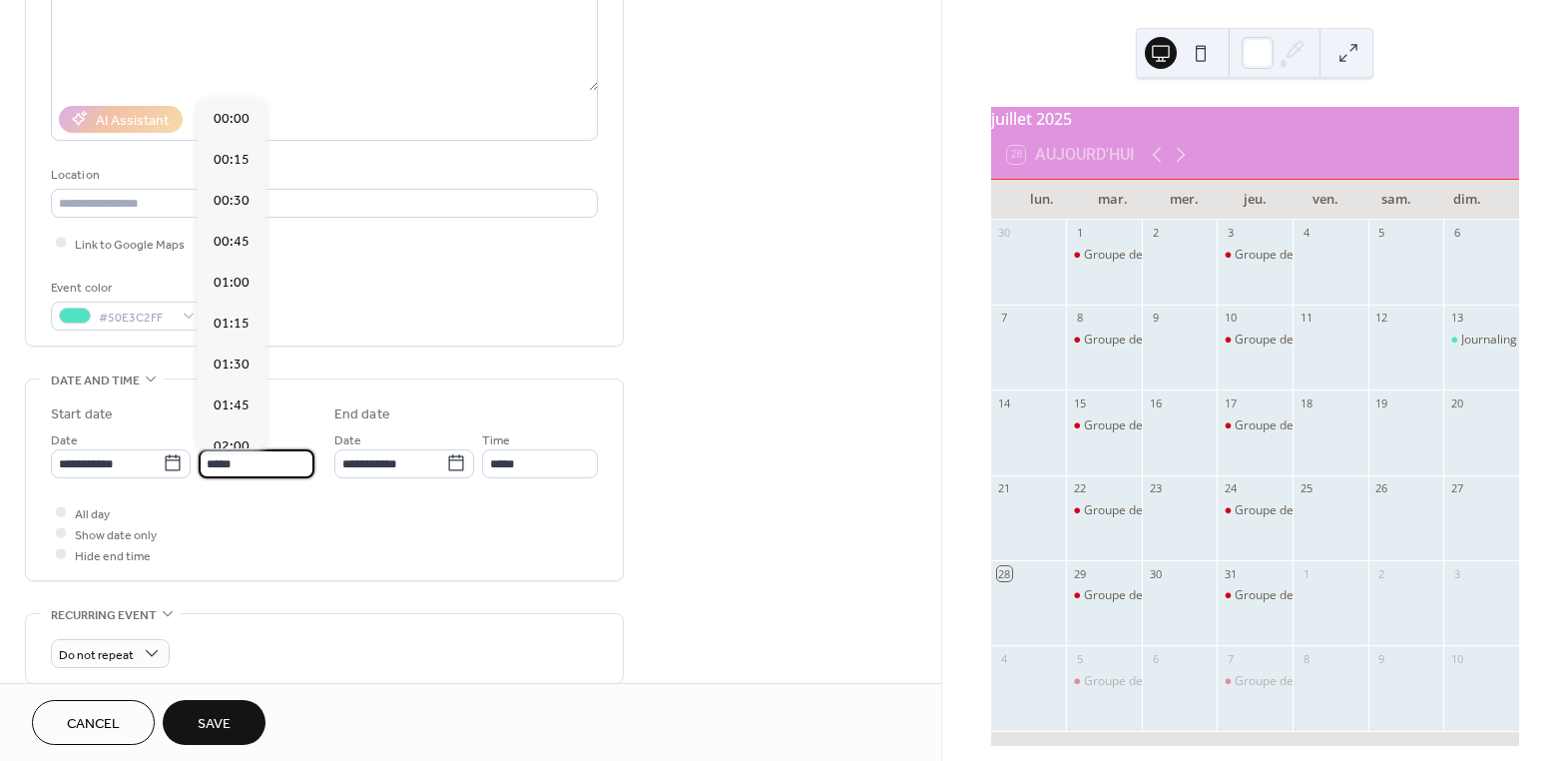 click on "*****" at bounding box center (257, 463) 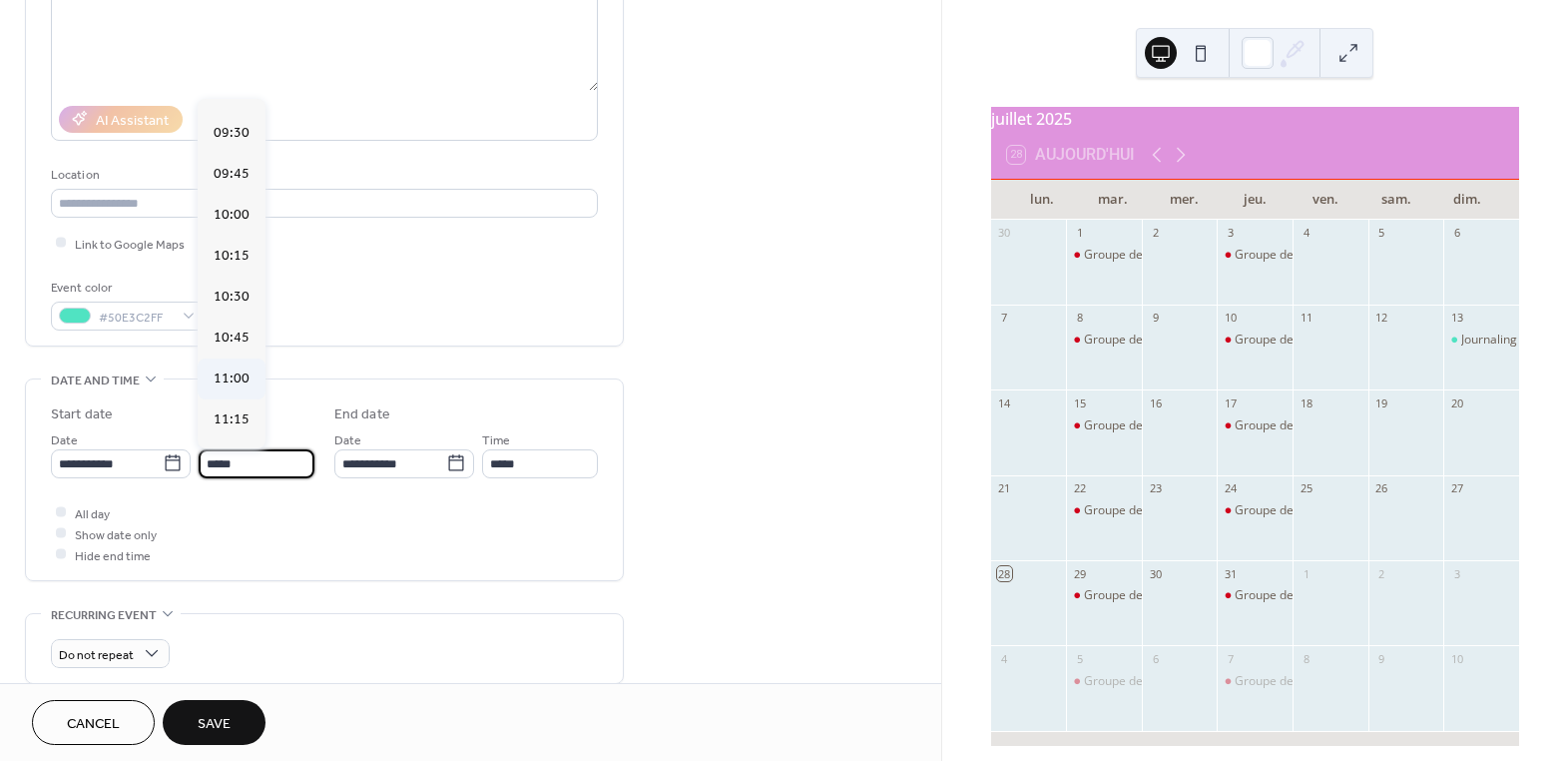 scroll, scrollTop: 1493, scrollLeft: 0, axis: vertical 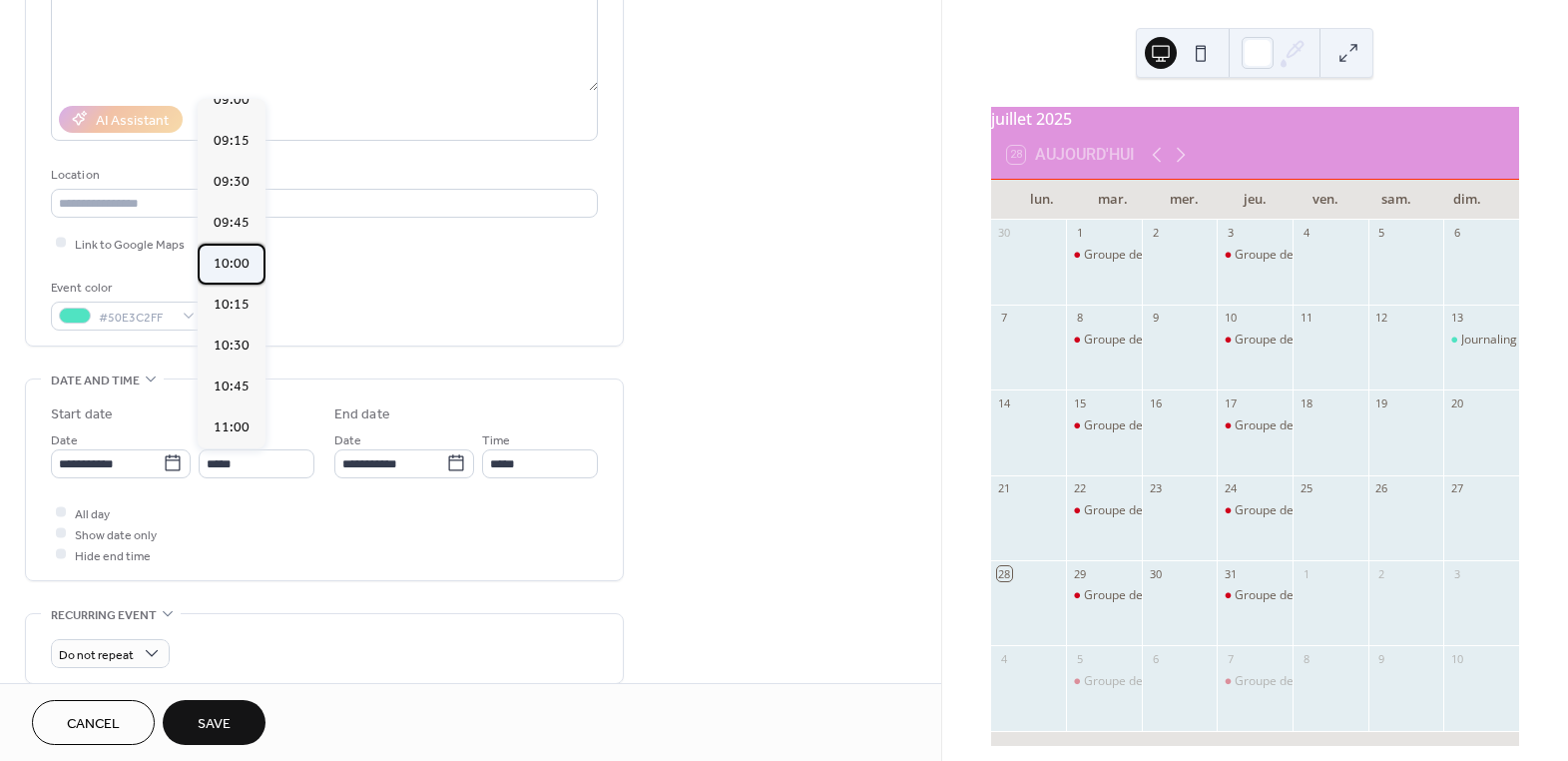 click on "10:00" at bounding box center [232, 263] 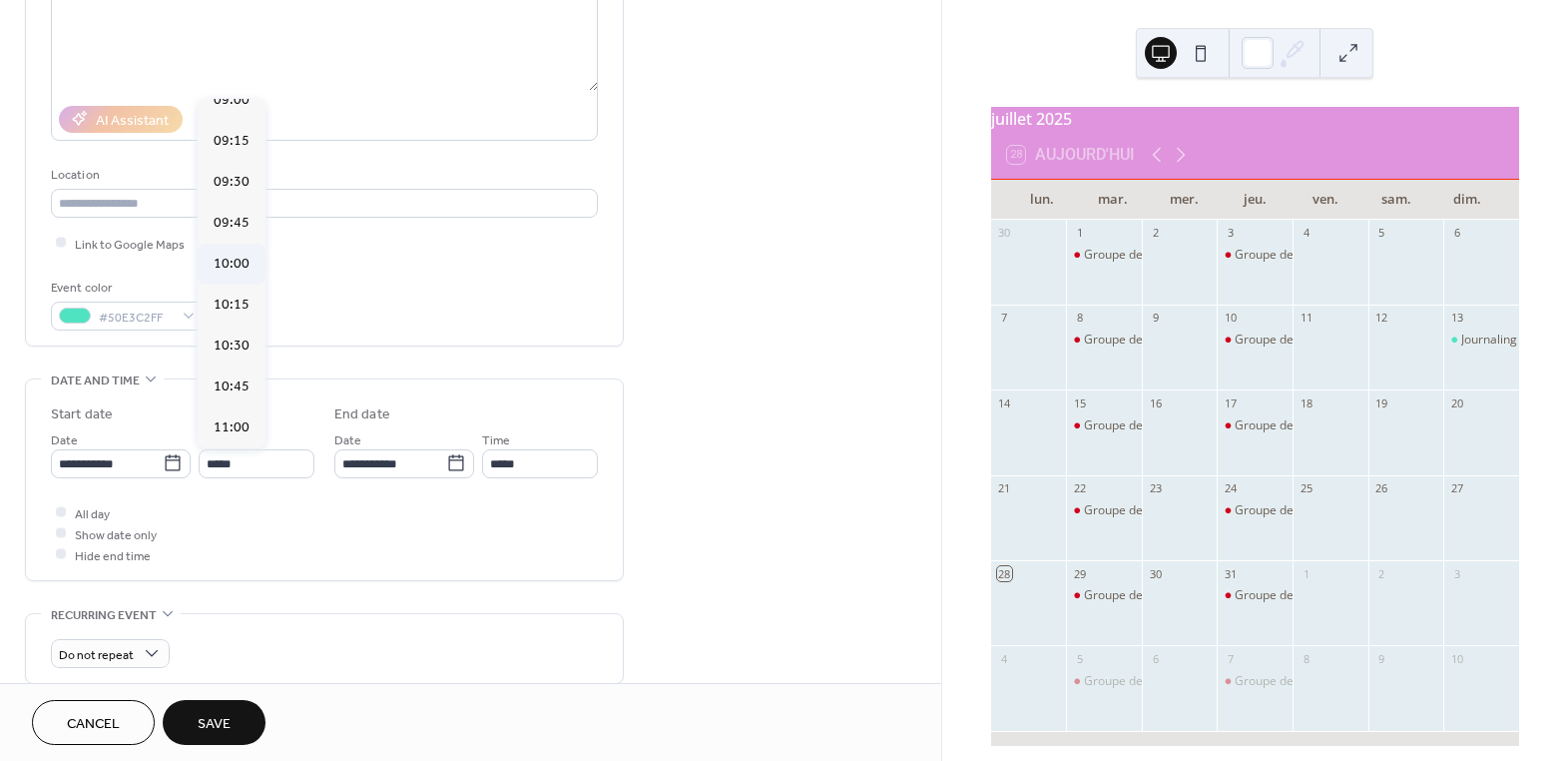 type on "*****" 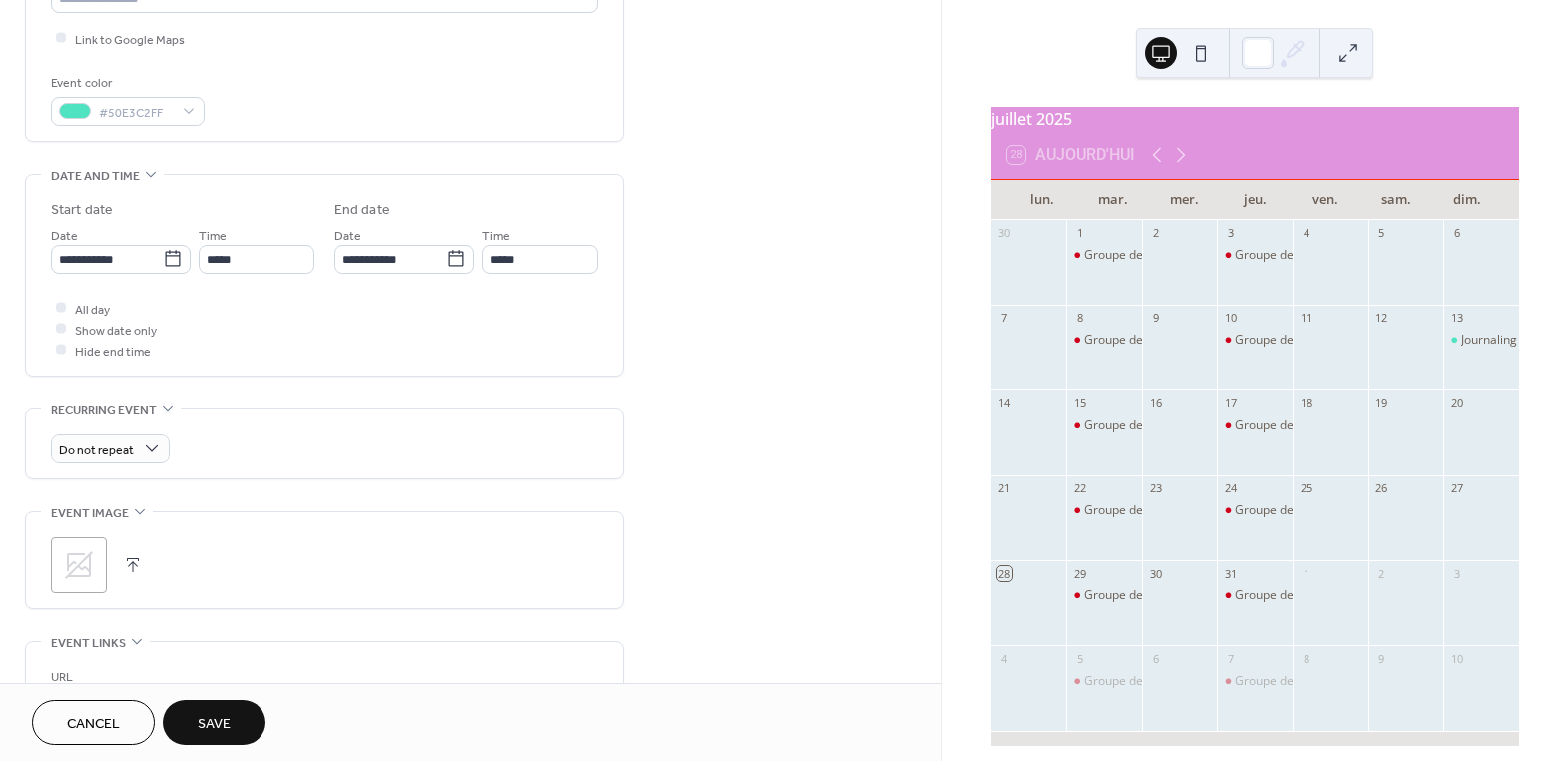 scroll, scrollTop: 544, scrollLeft: 0, axis: vertical 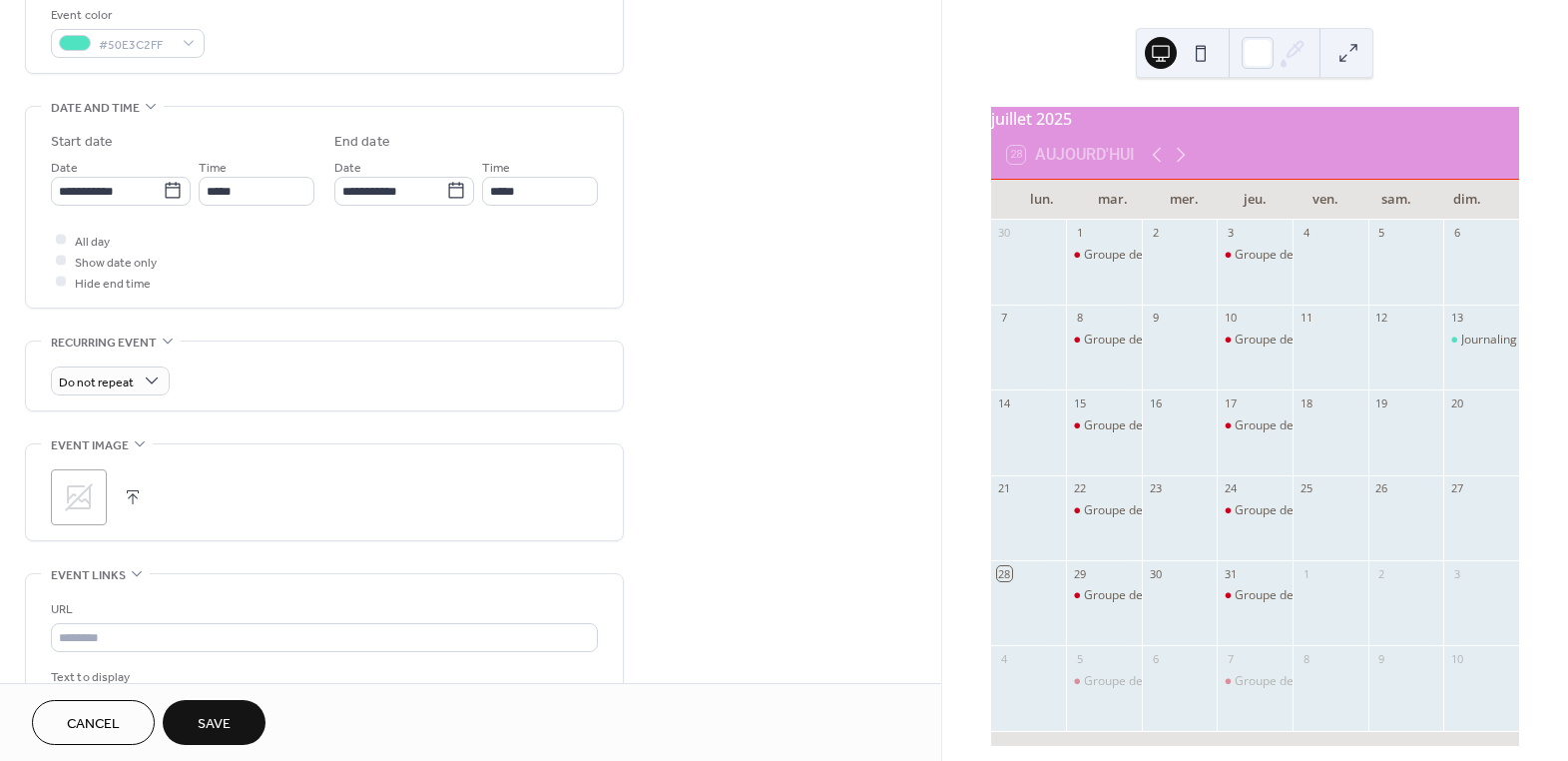 click at bounding box center [133, 497] 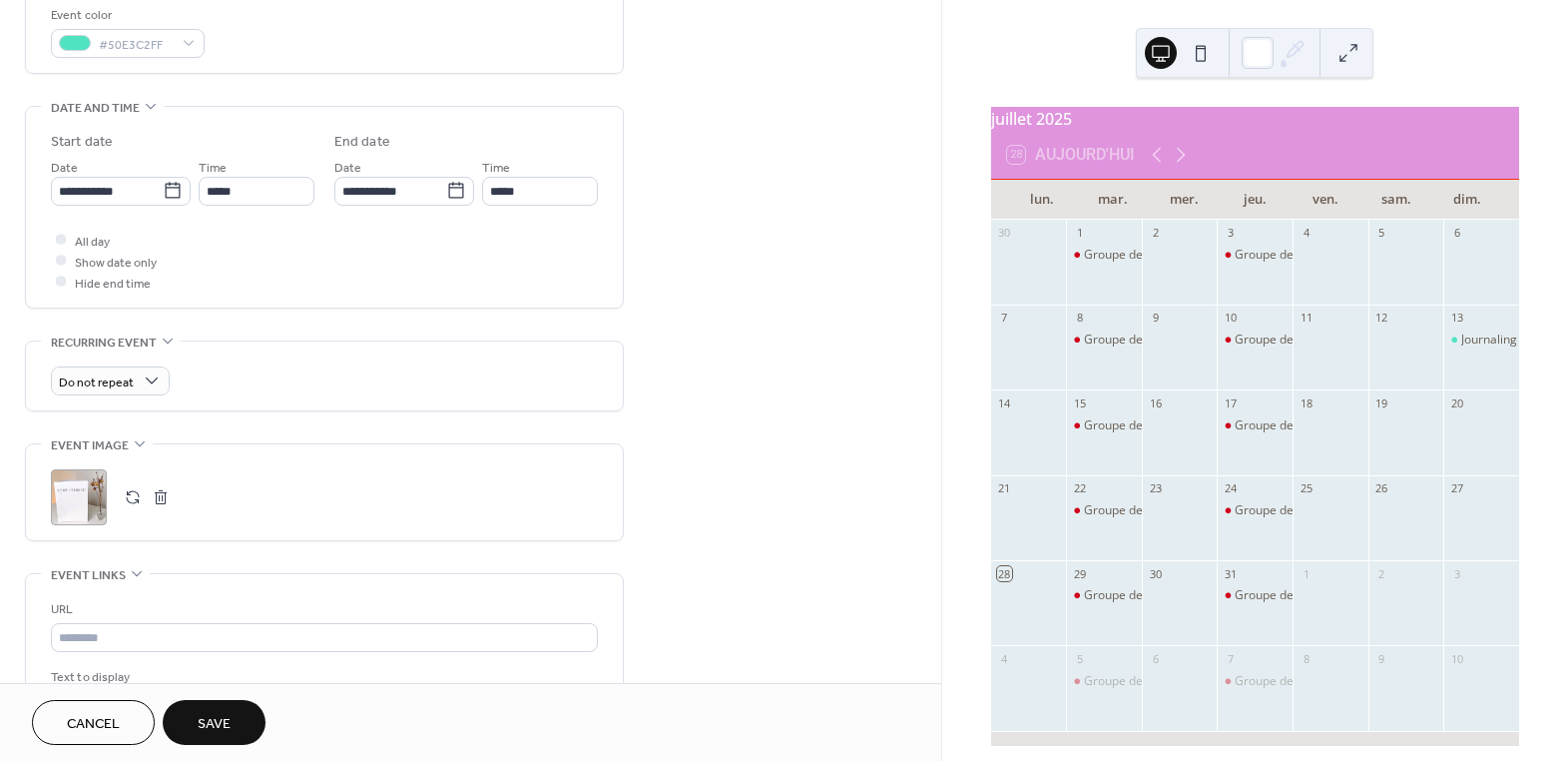 click on "Save" at bounding box center [214, 722] 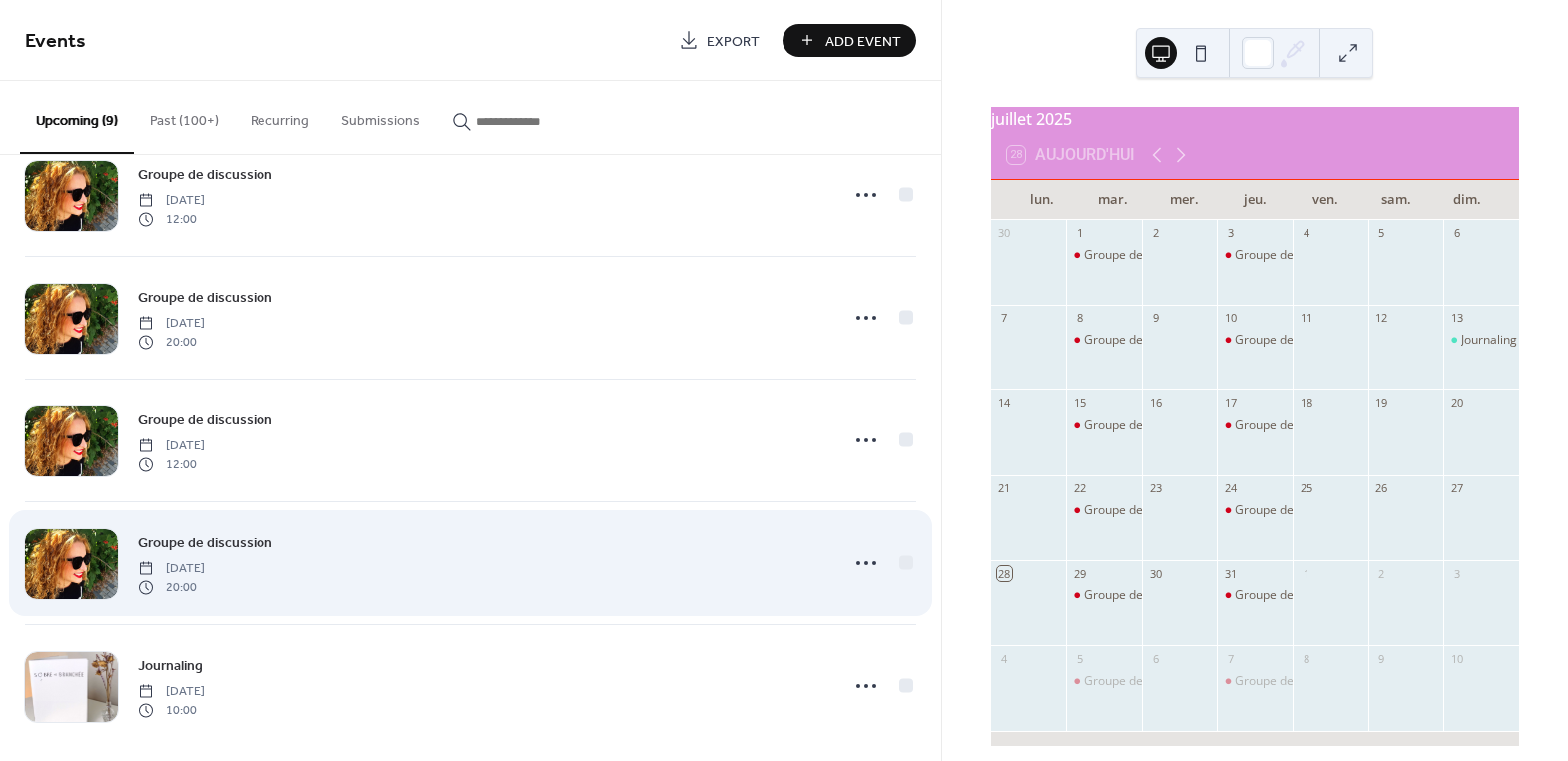 scroll, scrollTop: 557, scrollLeft: 0, axis: vertical 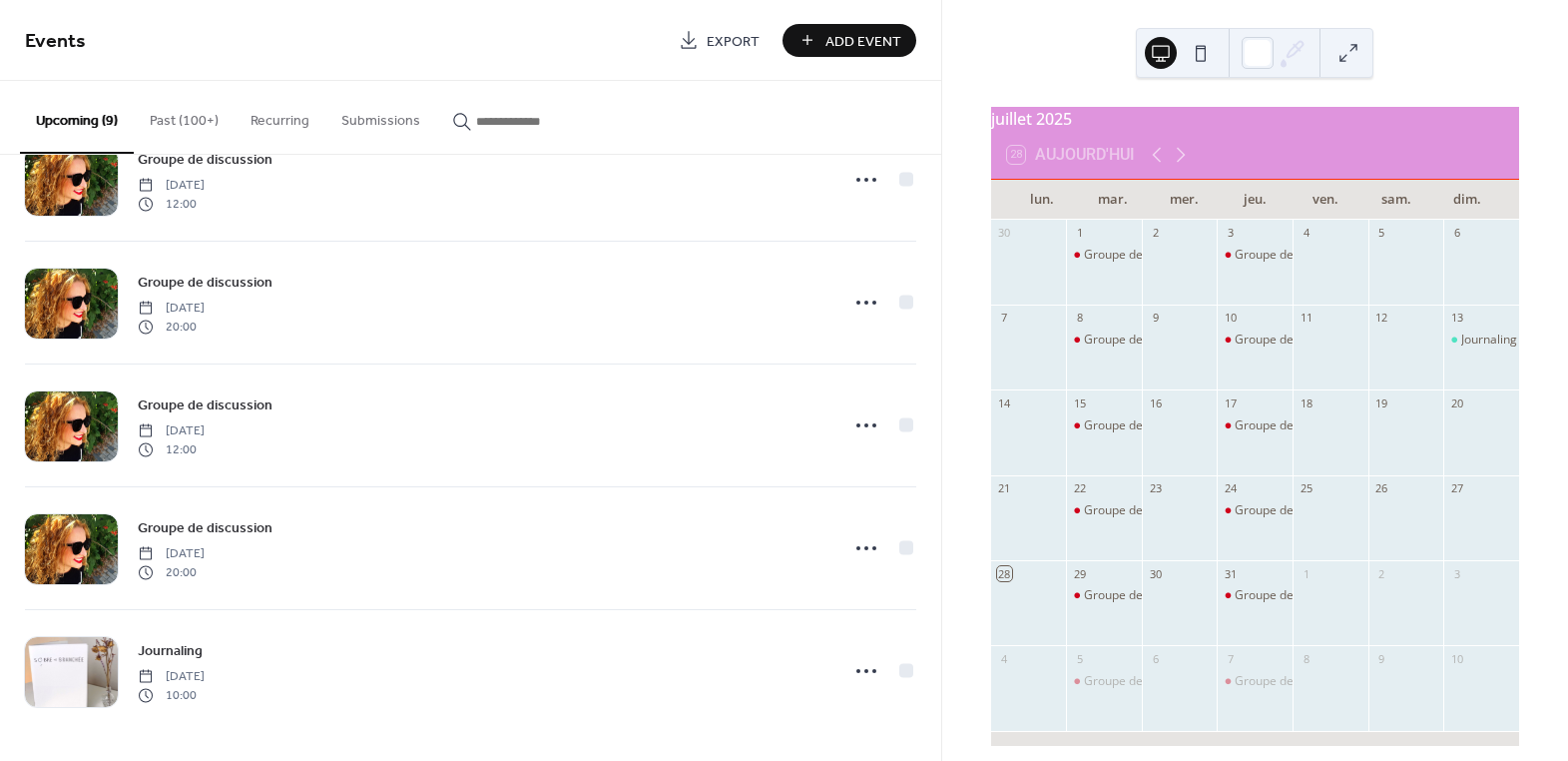 click on "Add Event" at bounding box center [863, 41] 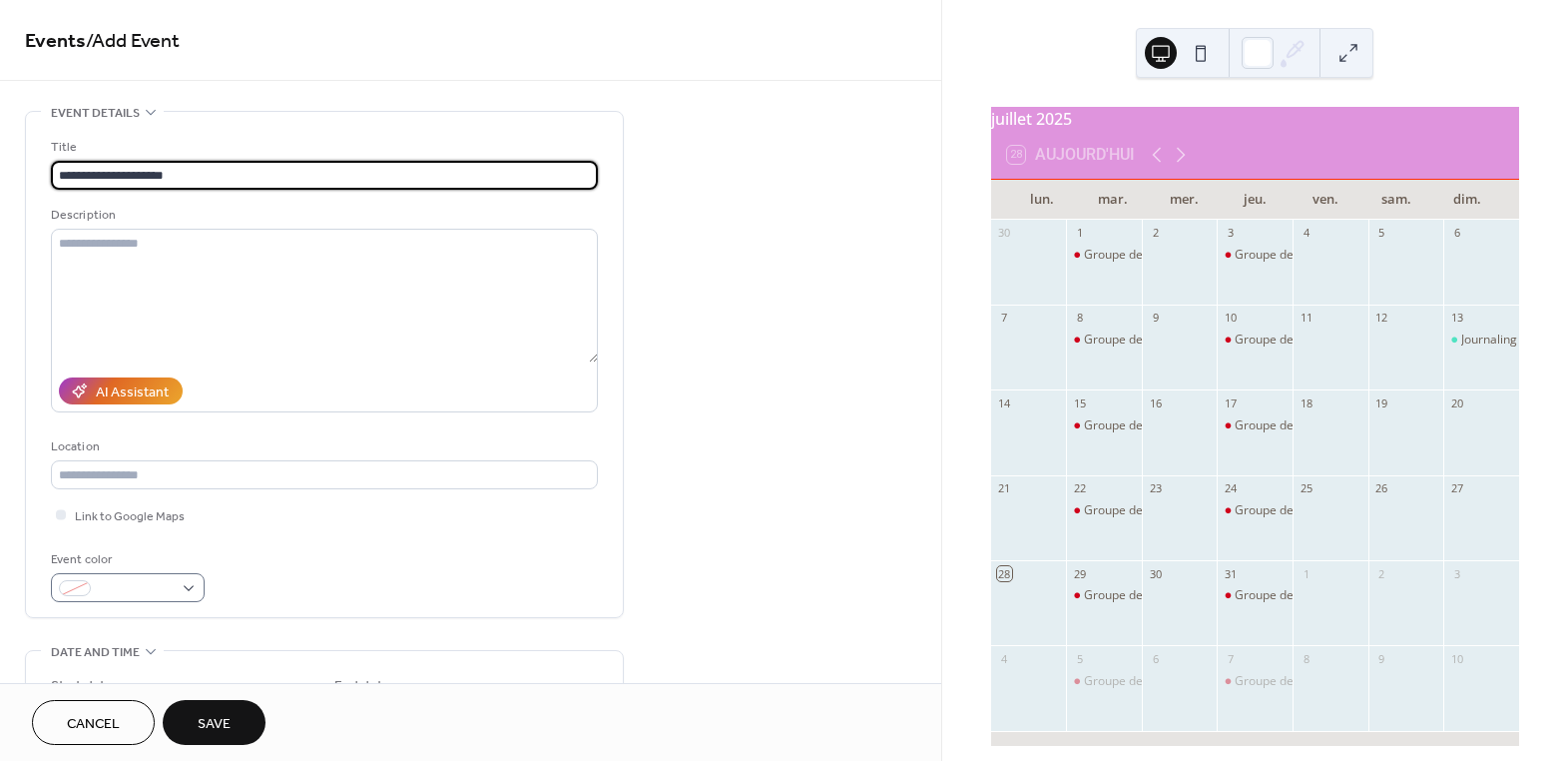 type on "**********" 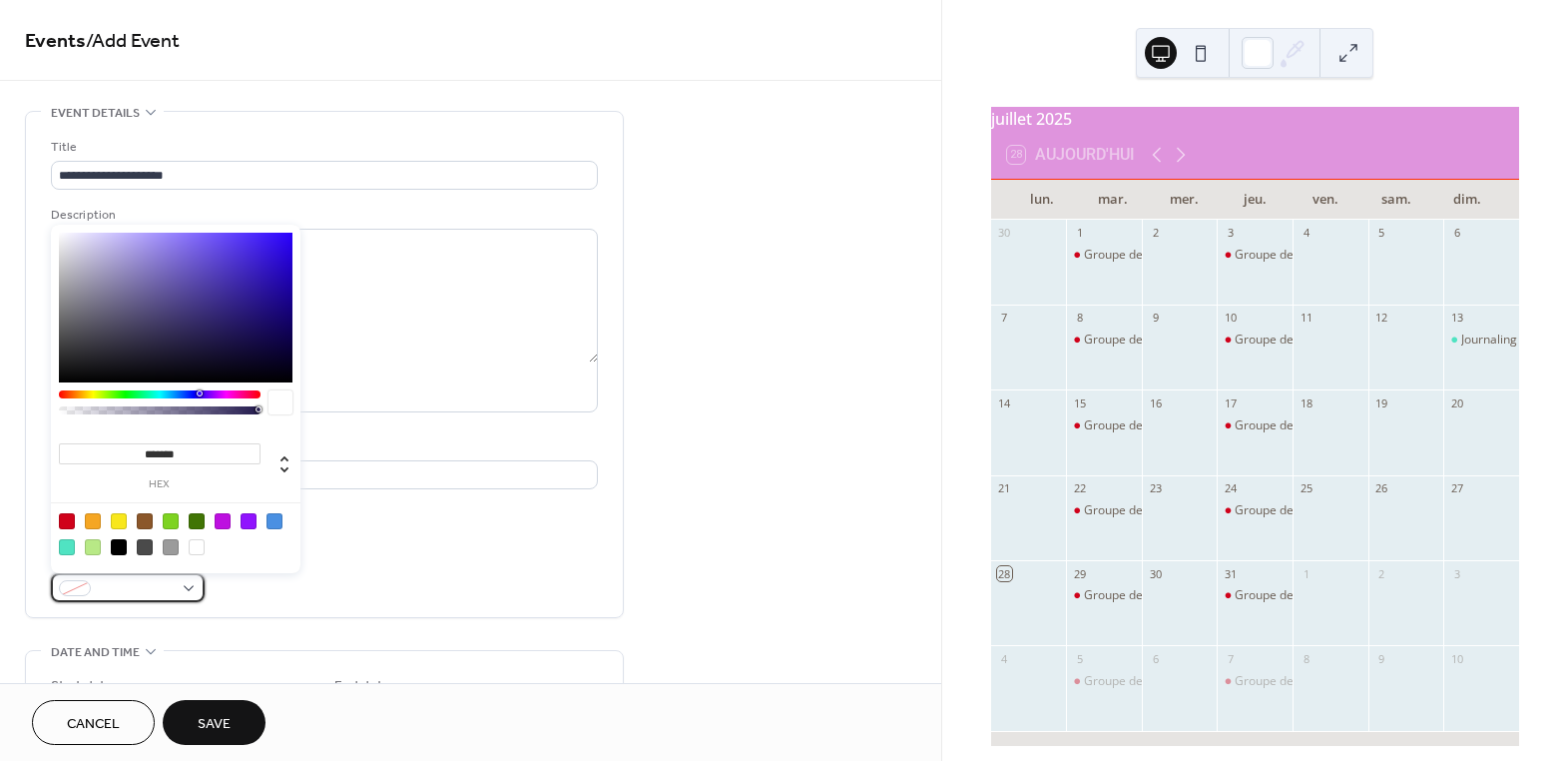 drag, startPoint x: 179, startPoint y: 575, endPoint x: 158, endPoint y: 577, distance: 21.095023 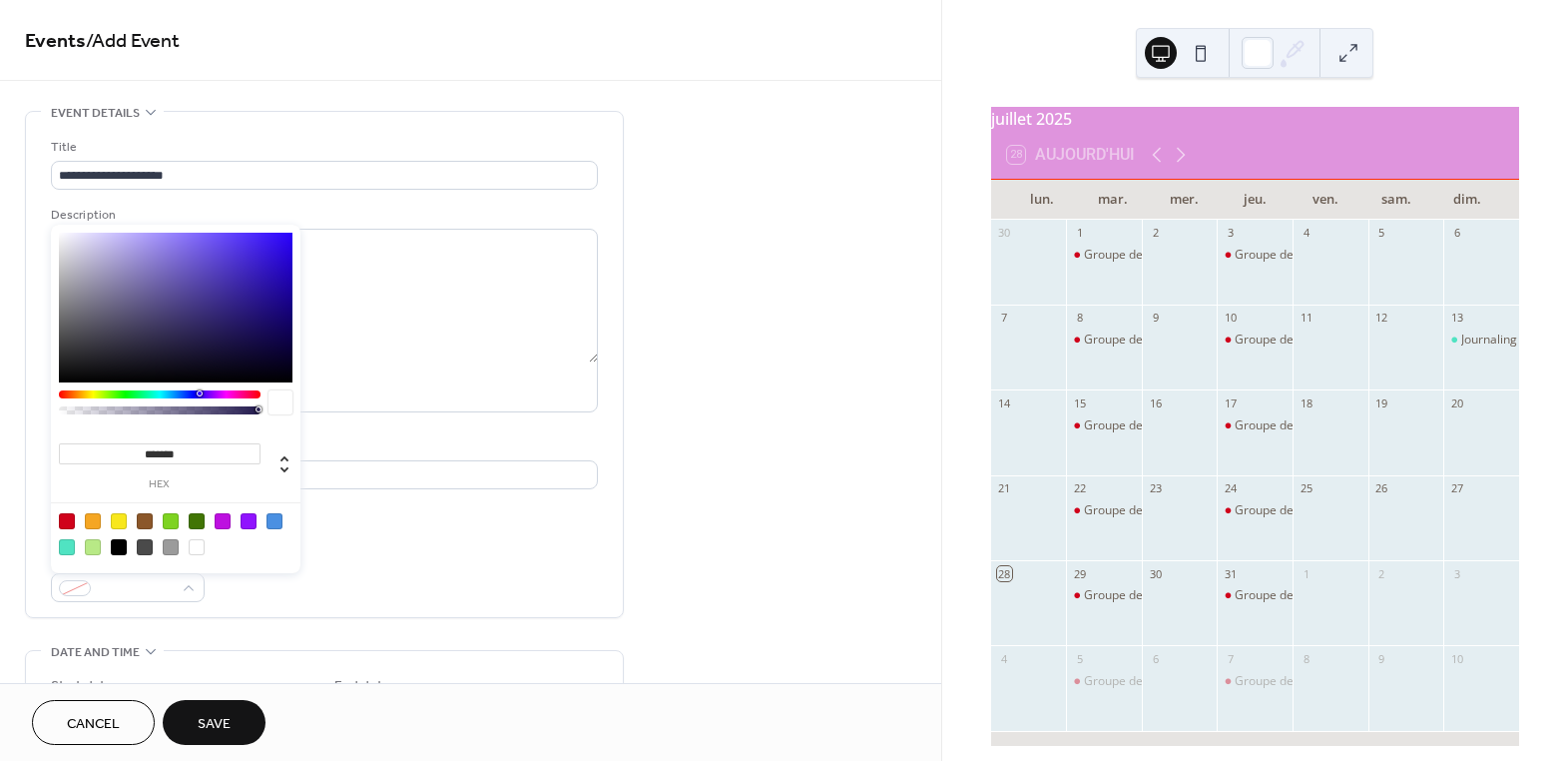 click at bounding box center (67, 521) 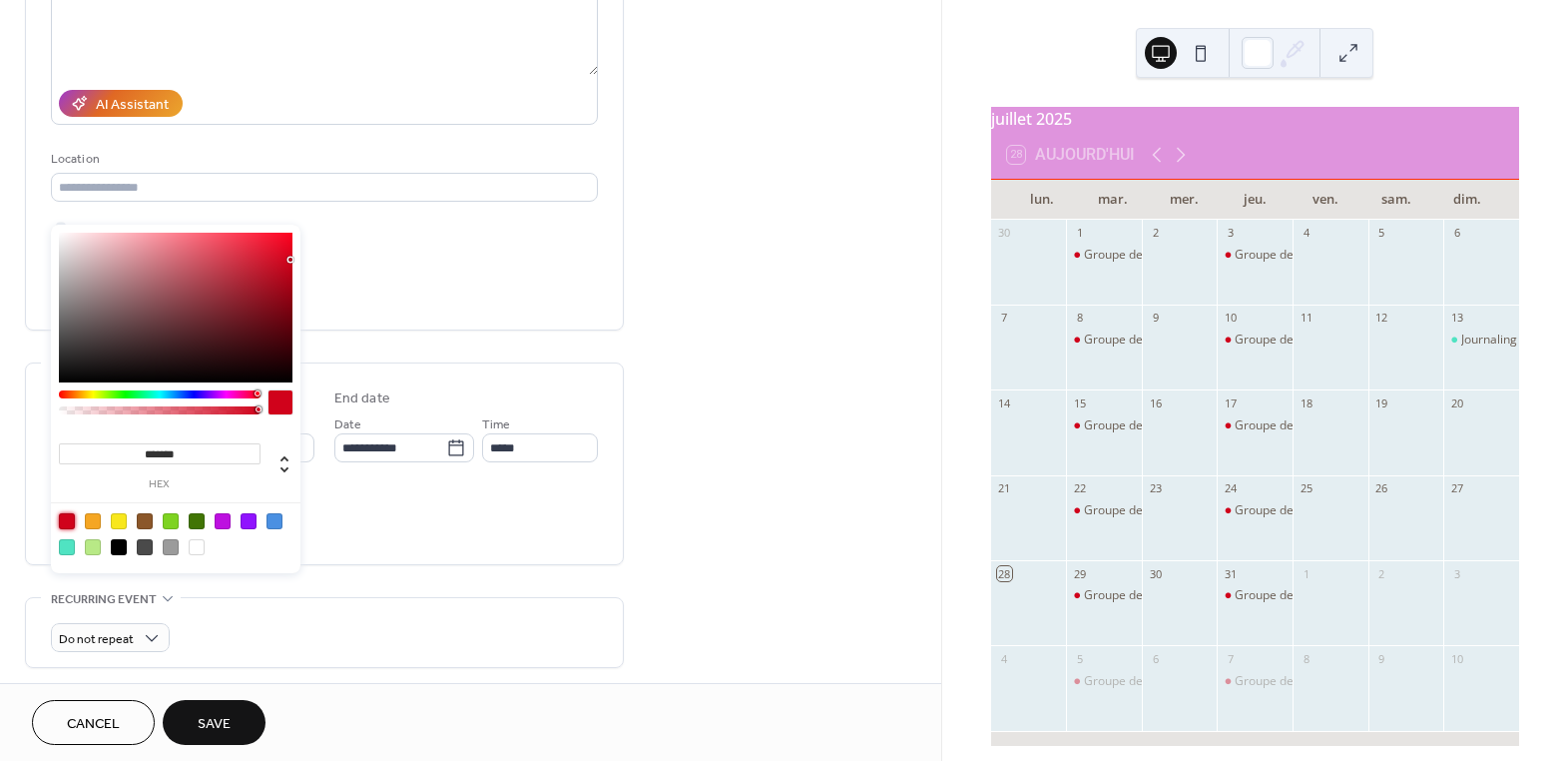scroll, scrollTop: 363, scrollLeft: 0, axis: vertical 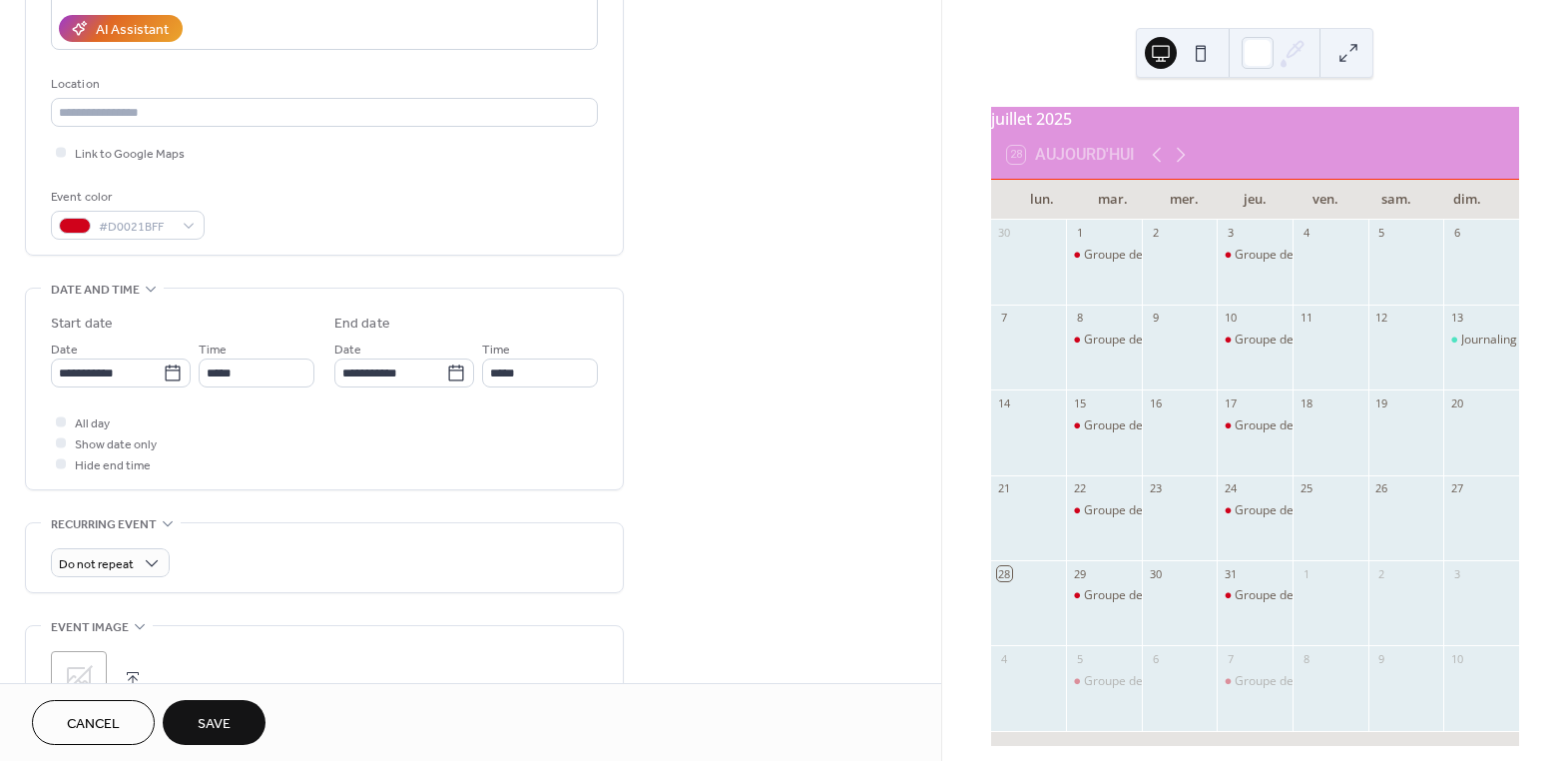 drag, startPoint x: 394, startPoint y: 504, endPoint x: 379, endPoint y: 494, distance: 18.027756 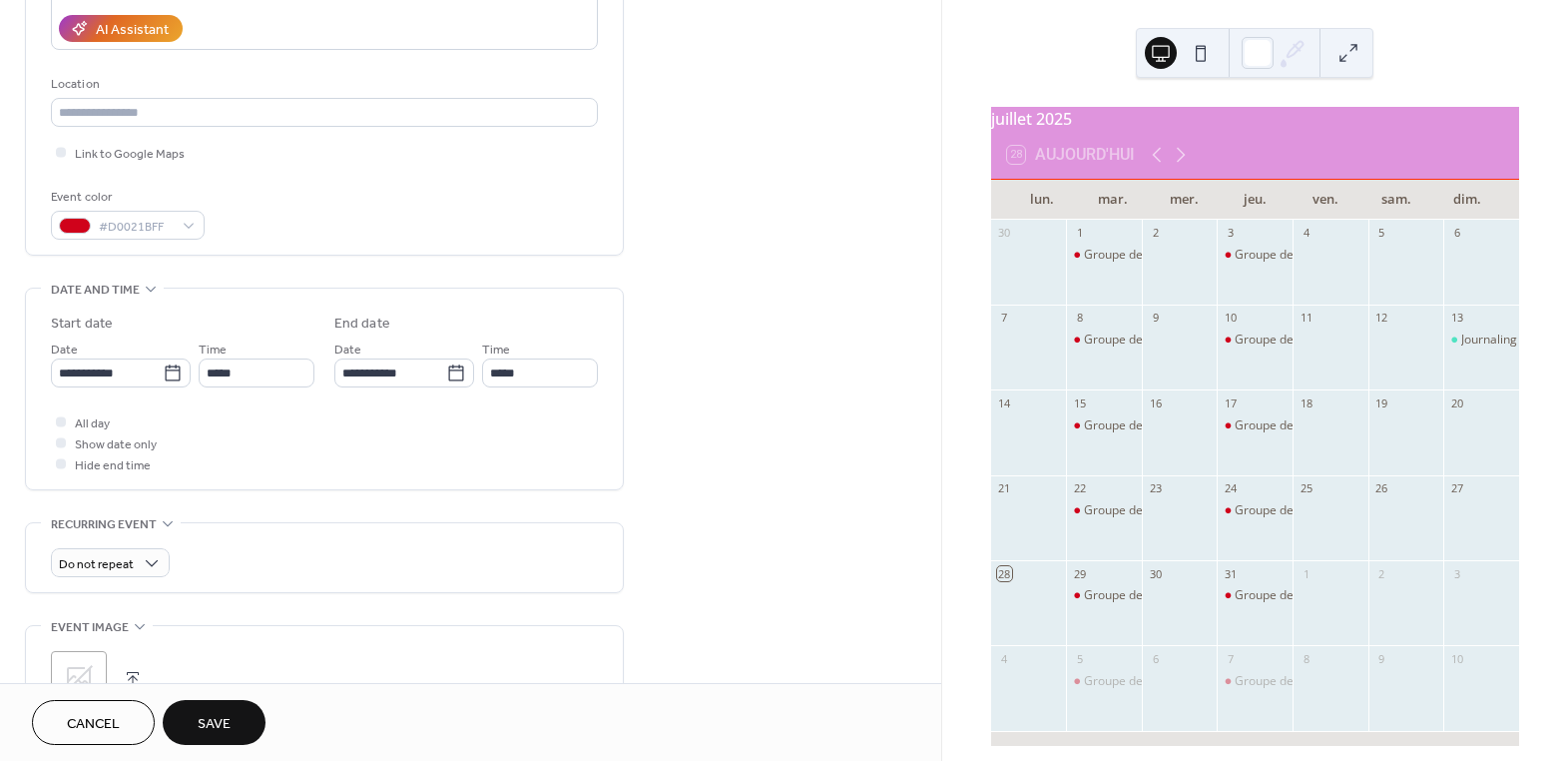 click on "**********" at bounding box center [324, 424] 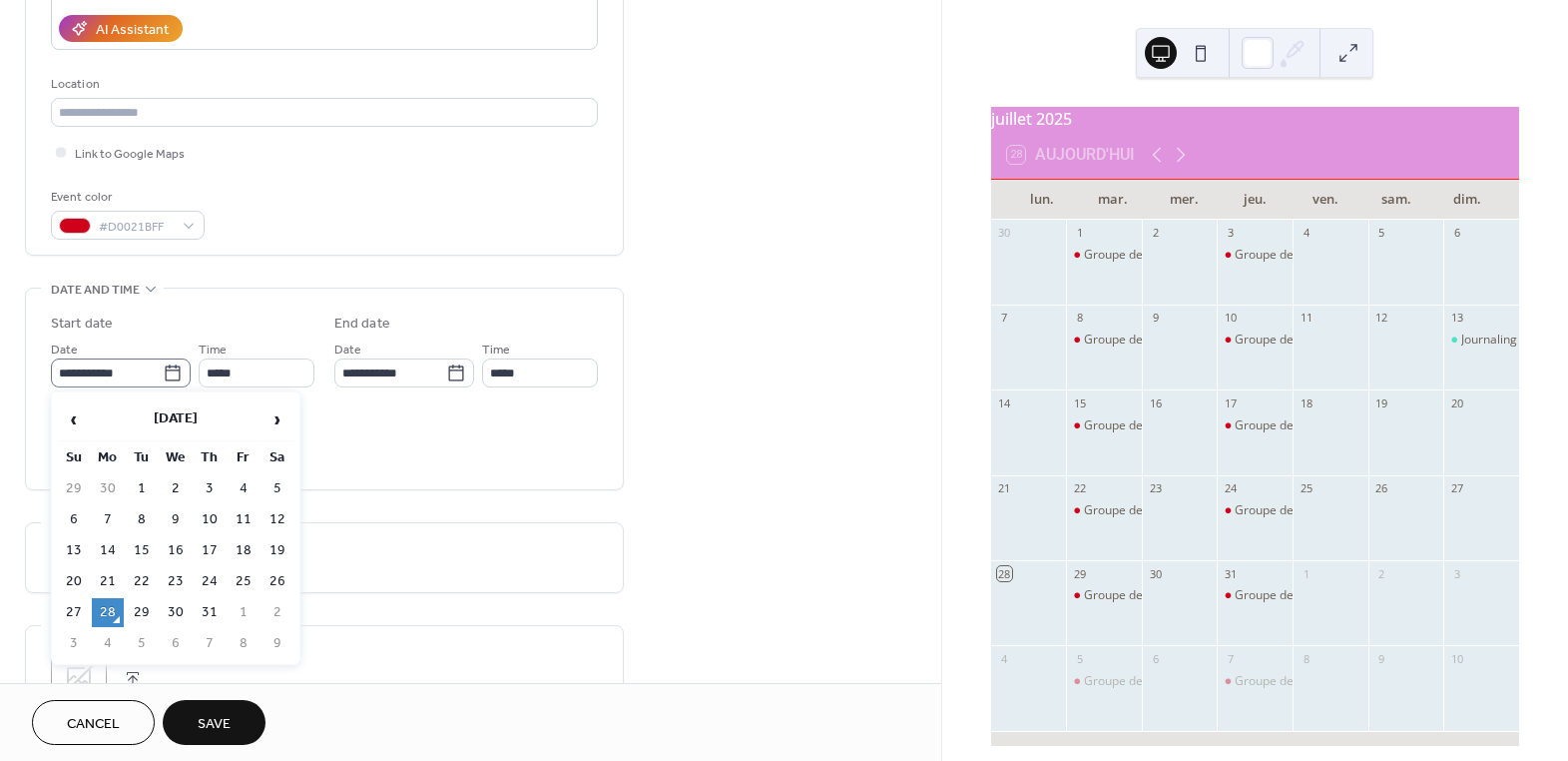 click 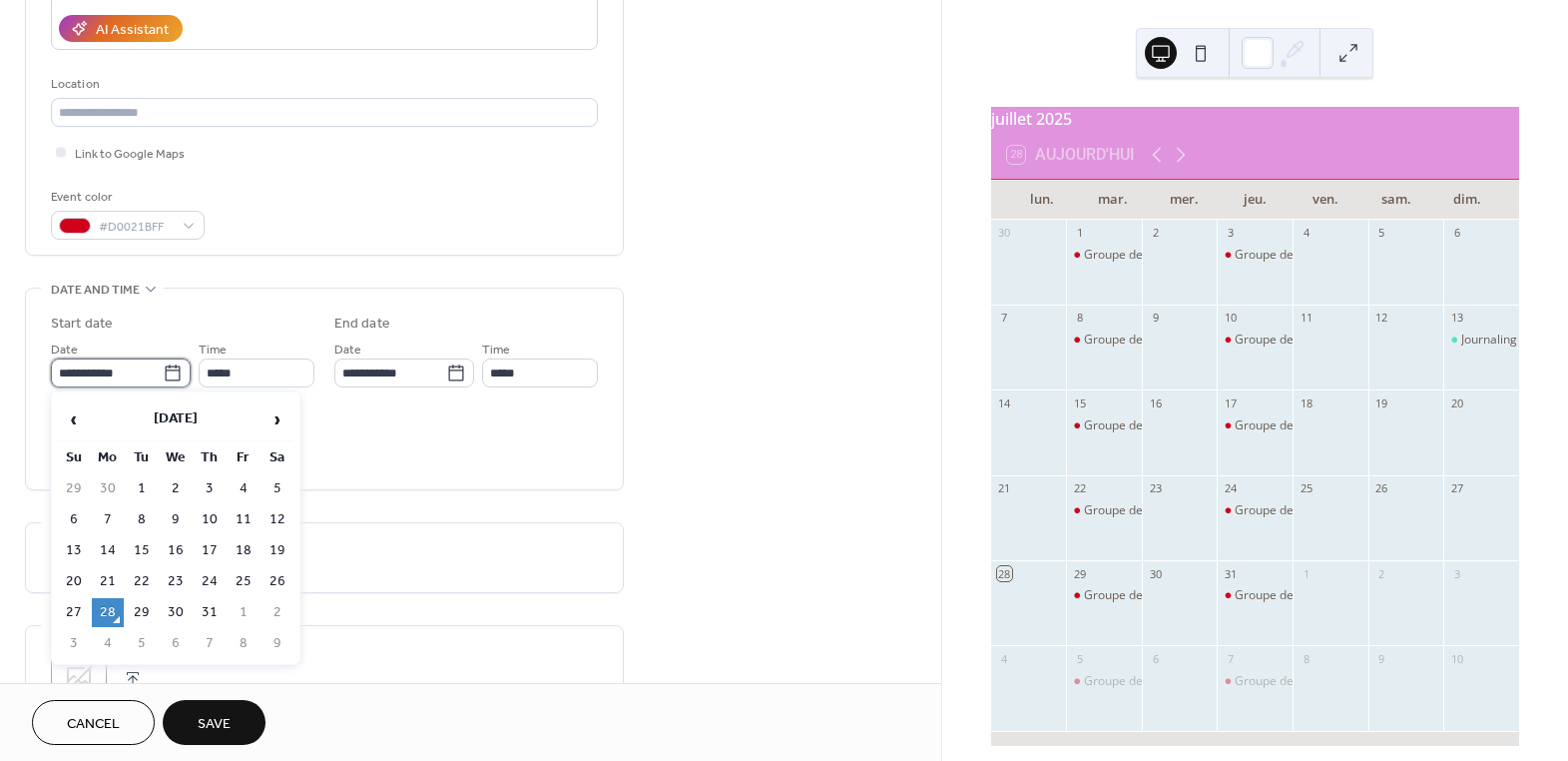 click on "**********" at bounding box center (107, 373) 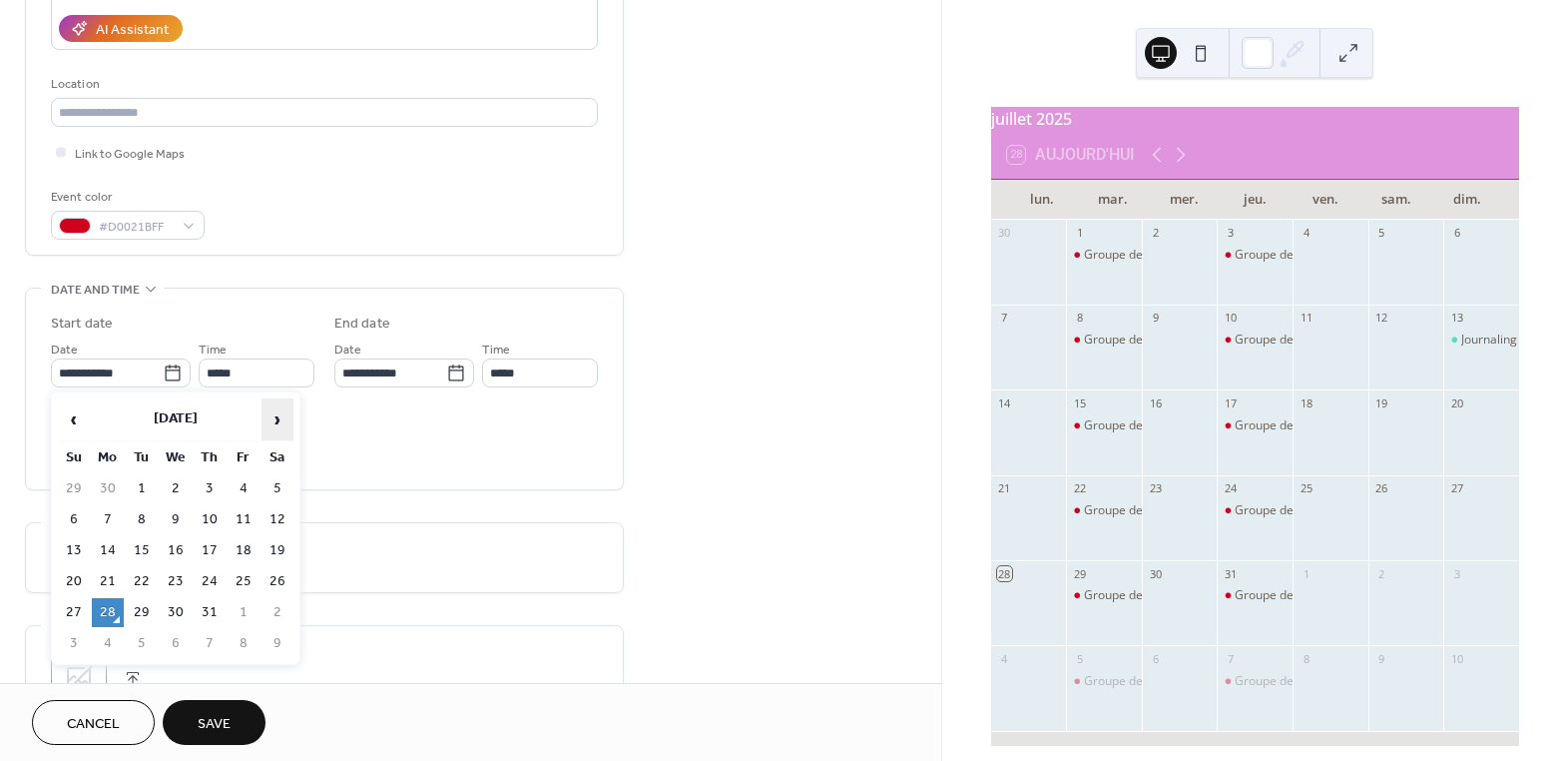 click on "›" at bounding box center (277, 419) 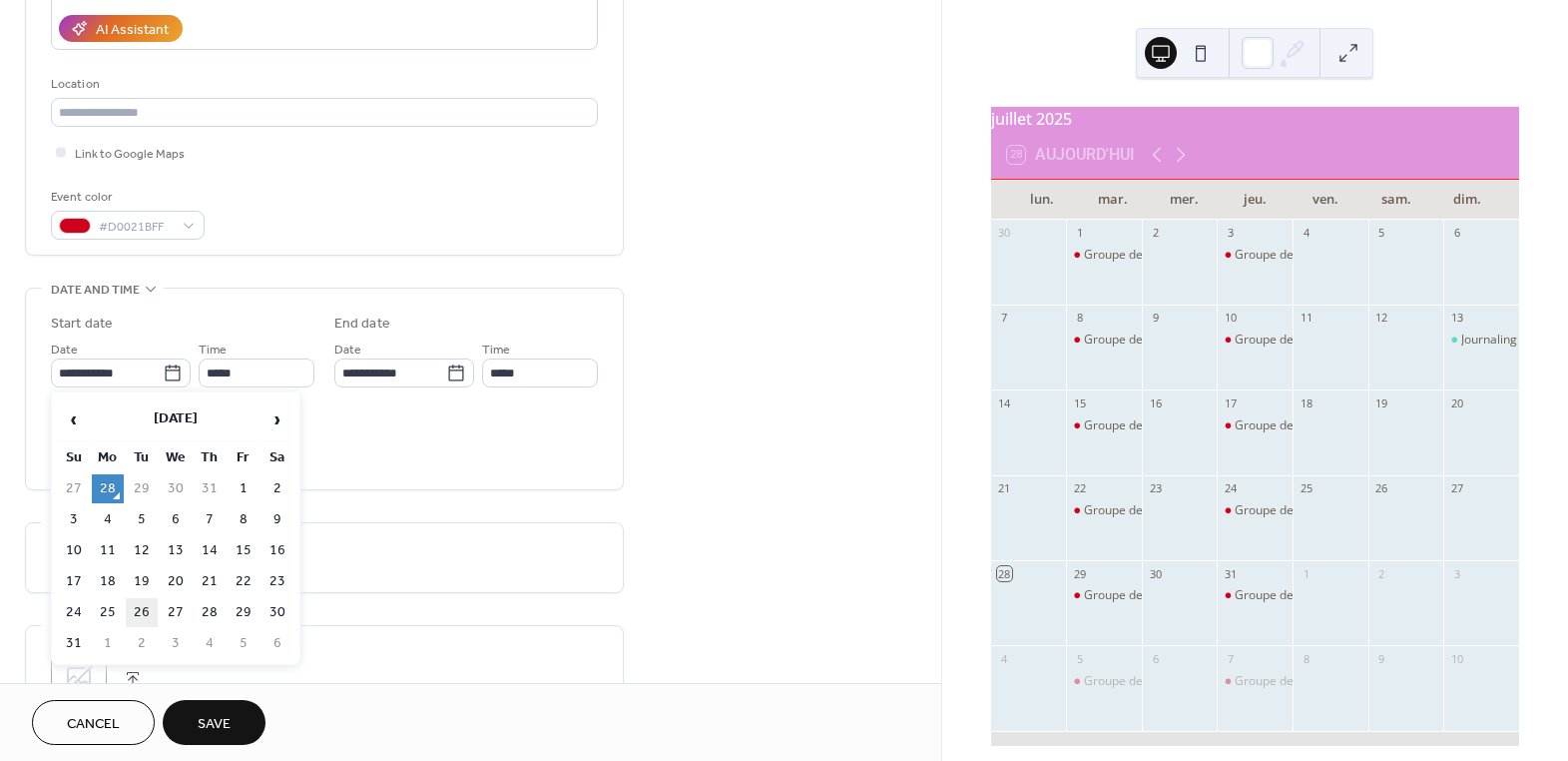 click on "26" at bounding box center [142, 612] 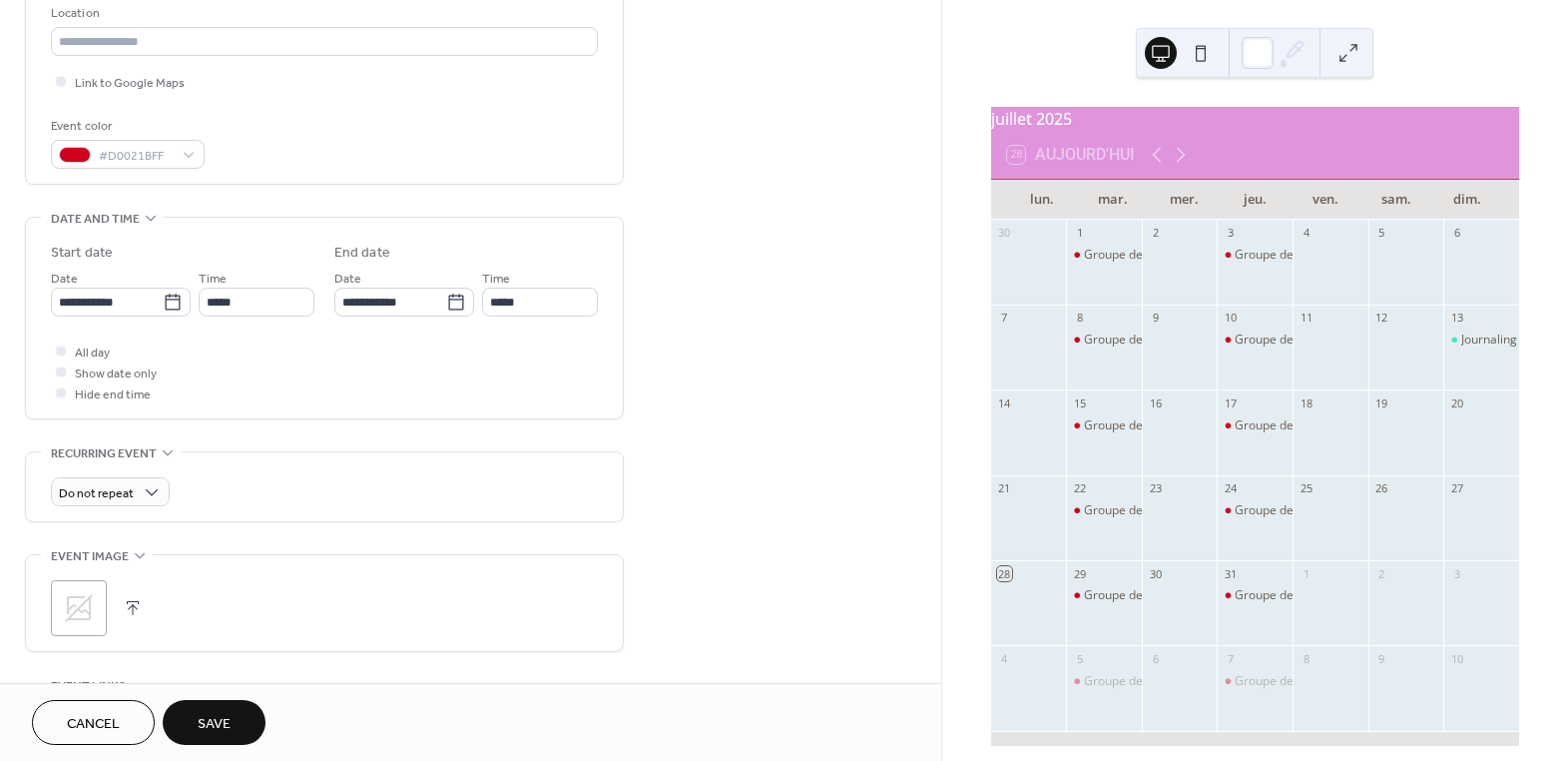 scroll, scrollTop: 726, scrollLeft: 0, axis: vertical 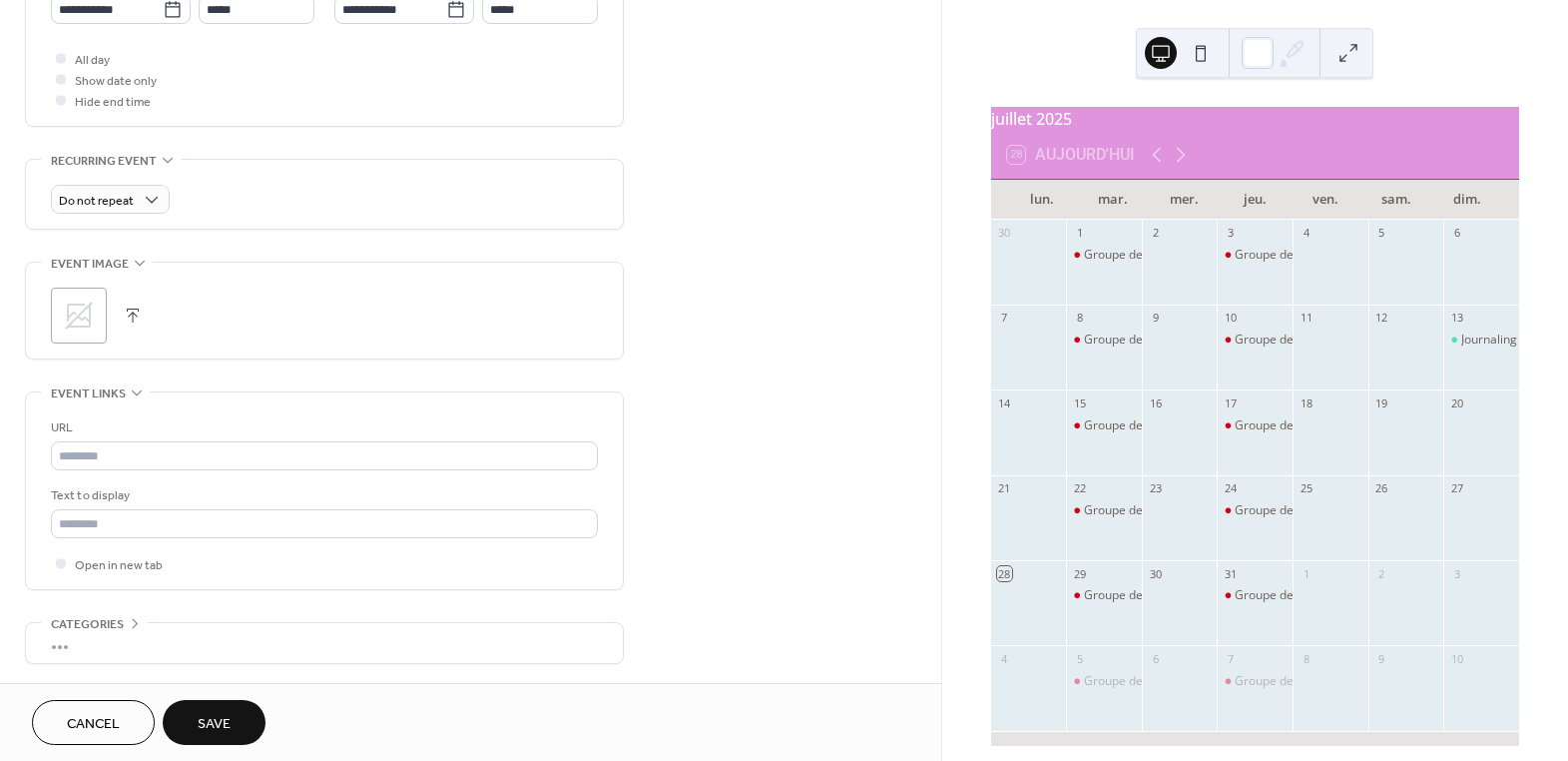 click at bounding box center [133, 316] 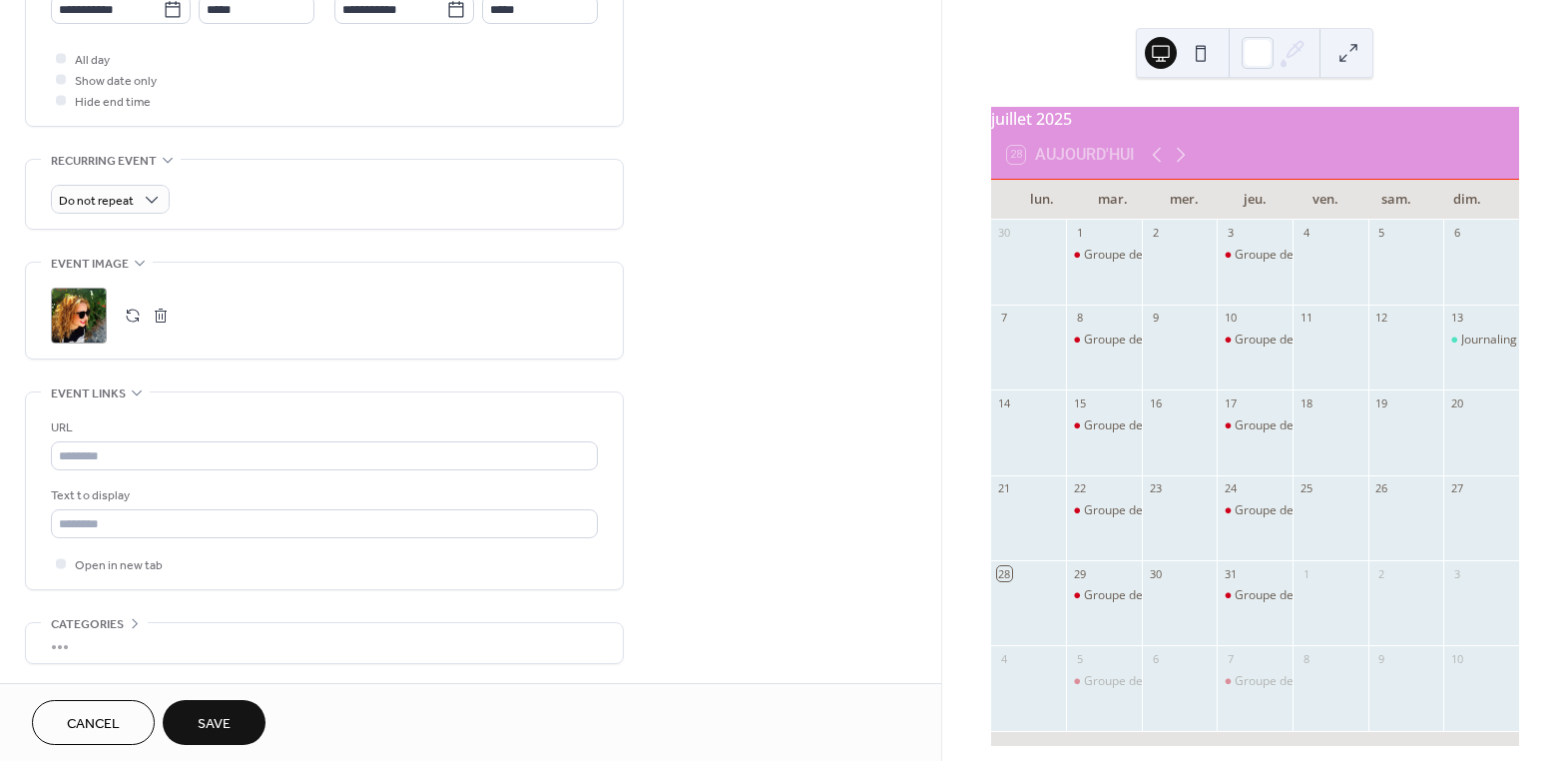 click on "Save" at bounding box center [214, 722] 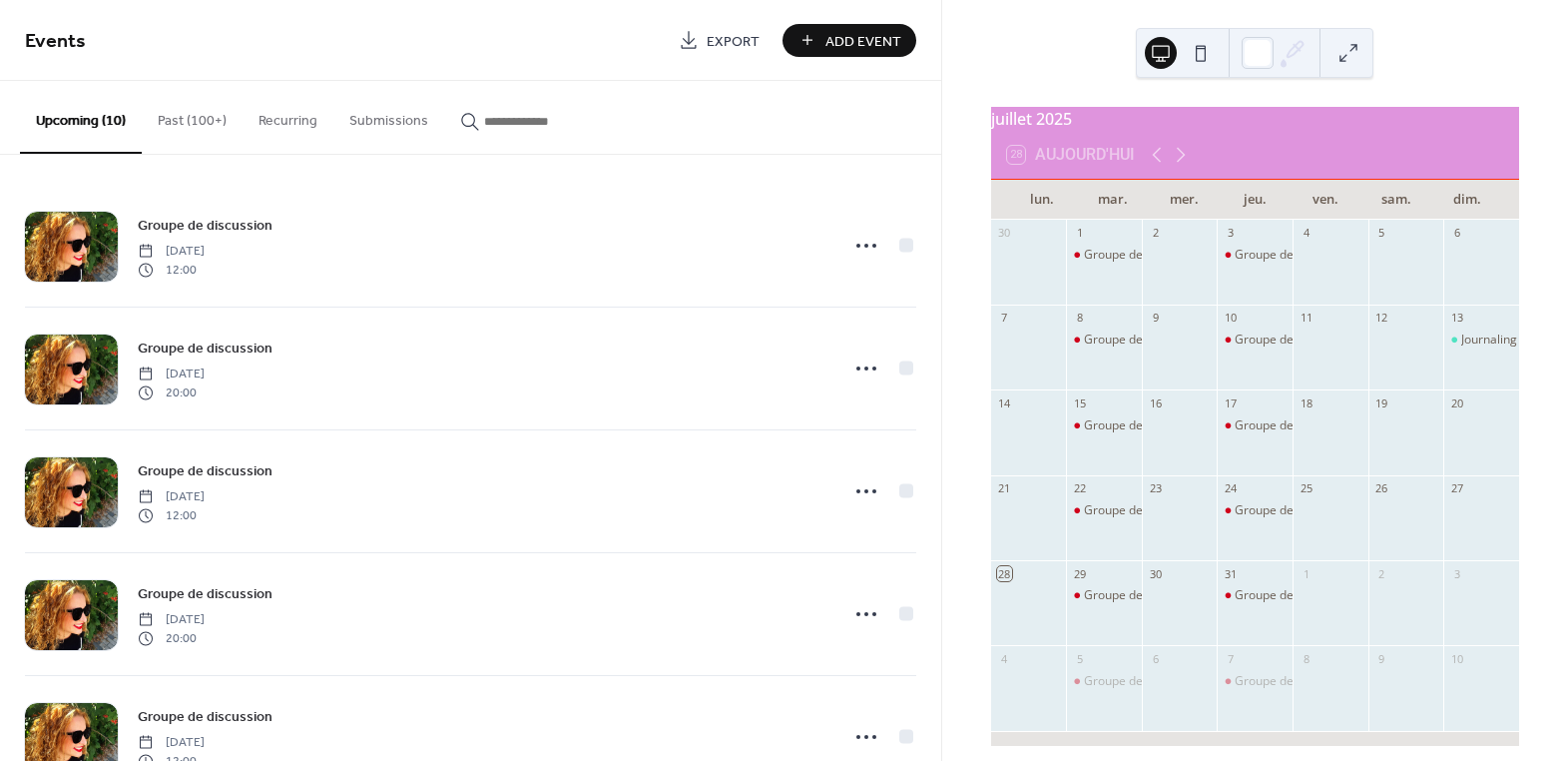 click on "Add Event" at bounding box center [863, 41] 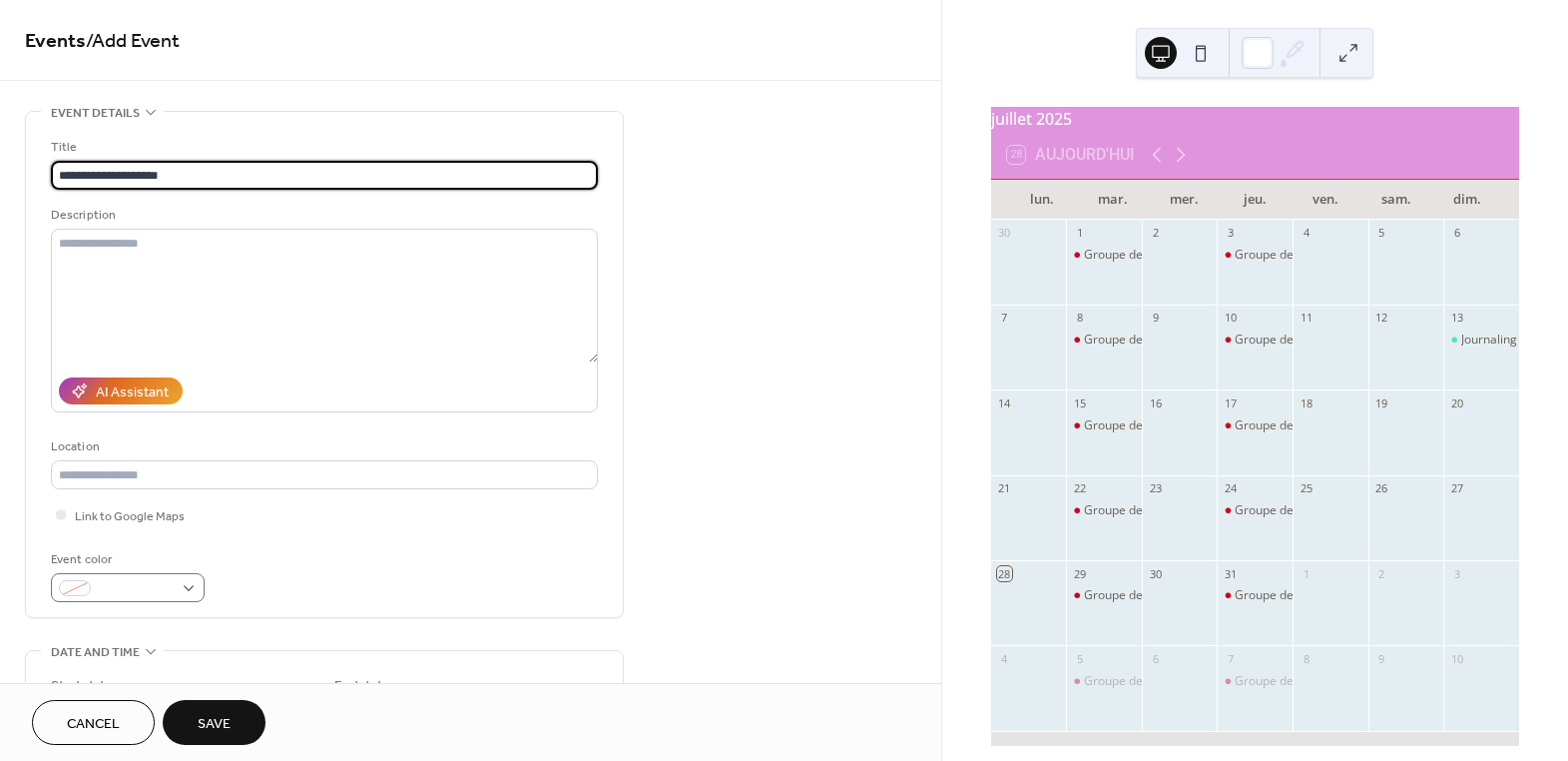 type on "**********" 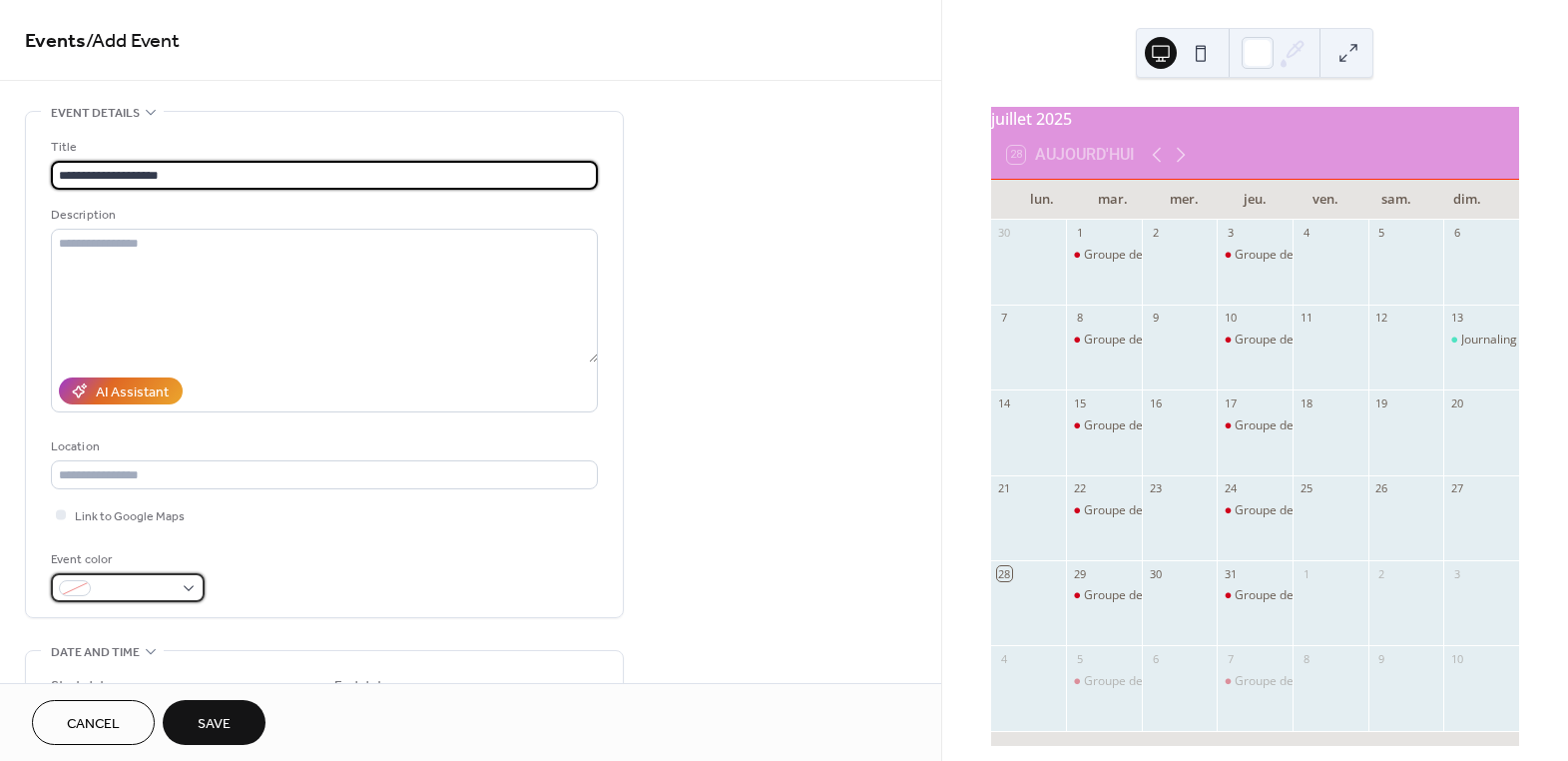 click at bounding box center [128, 587] 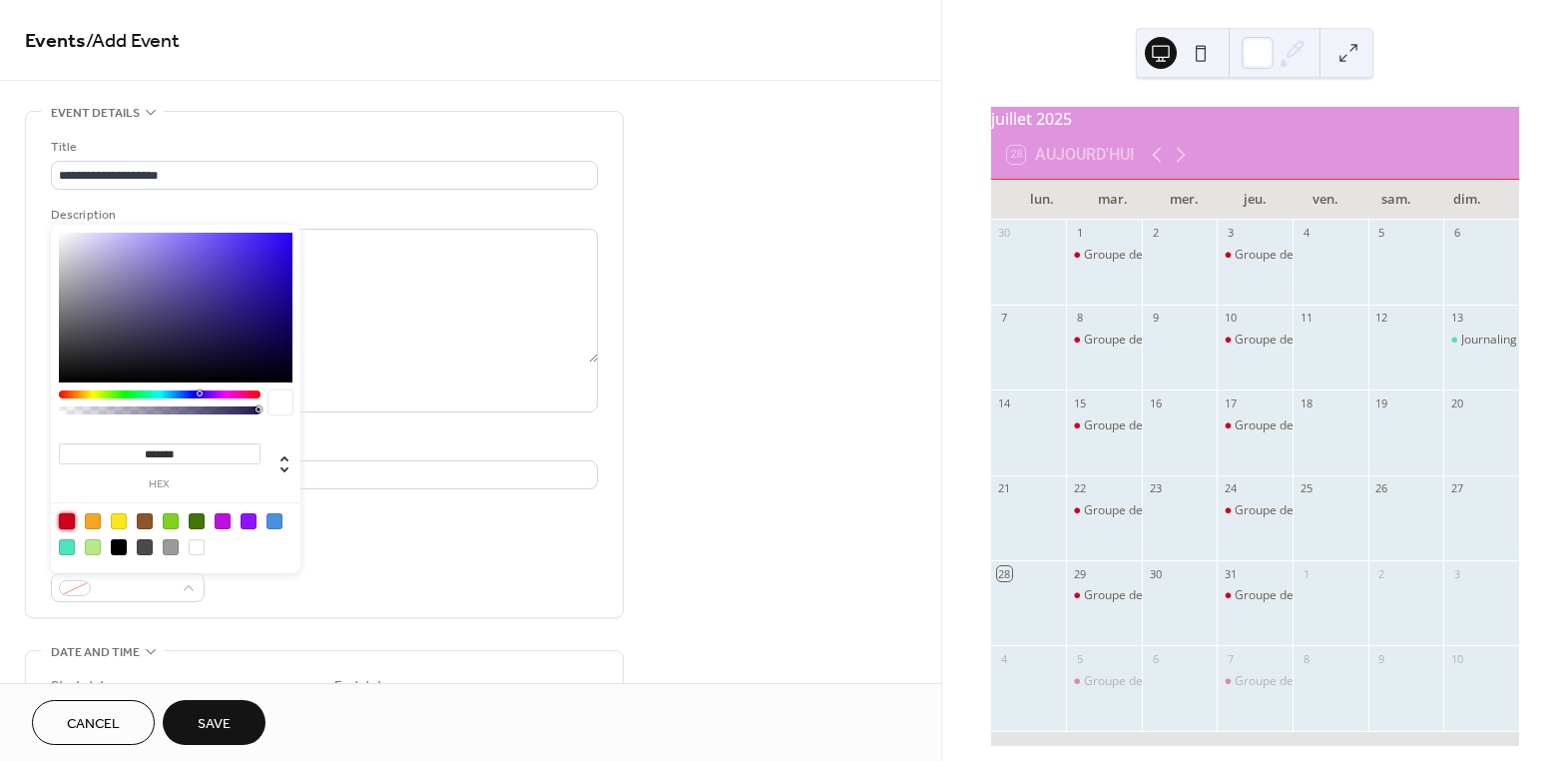 drag, startPoint x: 65, startPoint y: 516, endPoint x: 356, endPoint y: 551, distance: 293.09725 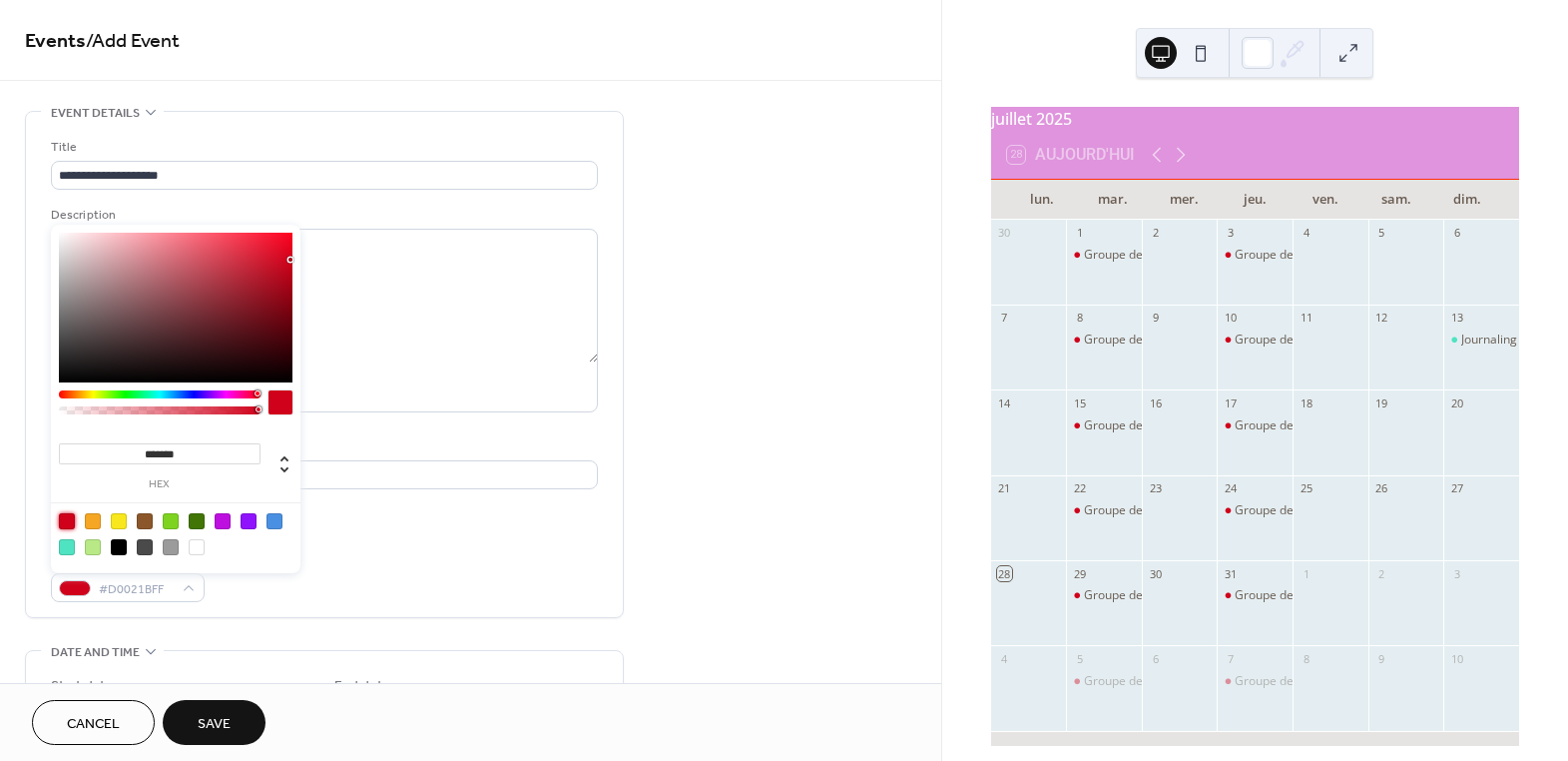 click on "Event color #D0021BFF" at bounding box center (324, 575) 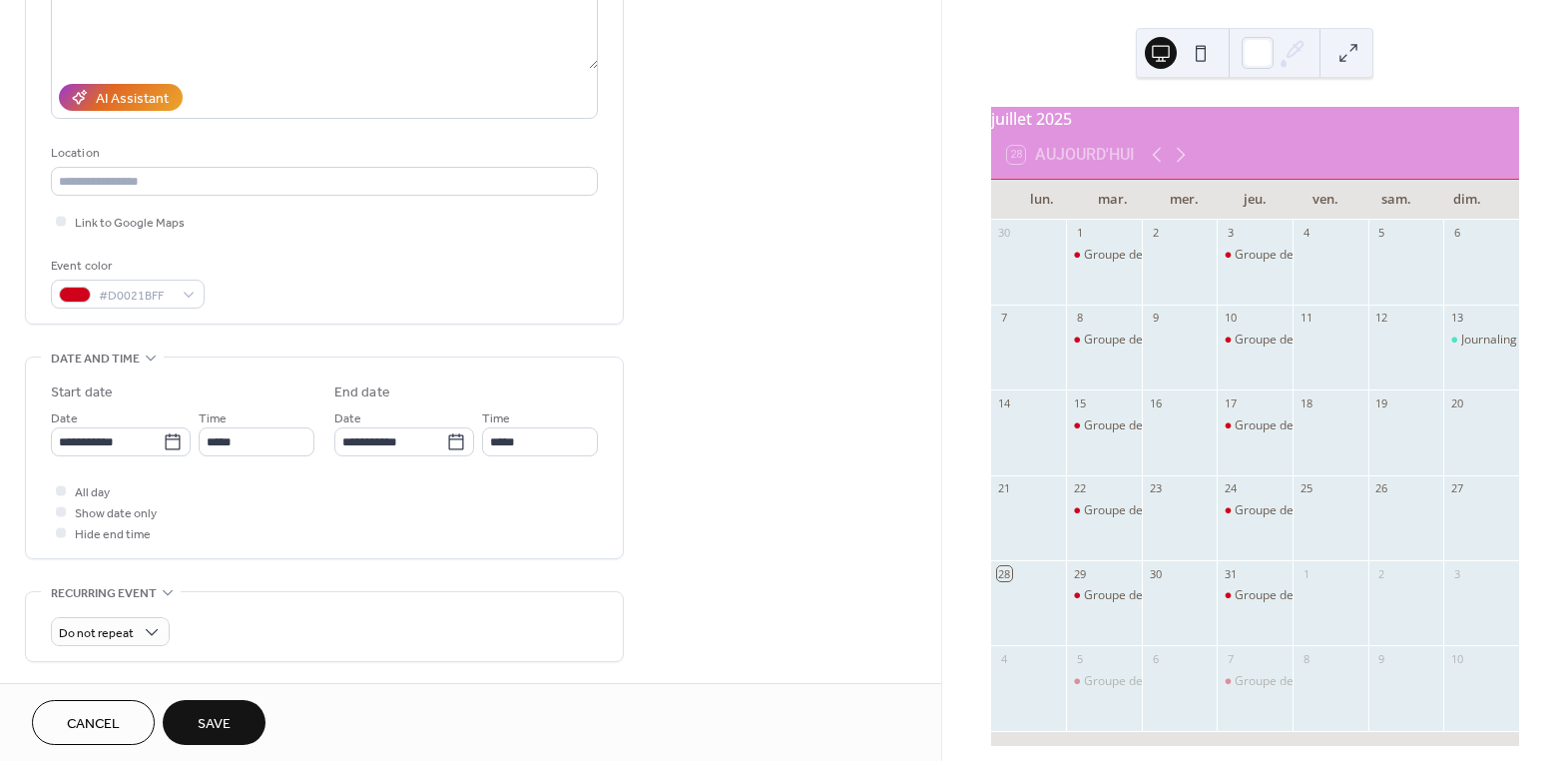 scroll, scrollTop: 363, scrollLeft: 0, axis: vertical 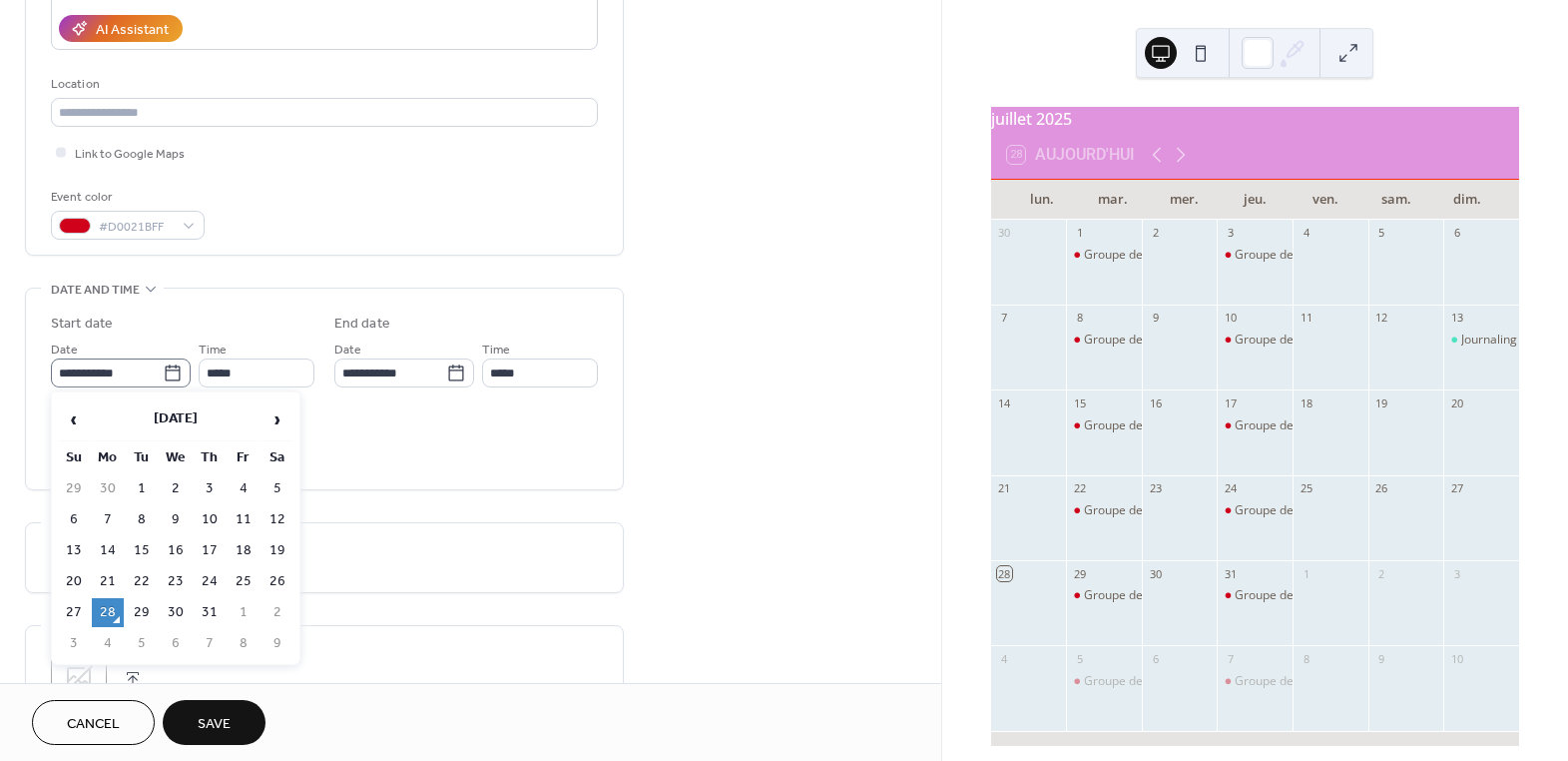 click 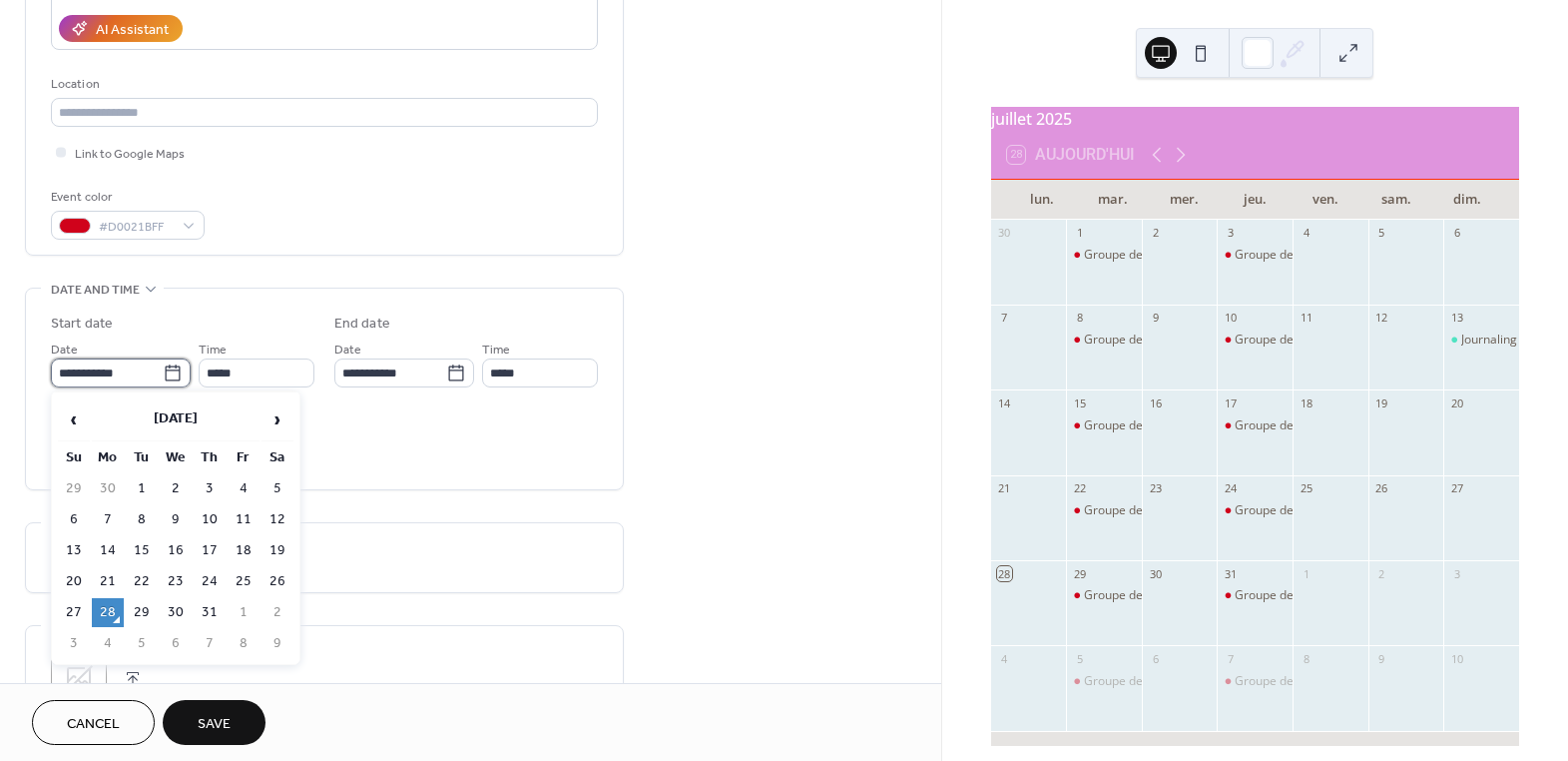 click on "**********" at bounding box center [107, 373] 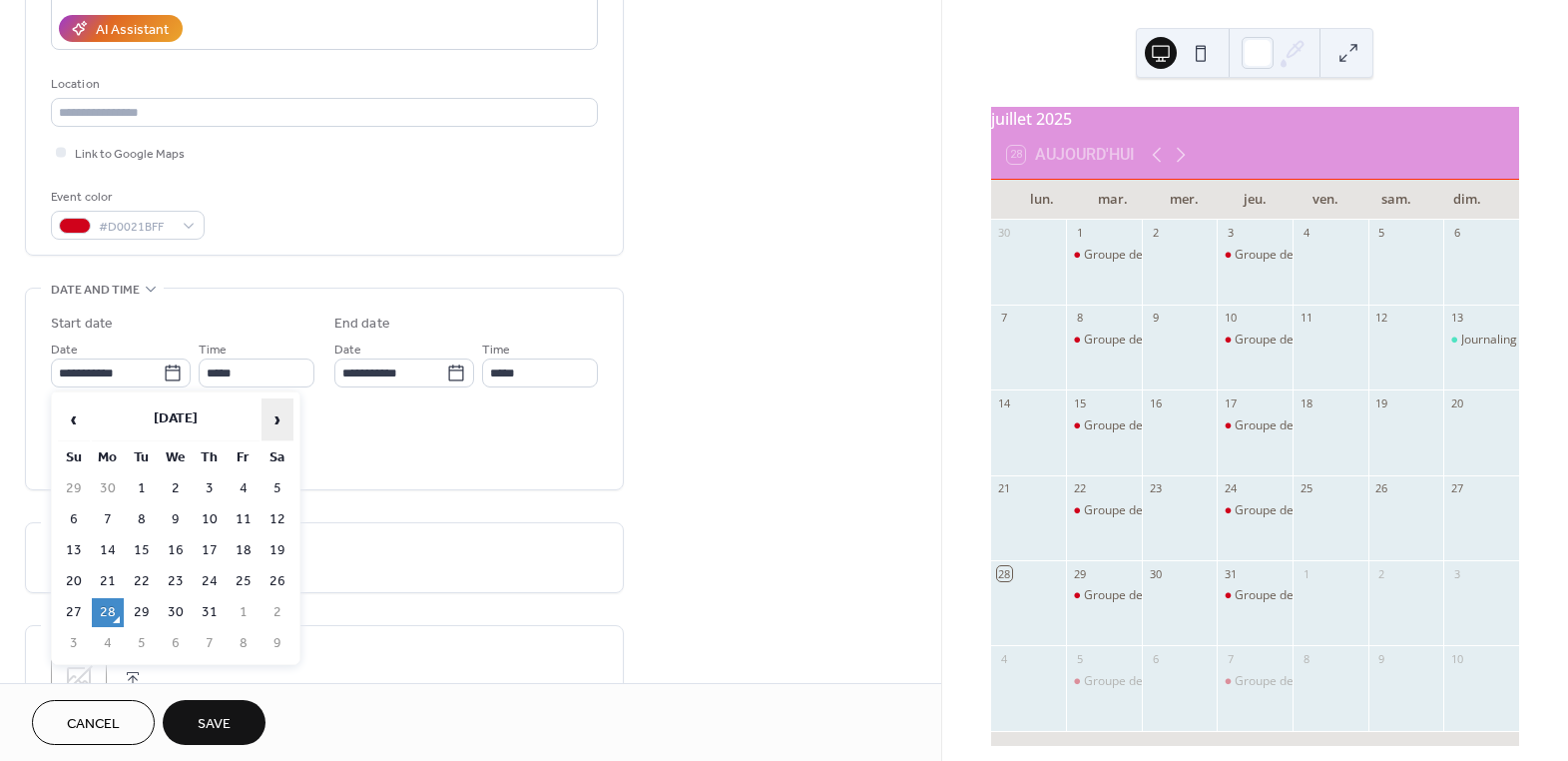 click on "›" at bounding box center [277, 419] 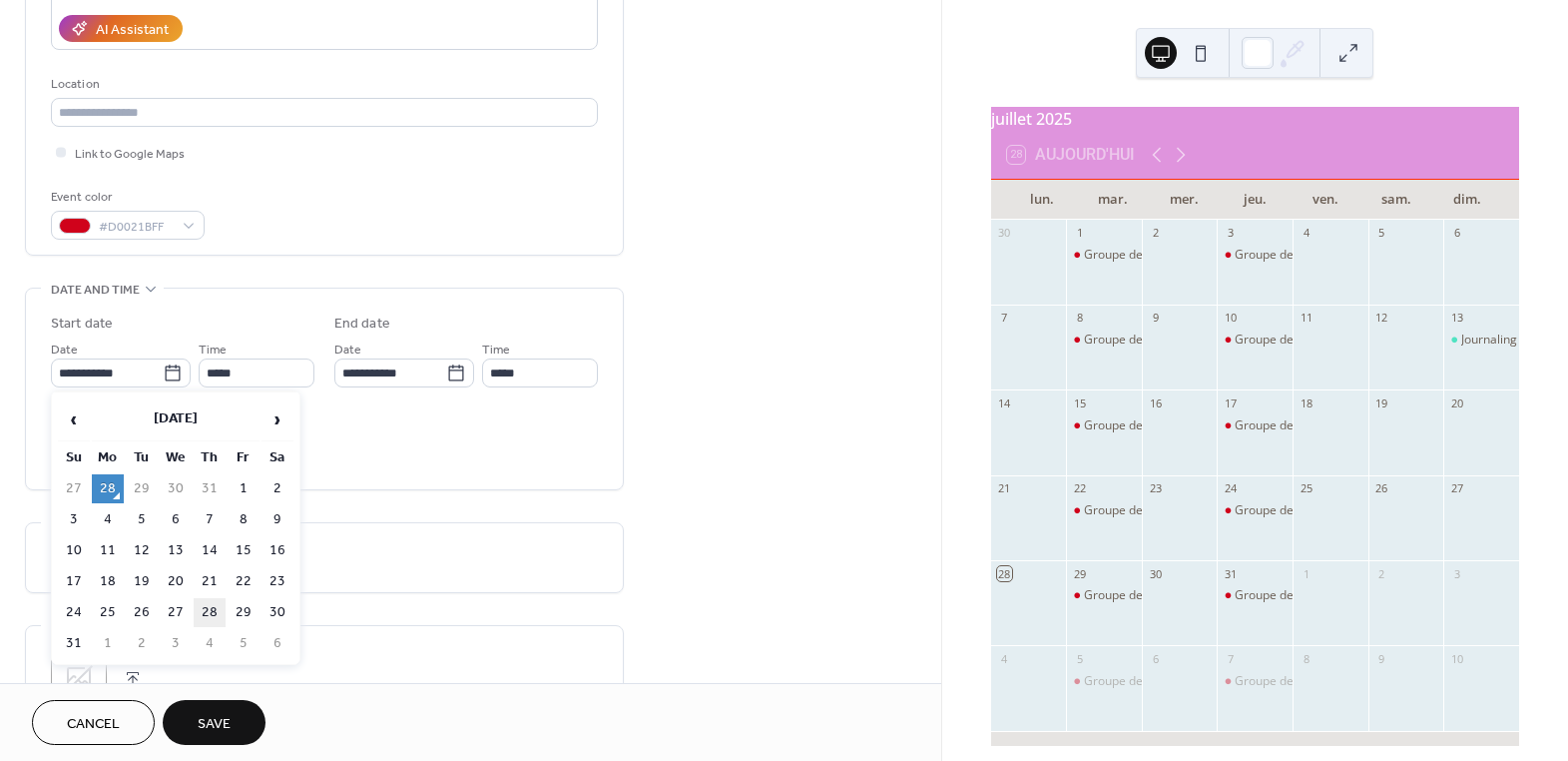 click on "28" at bounding box center (210, 612) 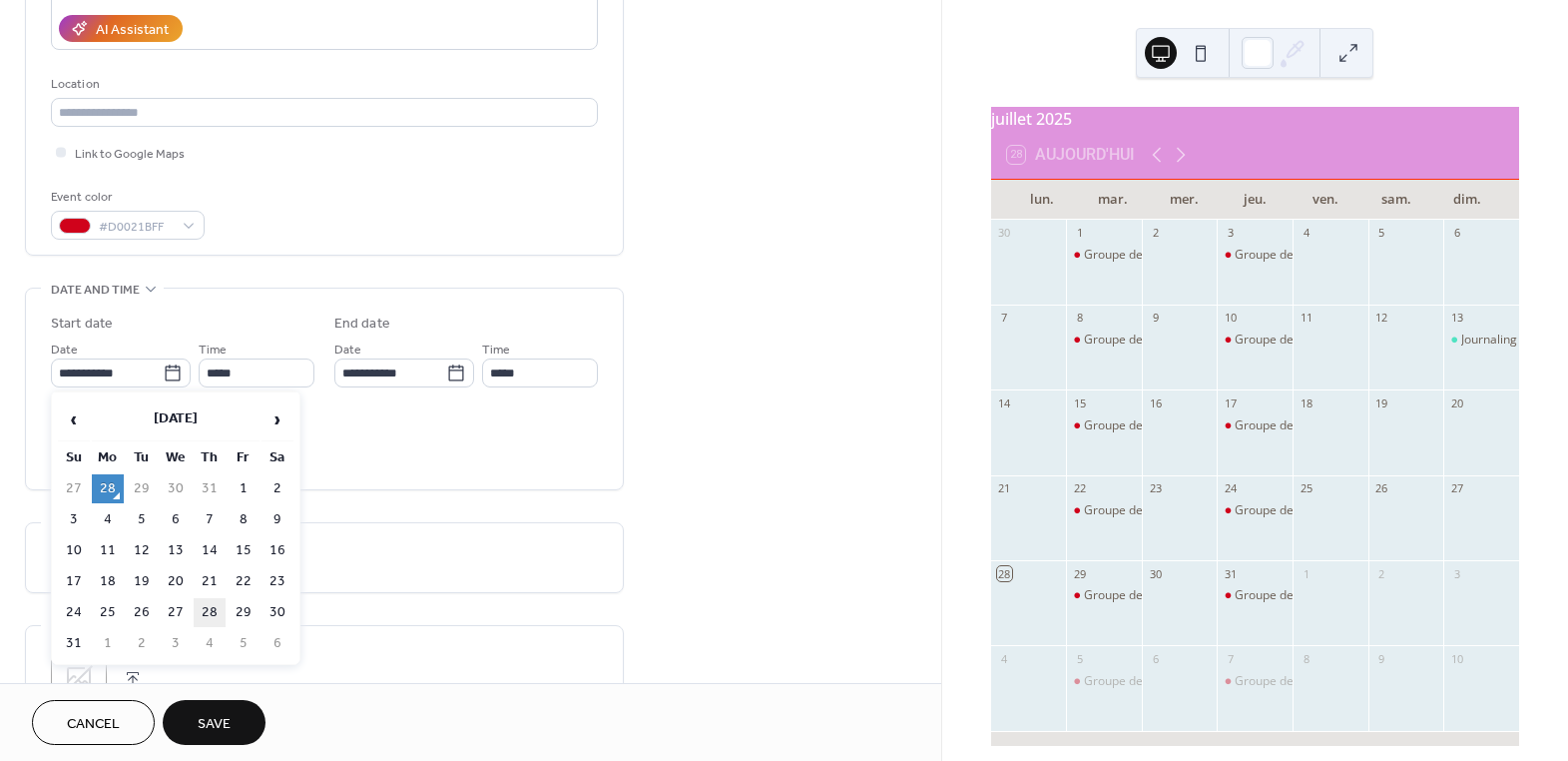 type on "**********" 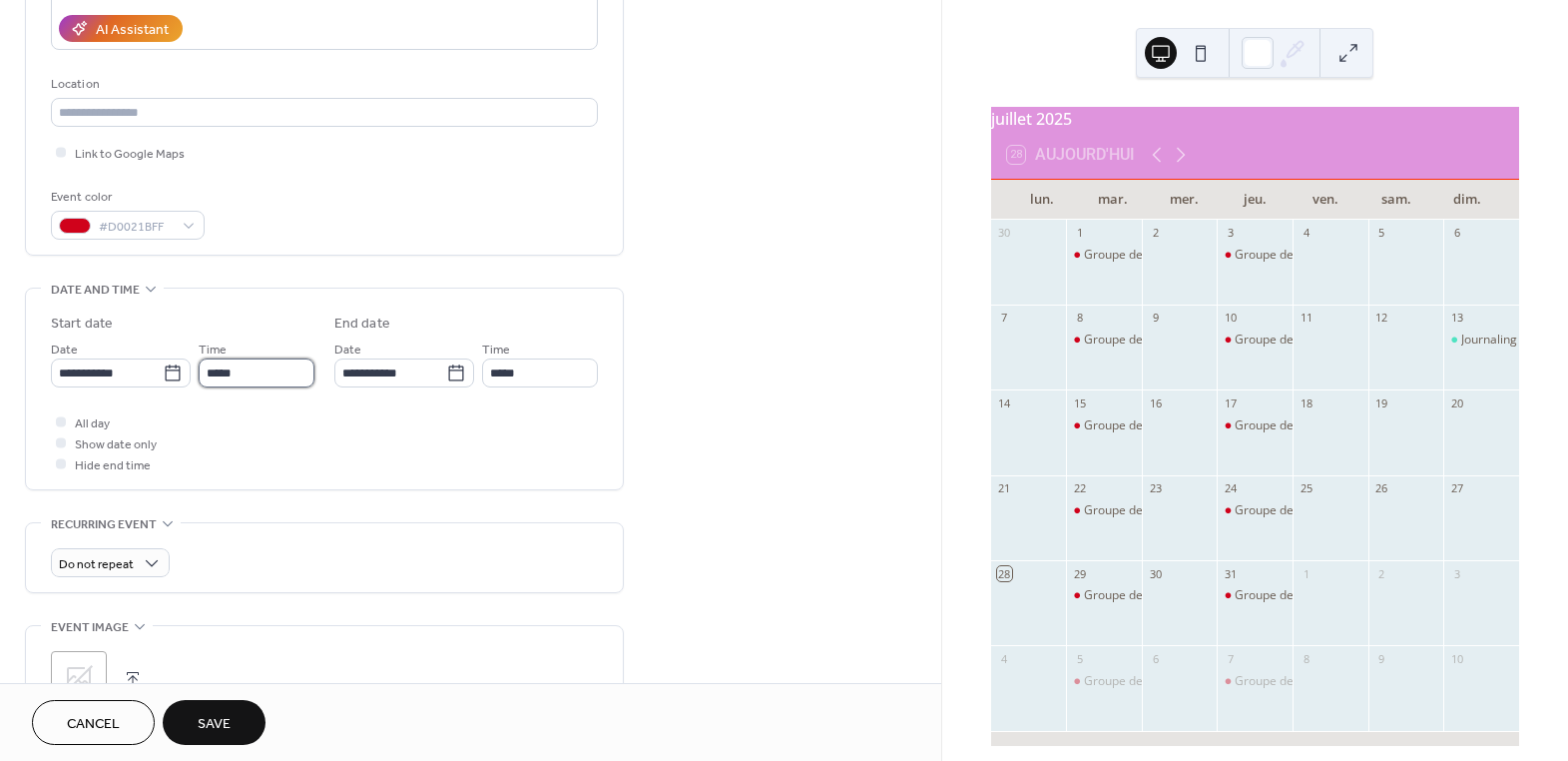click on "*****" at bounding box center [257, 373] 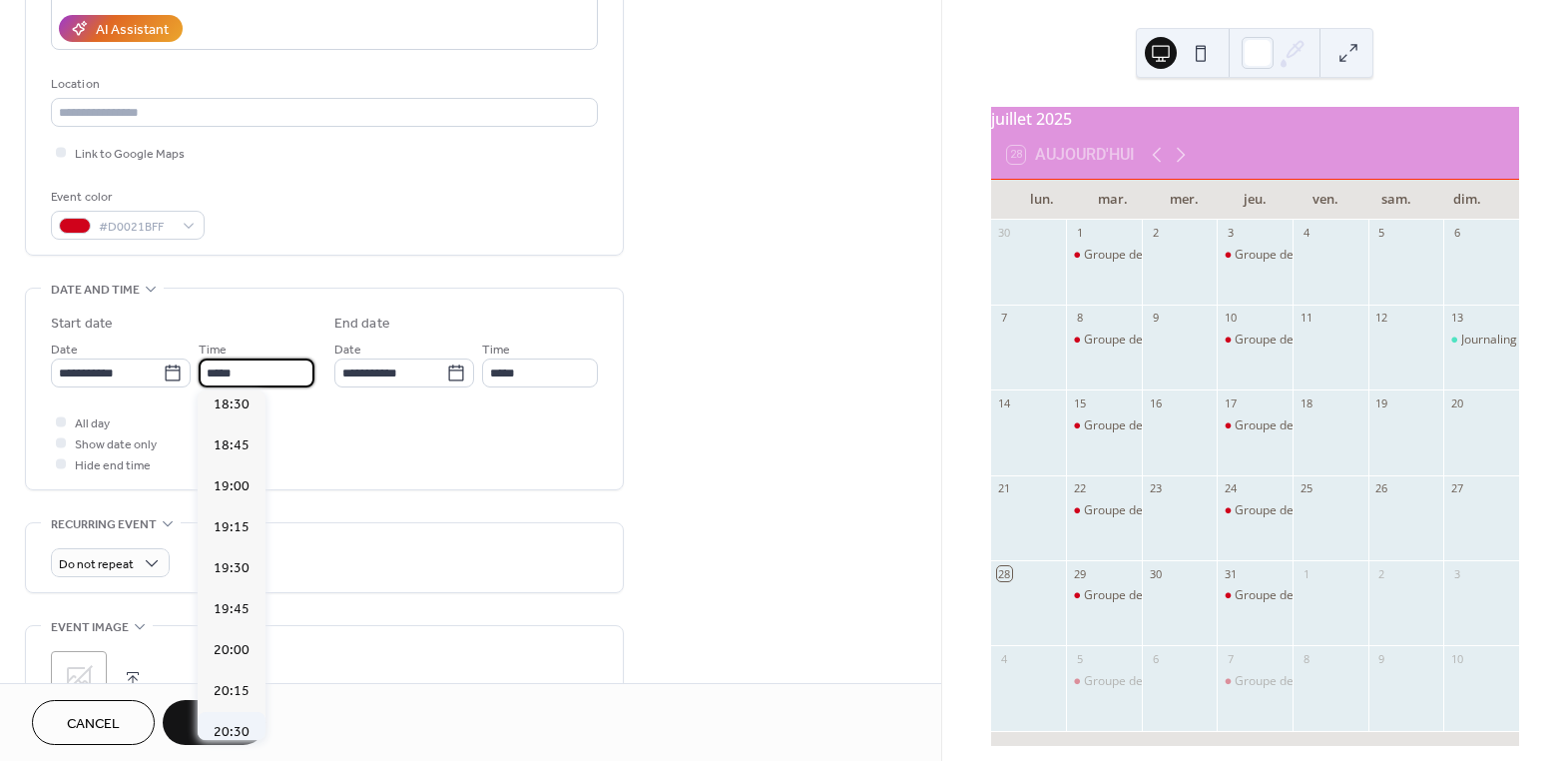 scroll, scrollTop: 3036, scrollLeft: 0, axis: vertical 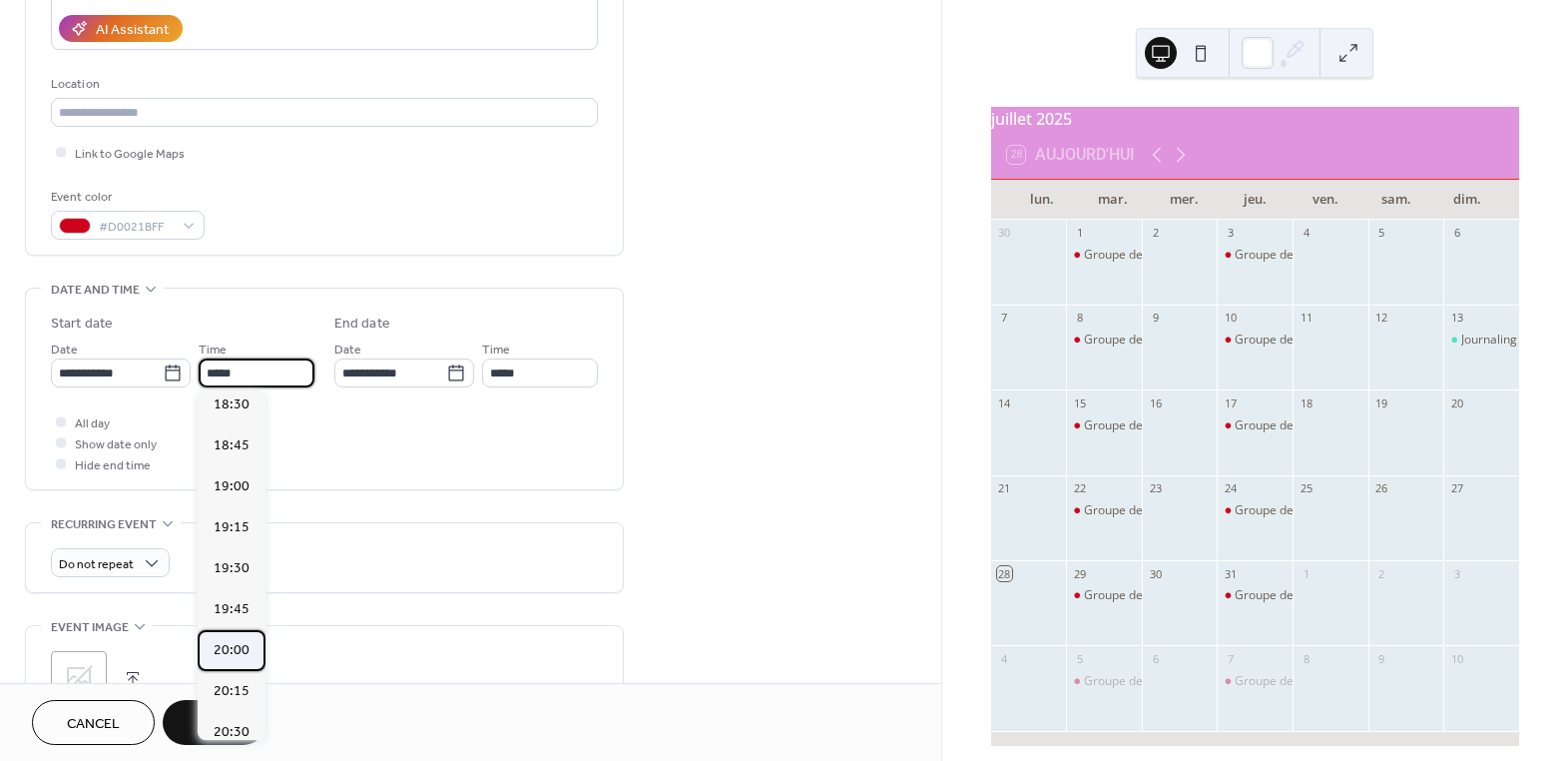 click on "20:00" at bounding box center [232, 649] 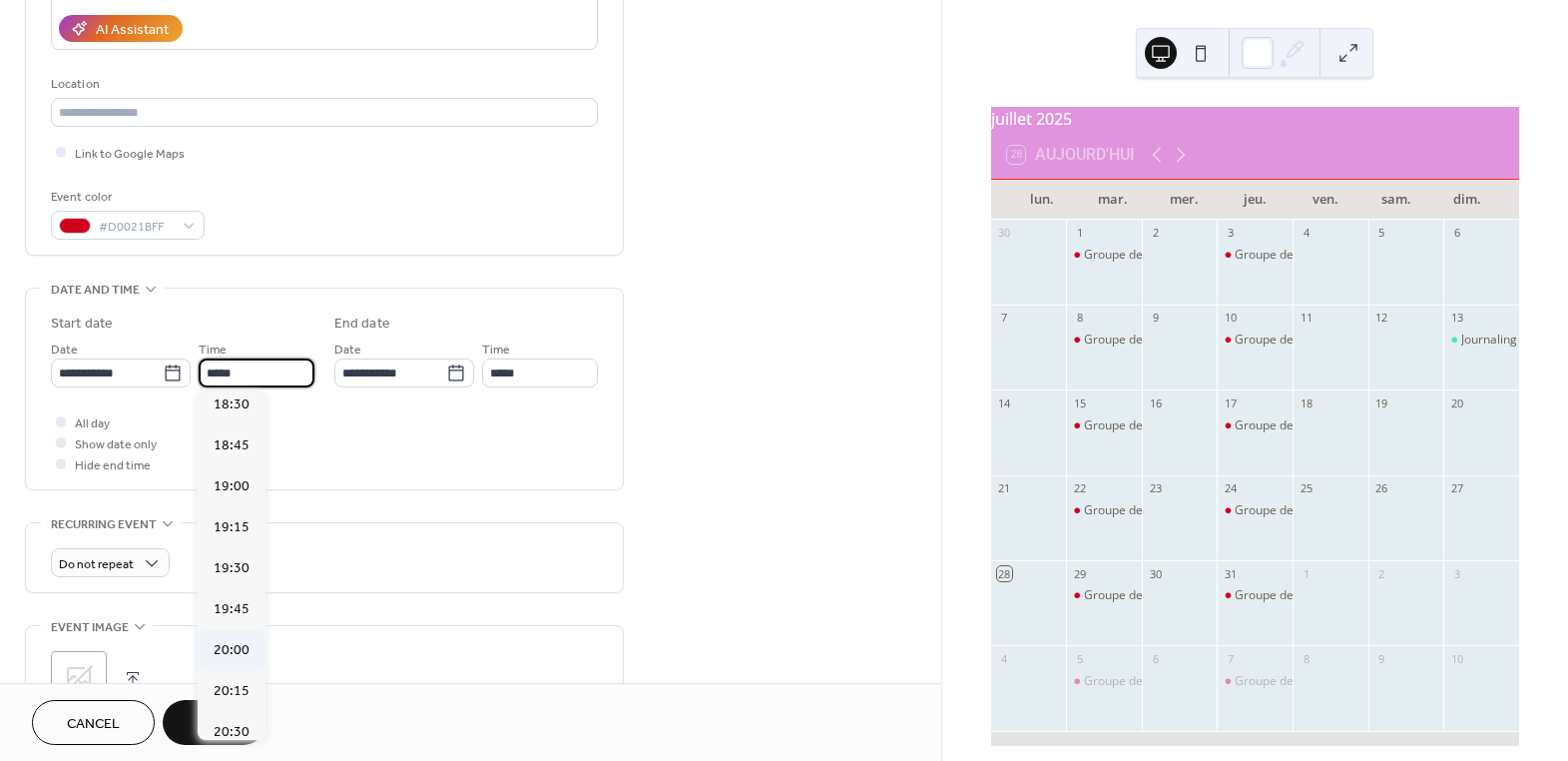 type on "*****" 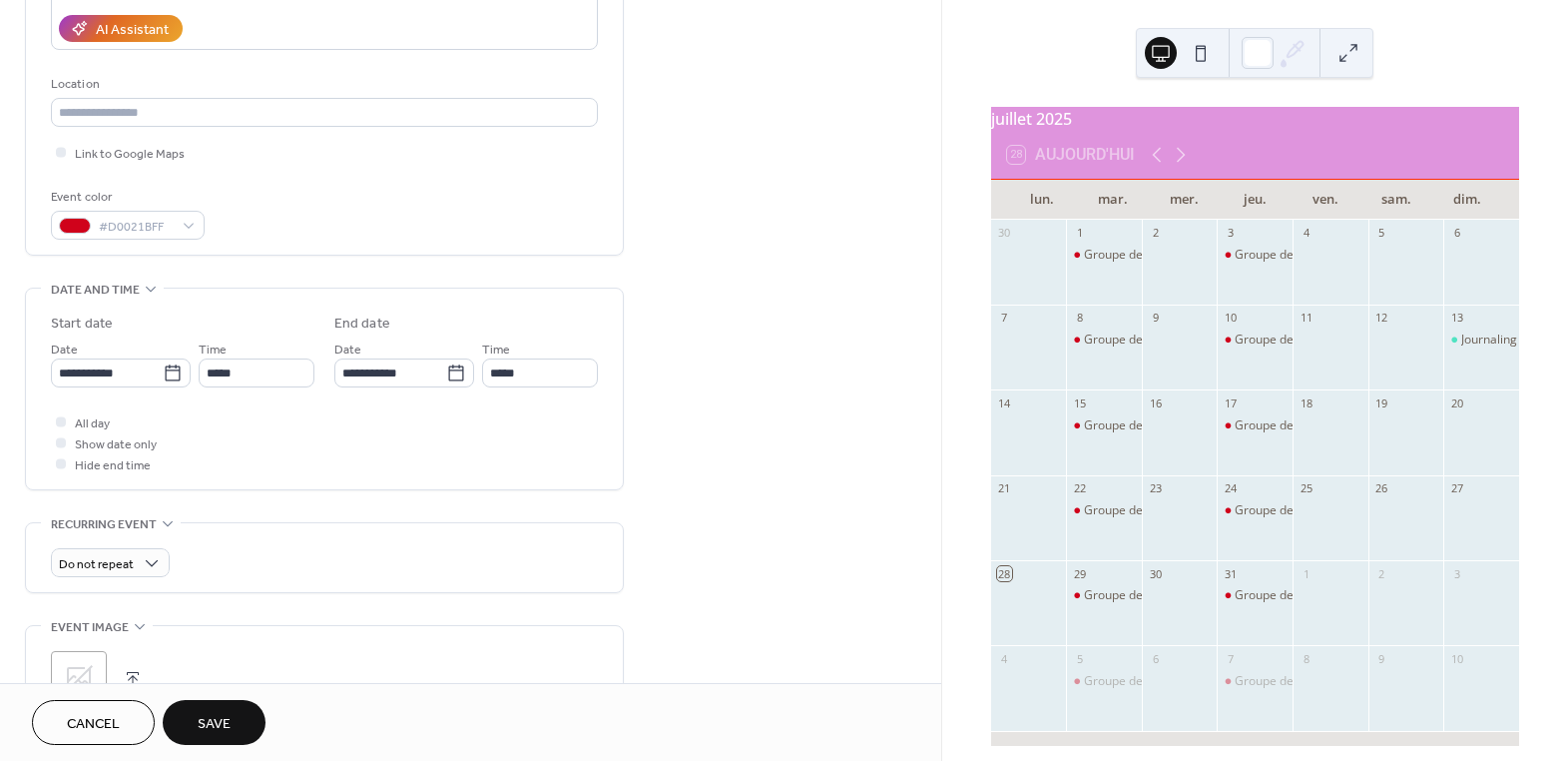 click at bounding box center [133, 679] 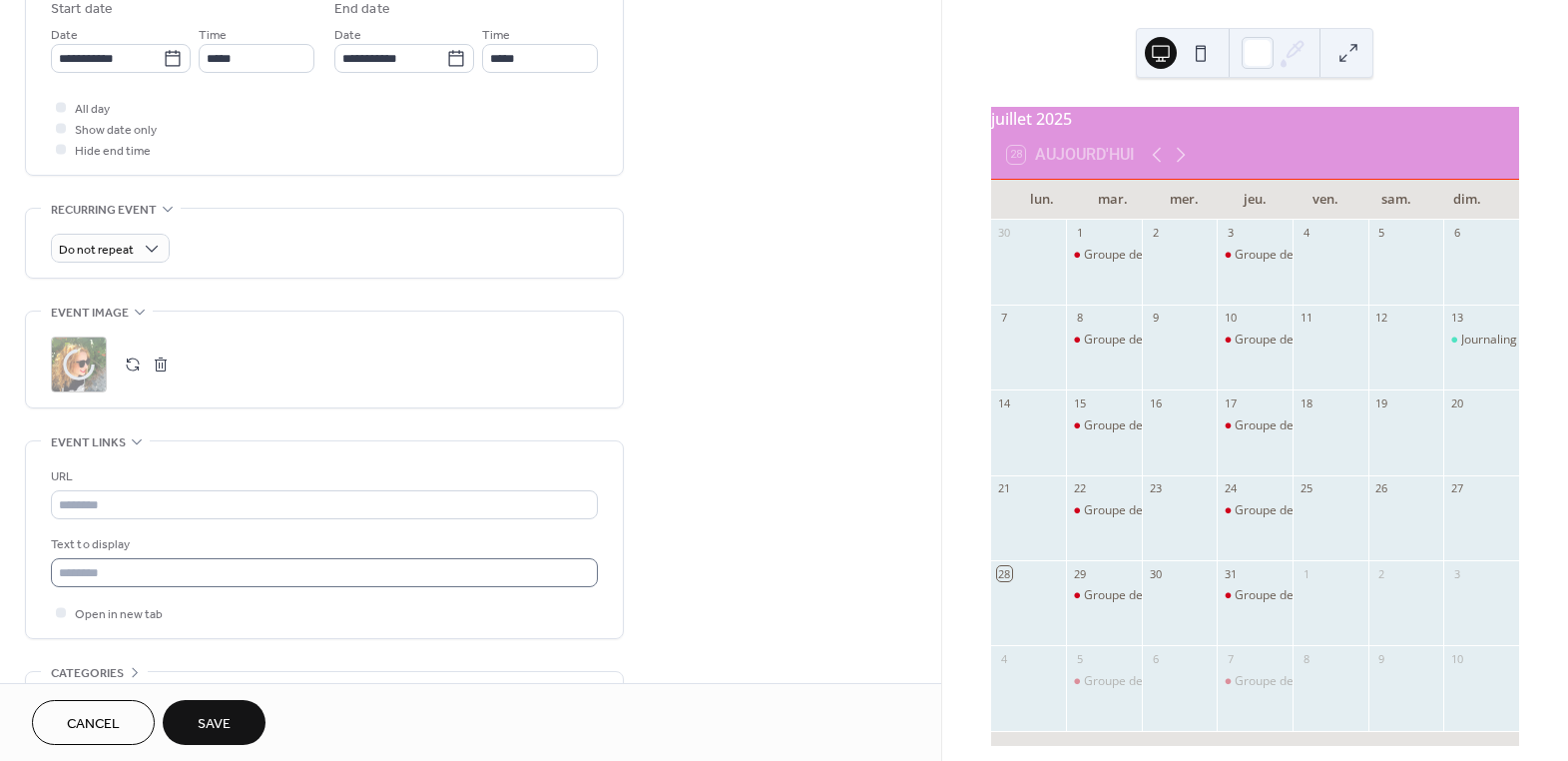 scroll, scrollTop: 726, scrollLeft: 0, axis: vertical 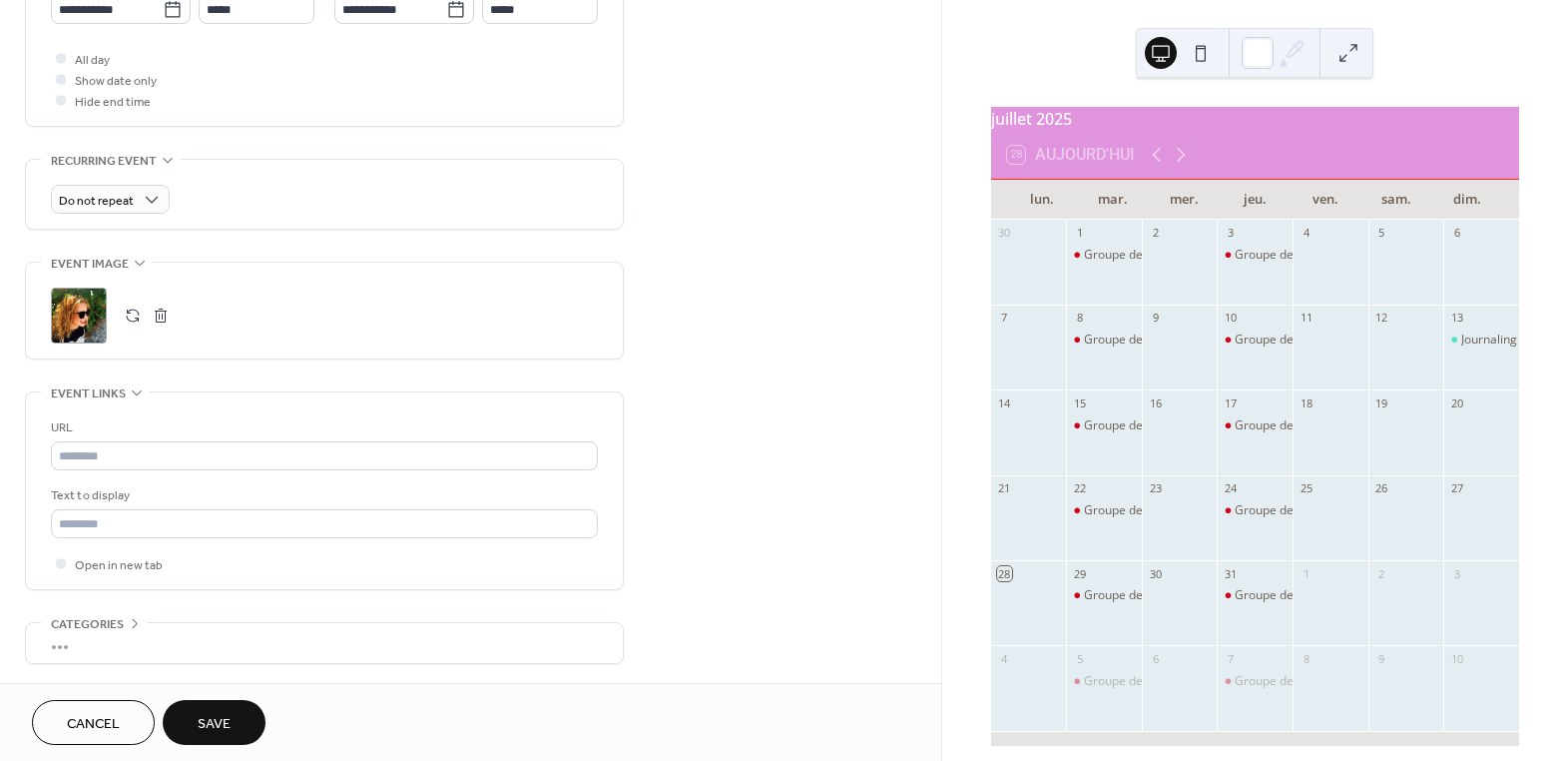 click on "Save" at bounding box center (214, 722) 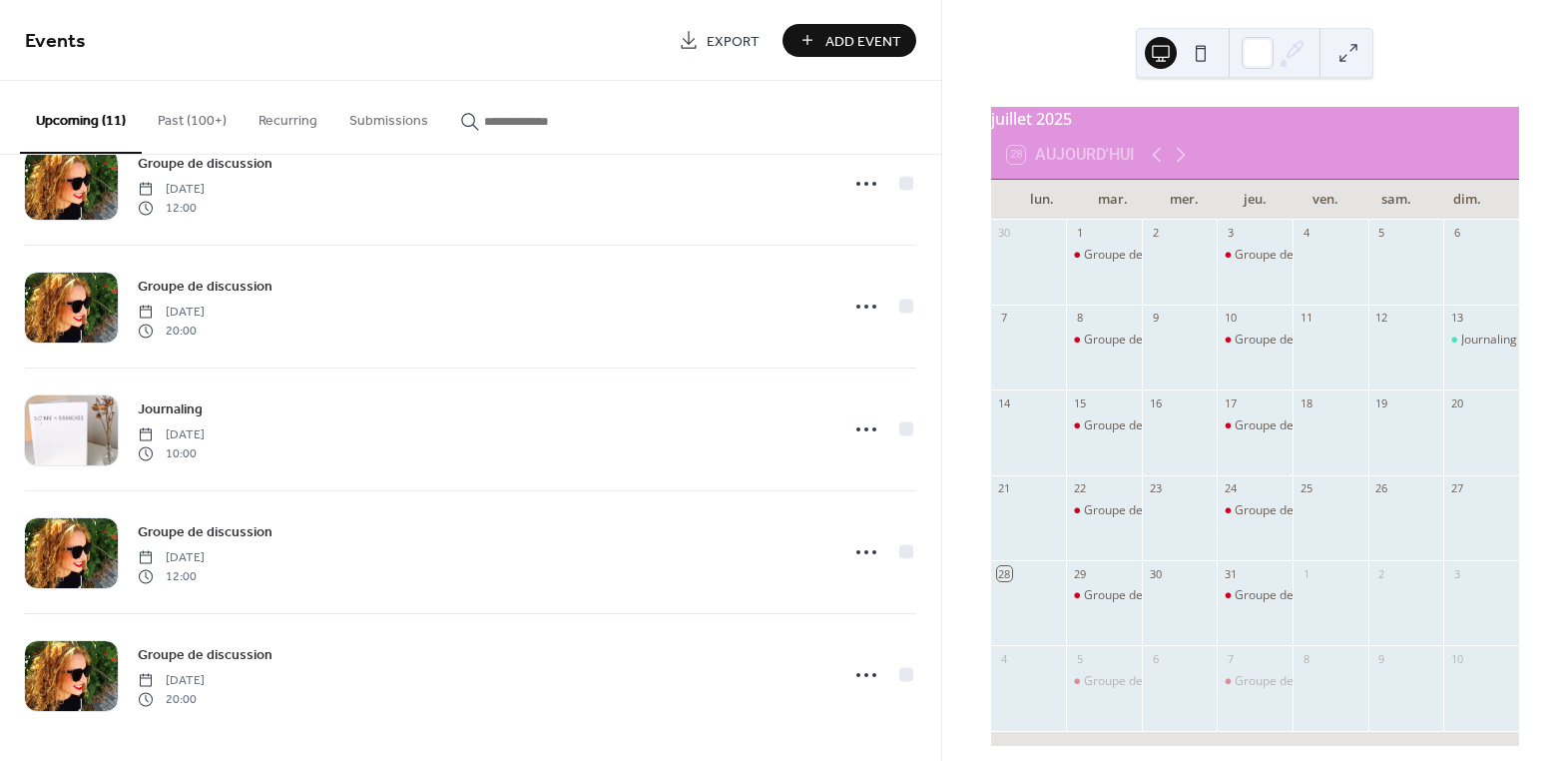 scroll, scrollTop: 802, scrollLeft: 0, axis: vertical 